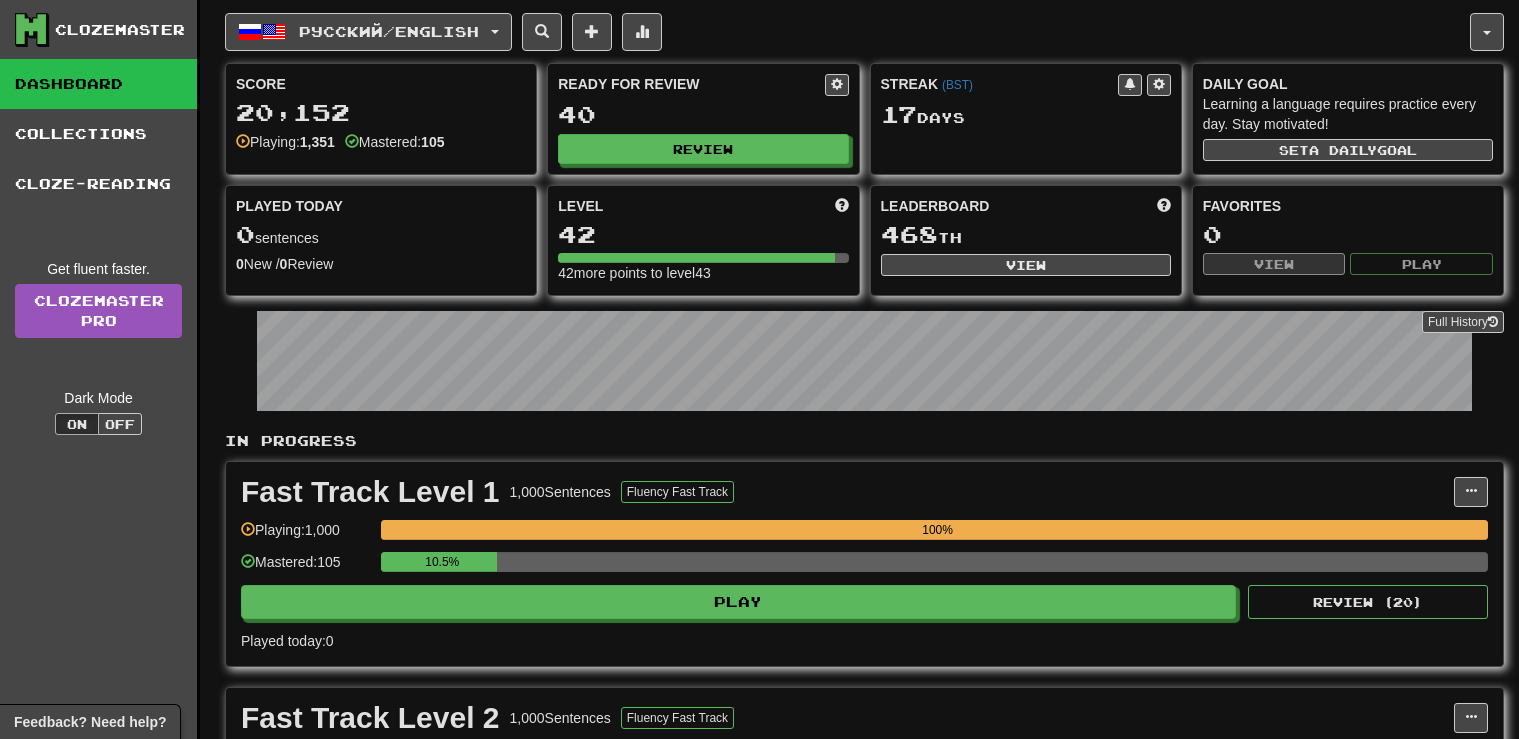 scroll, scrollTop: 0, scrollLeft: 0, axis: both 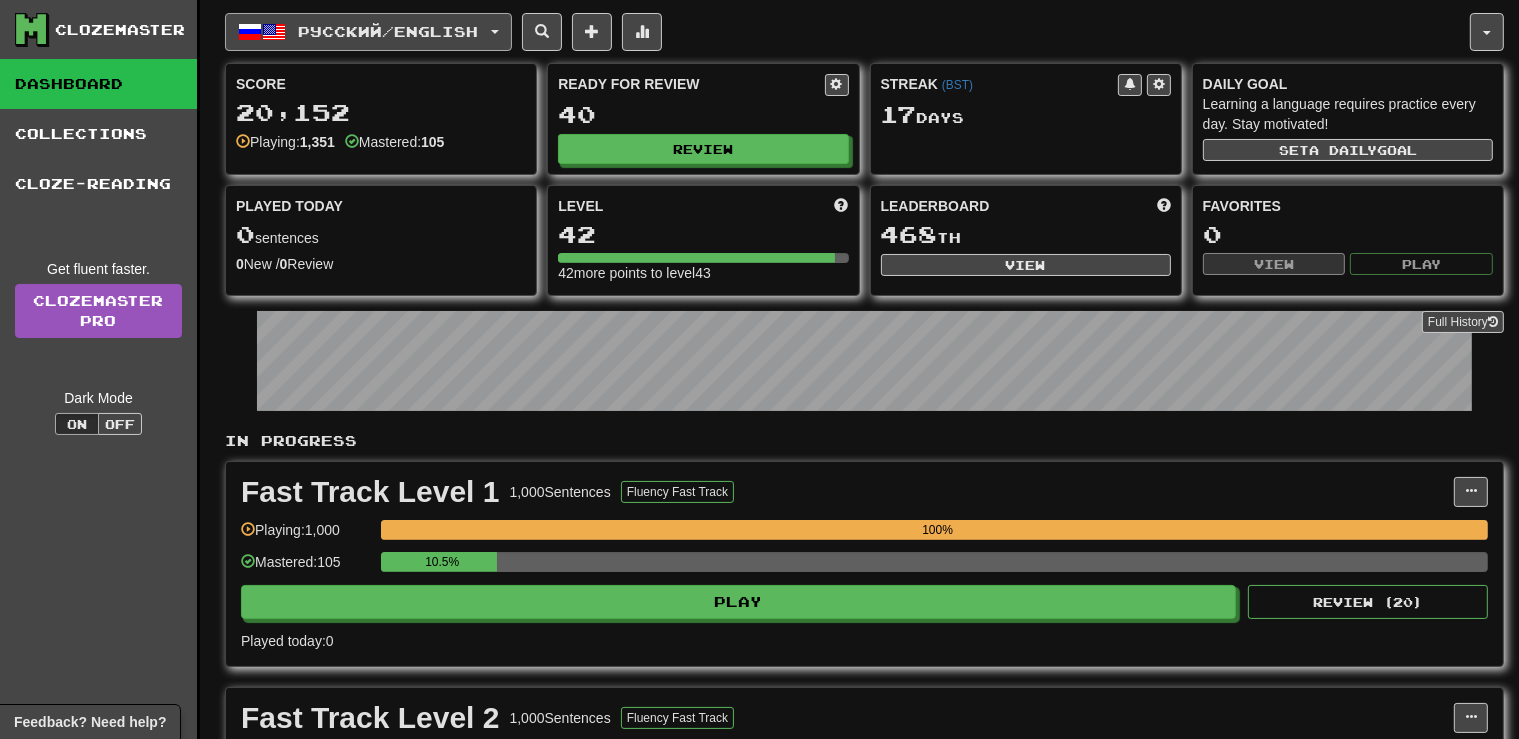 click at bounding box center [495, 32] 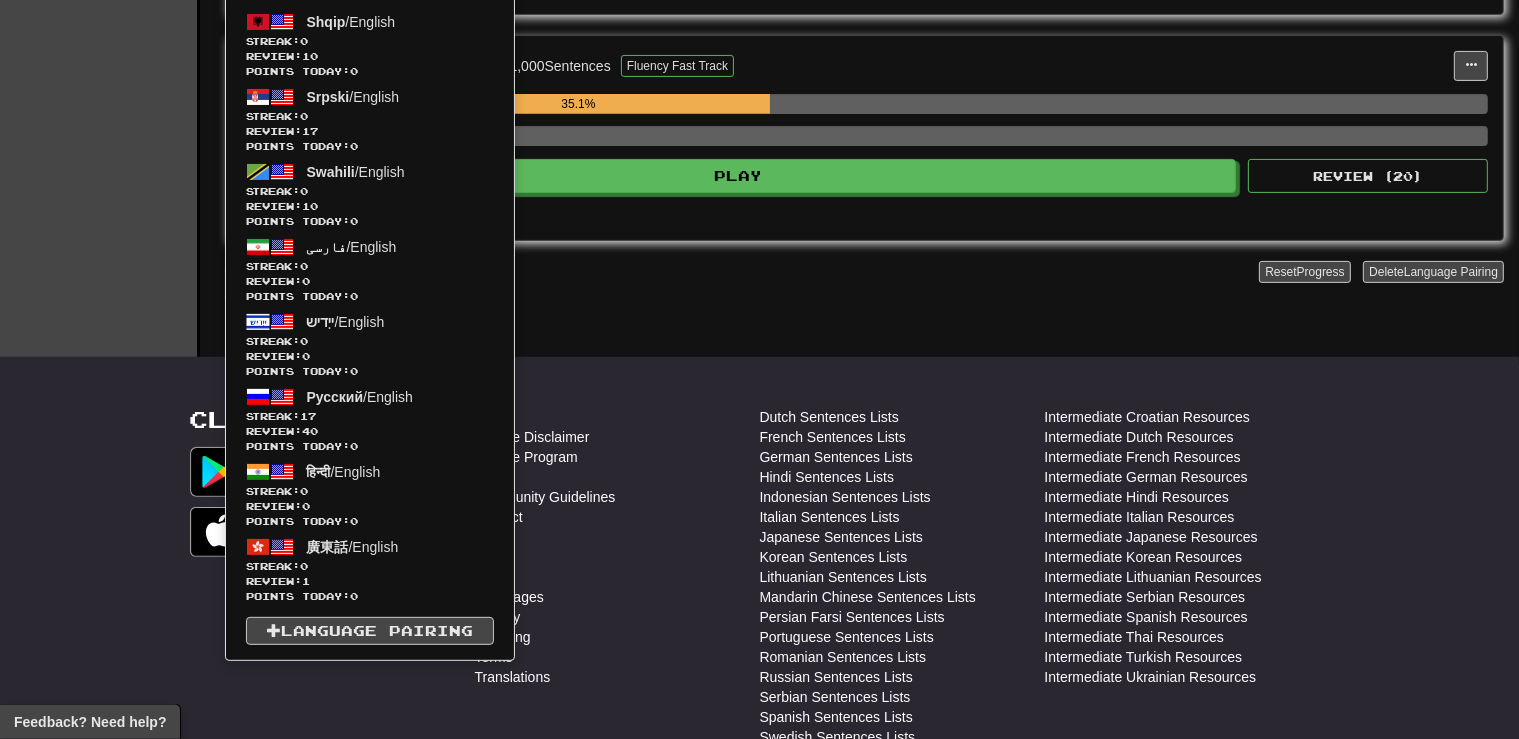 scroll, scrollTop: 704, scrollLeft: 0, axis: vertical 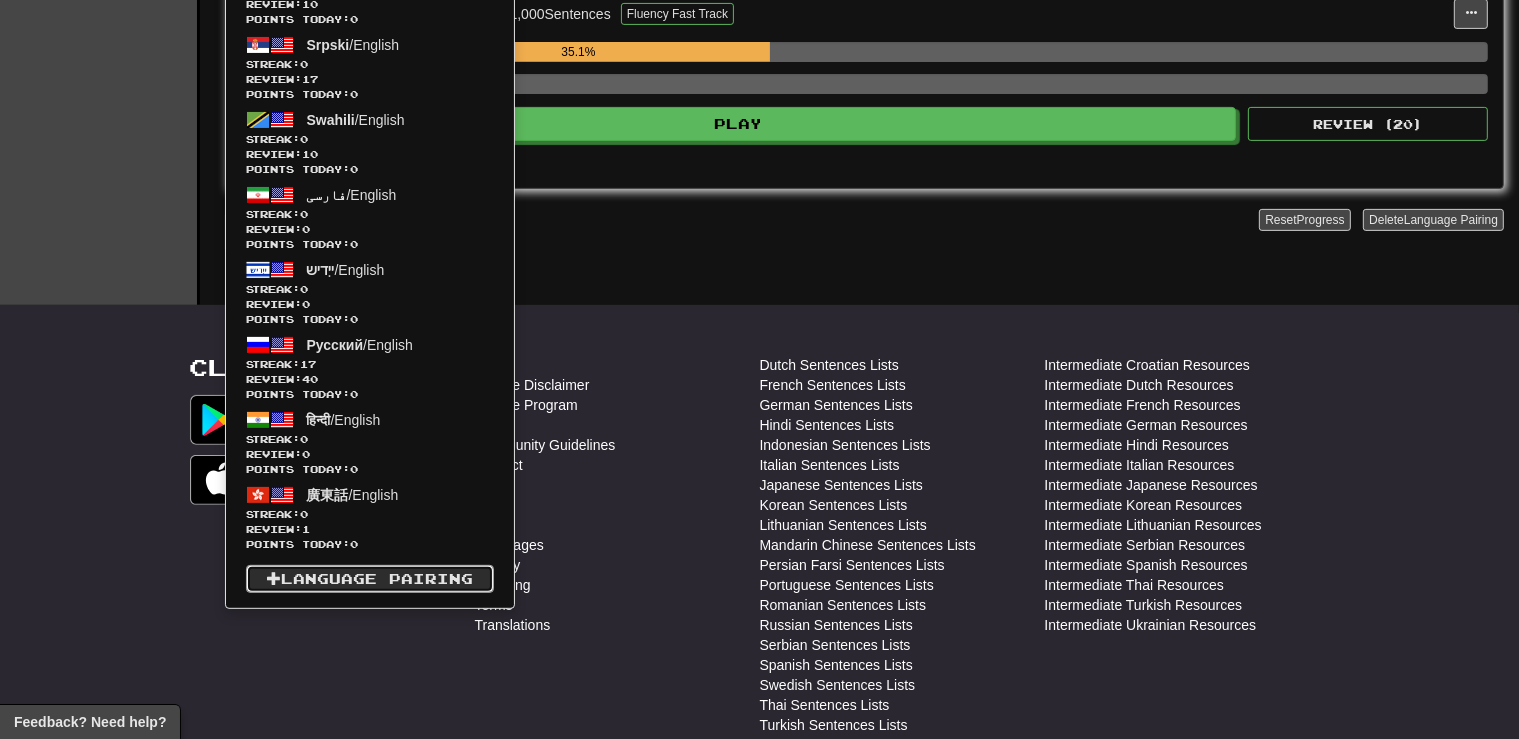 click on "Language Pairing" at bounding box center [370, 579] 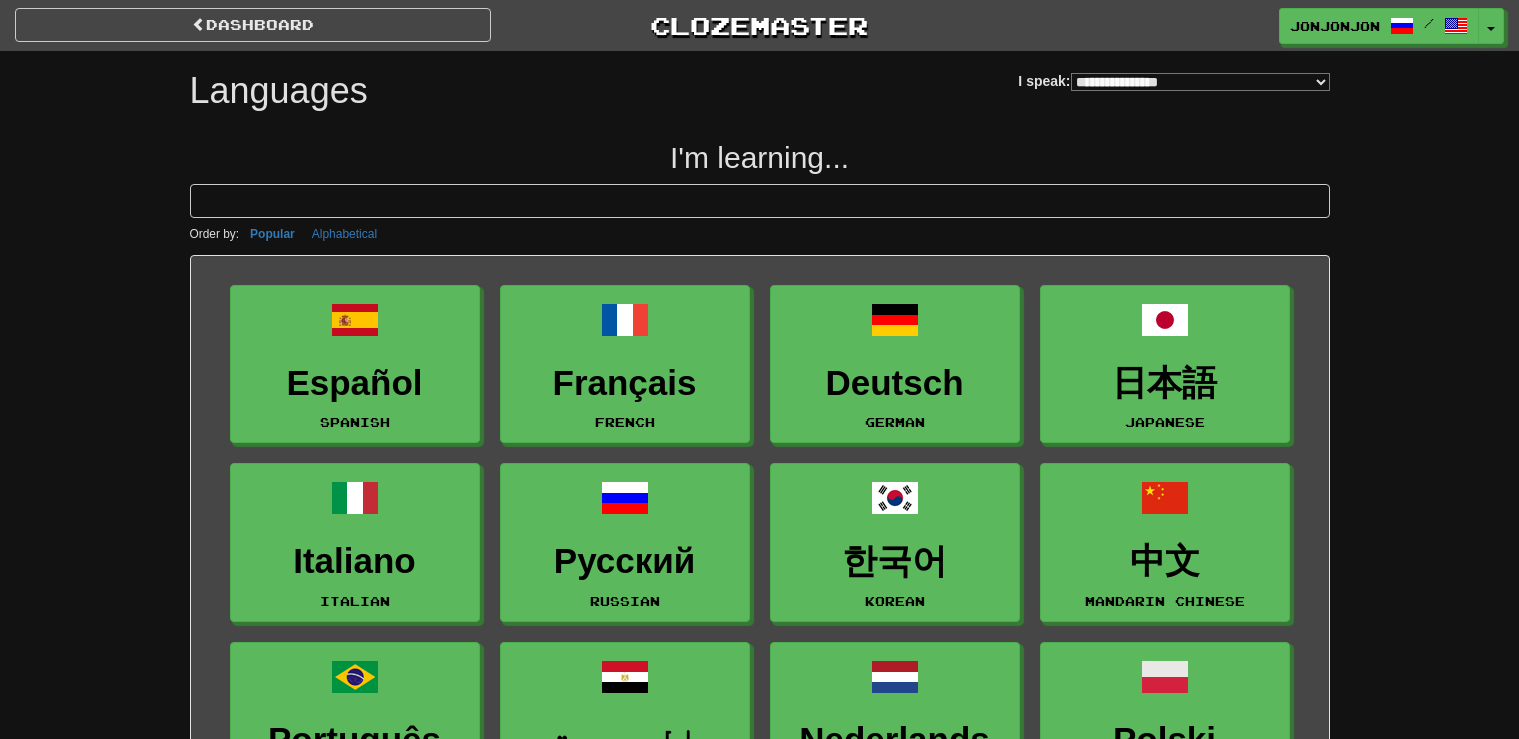 select on "*******" 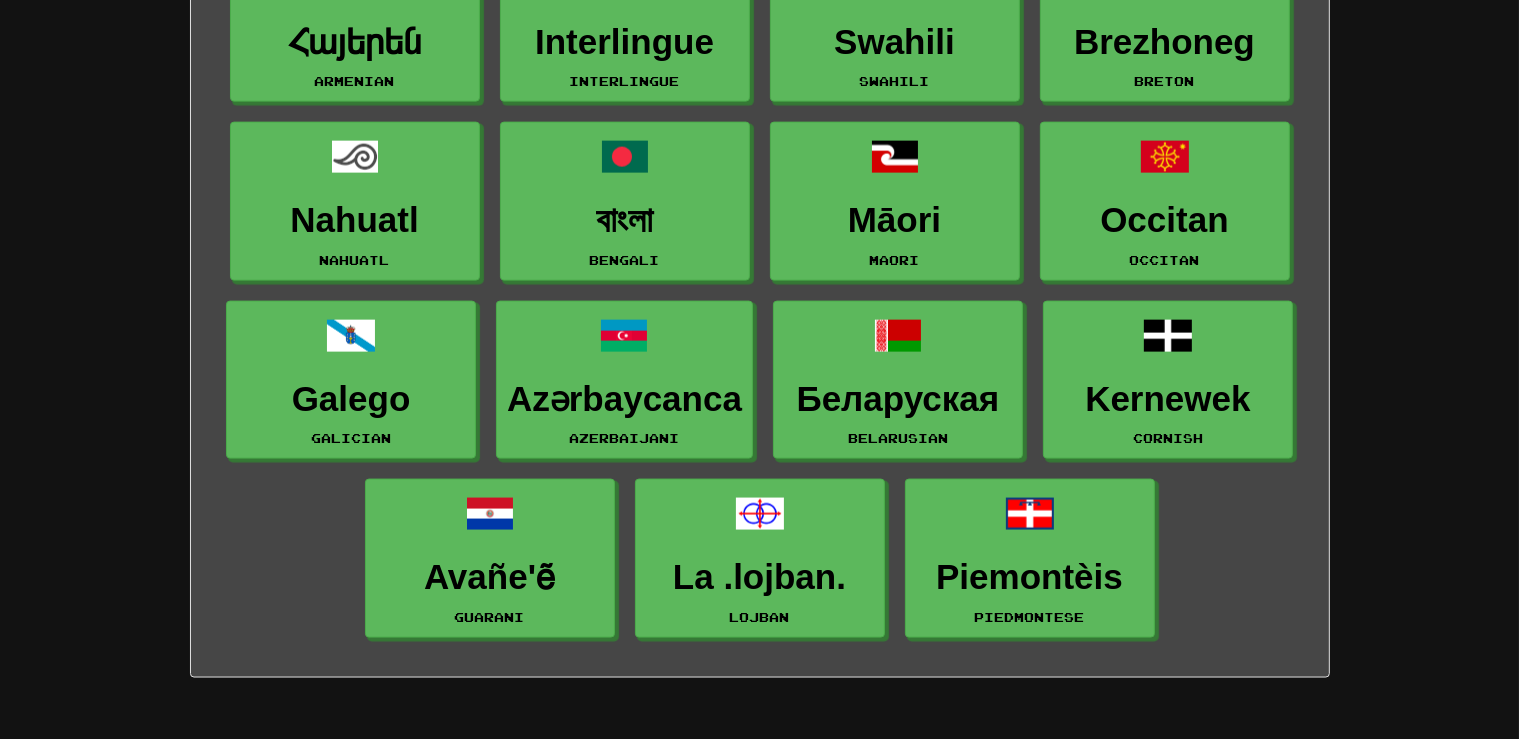 scroll, scrollTop: 2851, scrollLeft: 0, axis: vertical 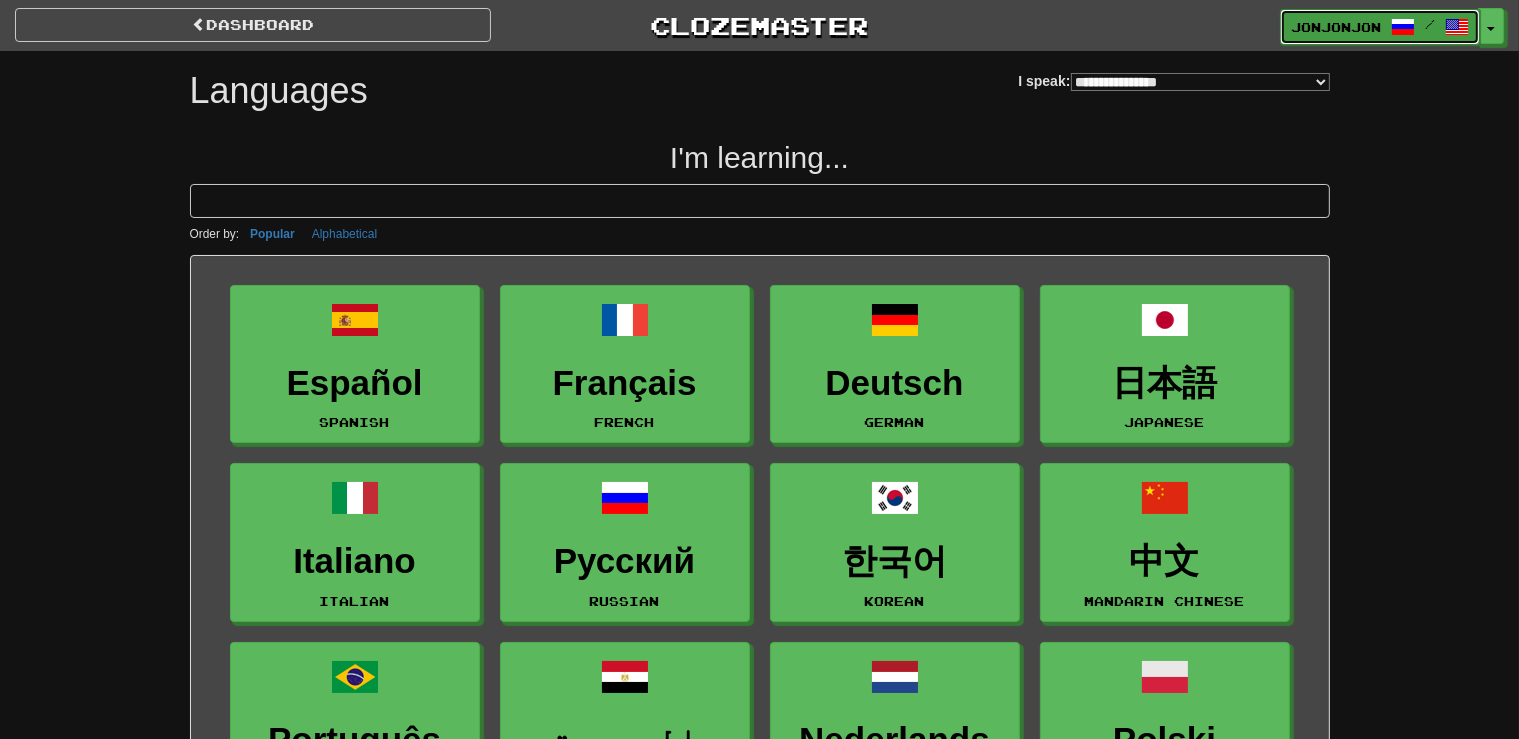 click on "jonjonjon" at bounding box center (1336, 27) 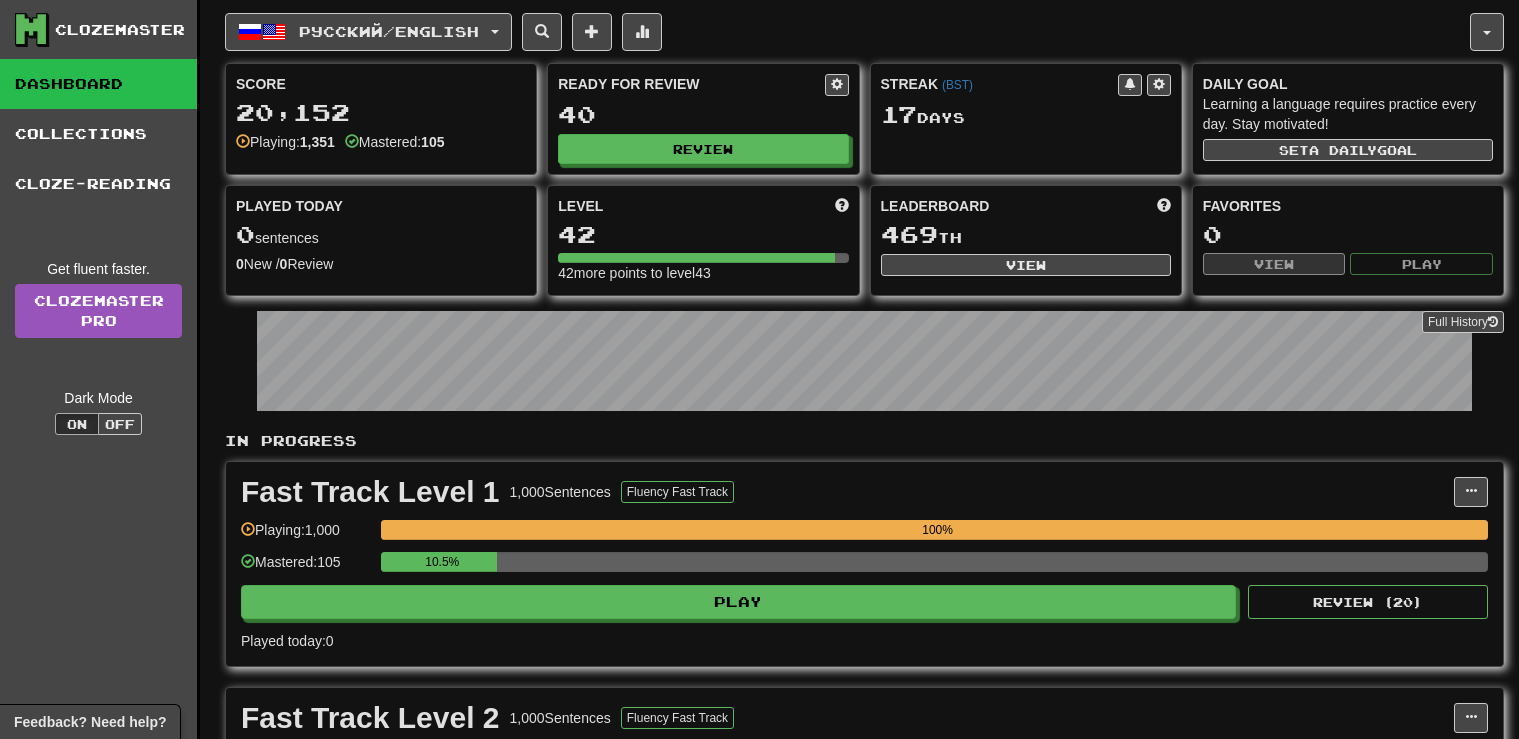 scroll, scrollTop: 0, scrollLeft: 0, axis: both 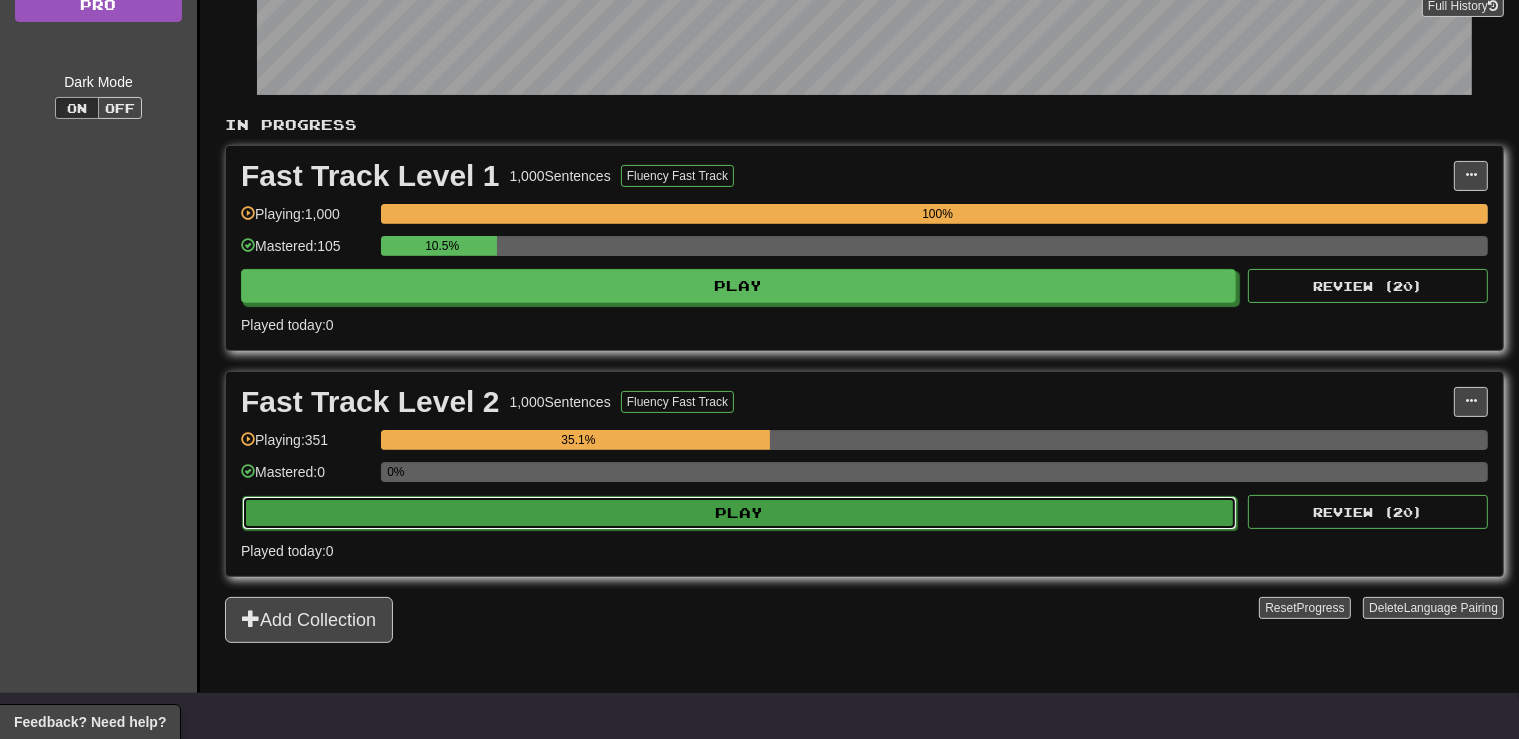 click on "Play" at bounding box center (739, 513) 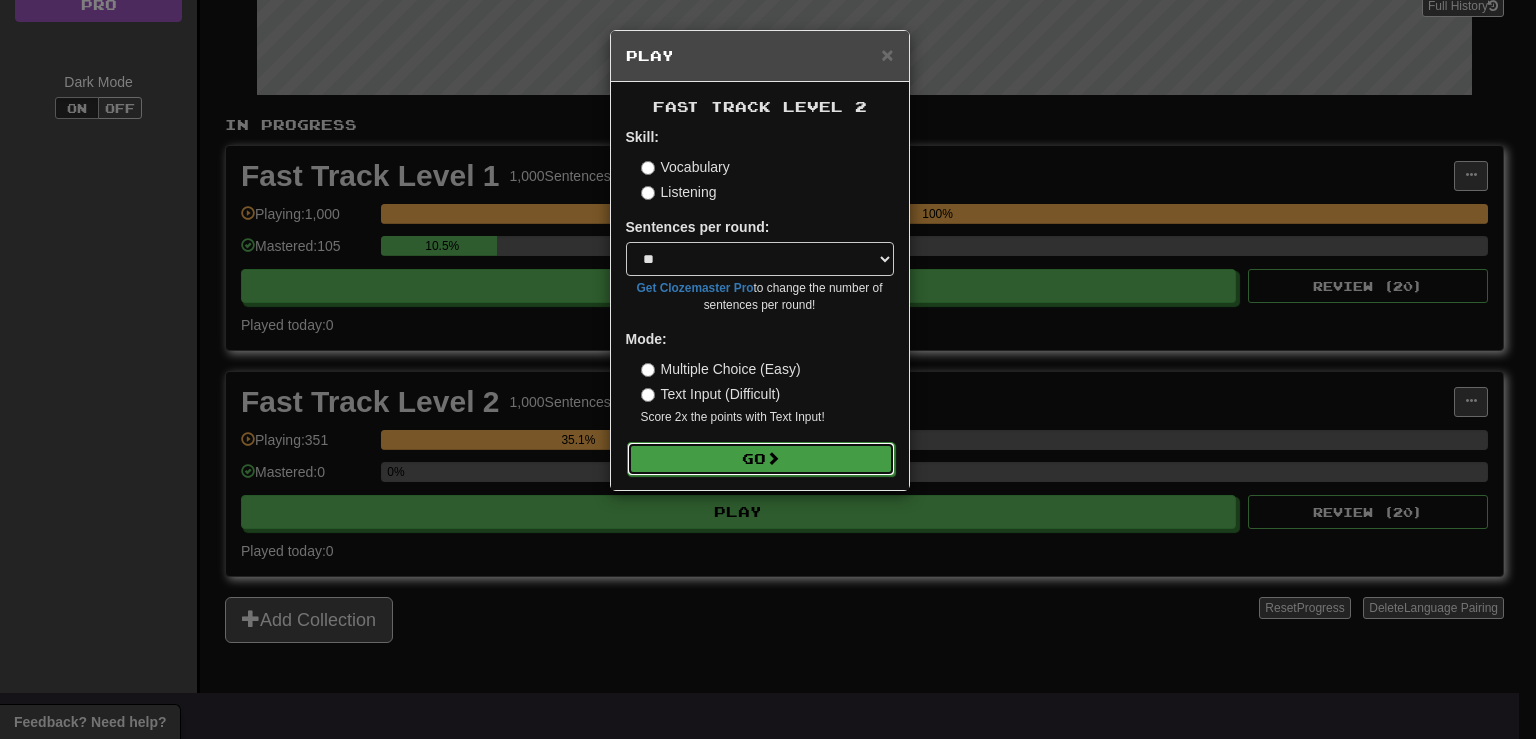 click on "Go" at bounding box center [761, 459] 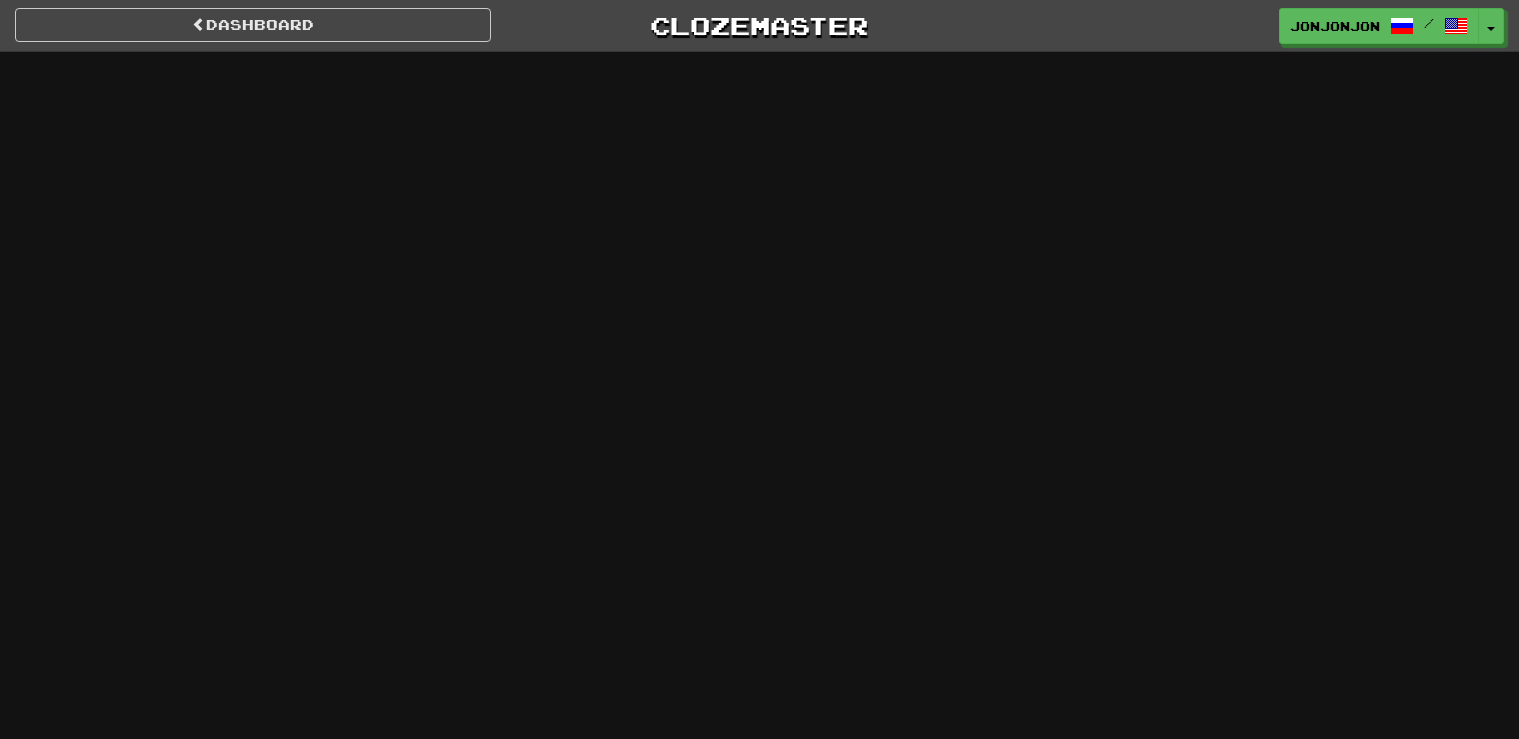 scroll, scrollTop: 0, scrollLeft: 0, axis: both 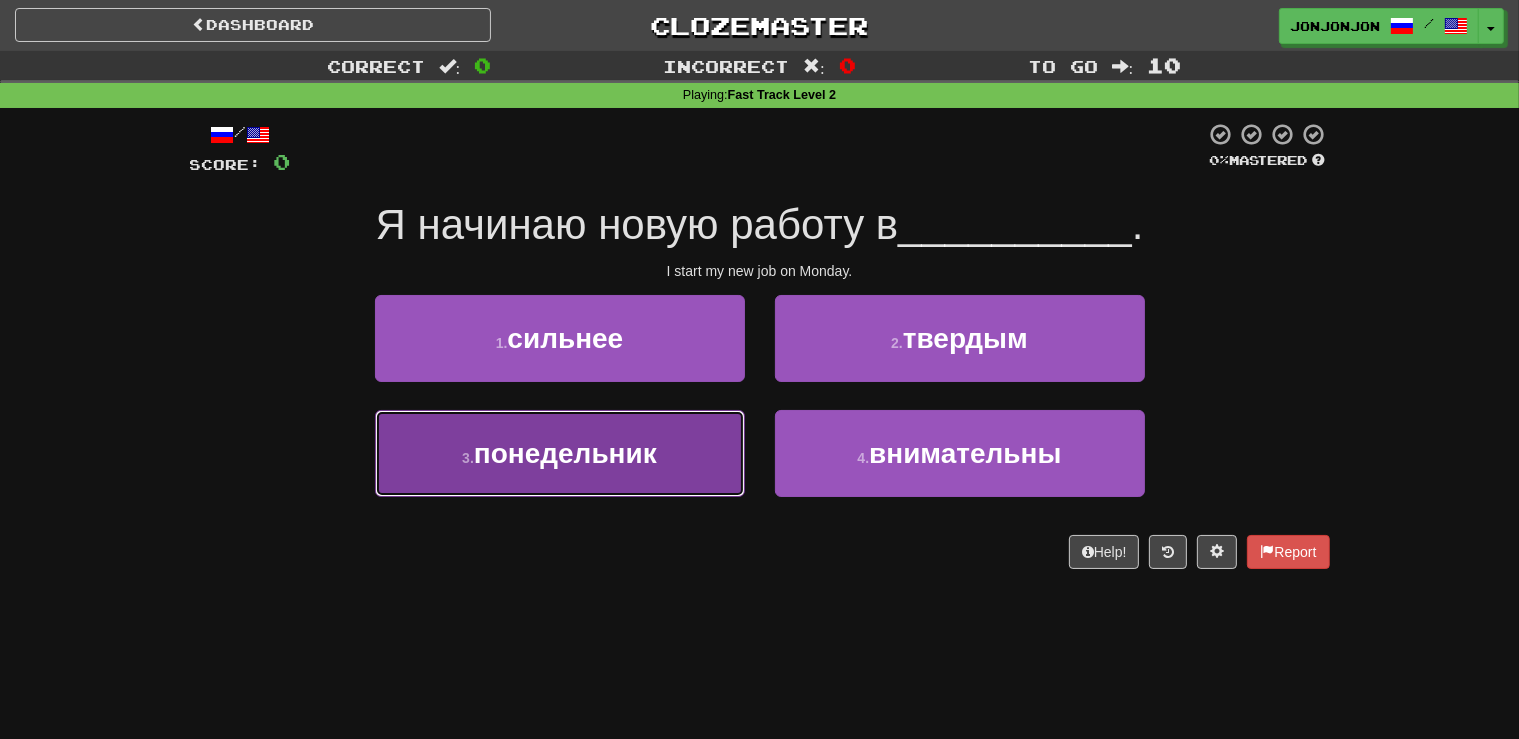 click on "понедельник" at bounding box center [565, 453] 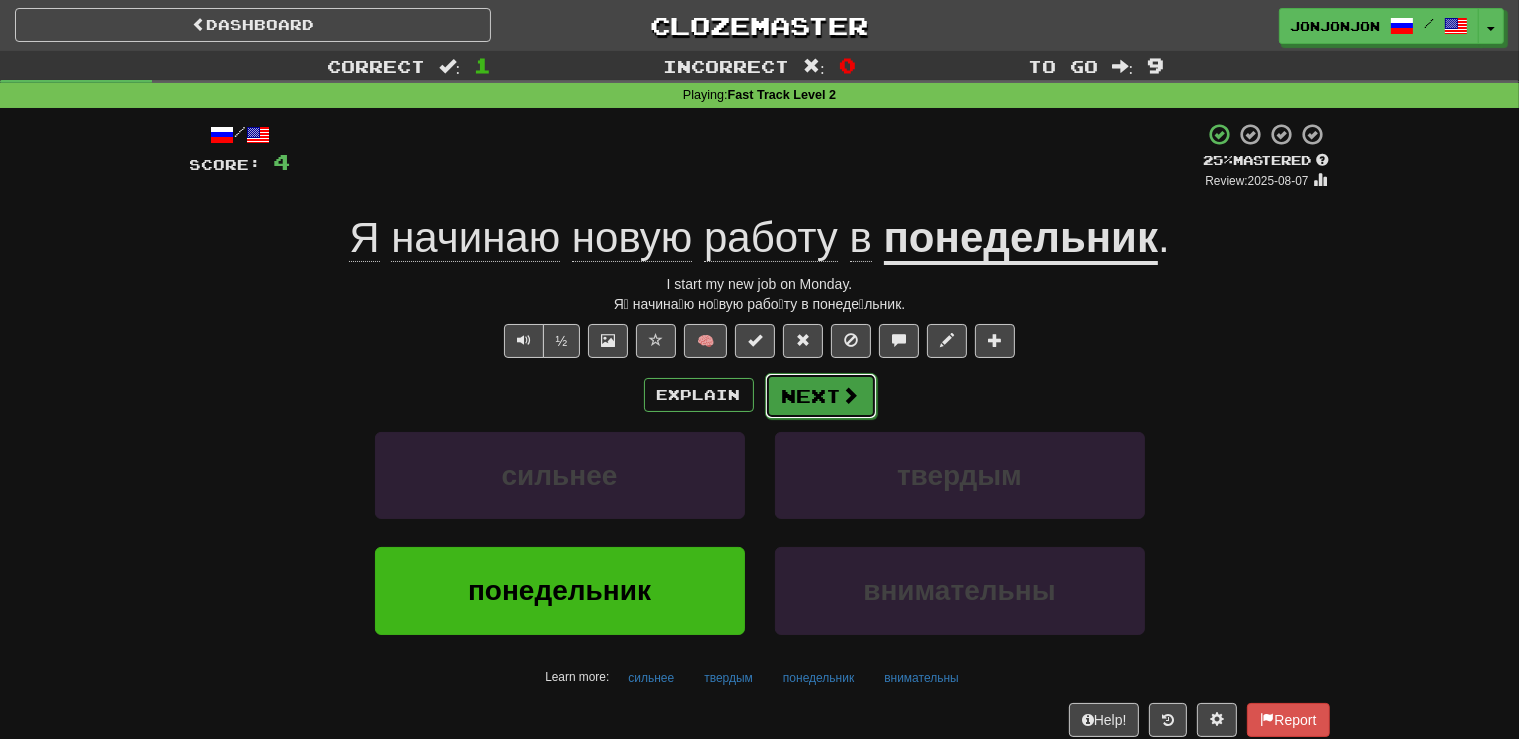 click at bounding box center (851, 395) 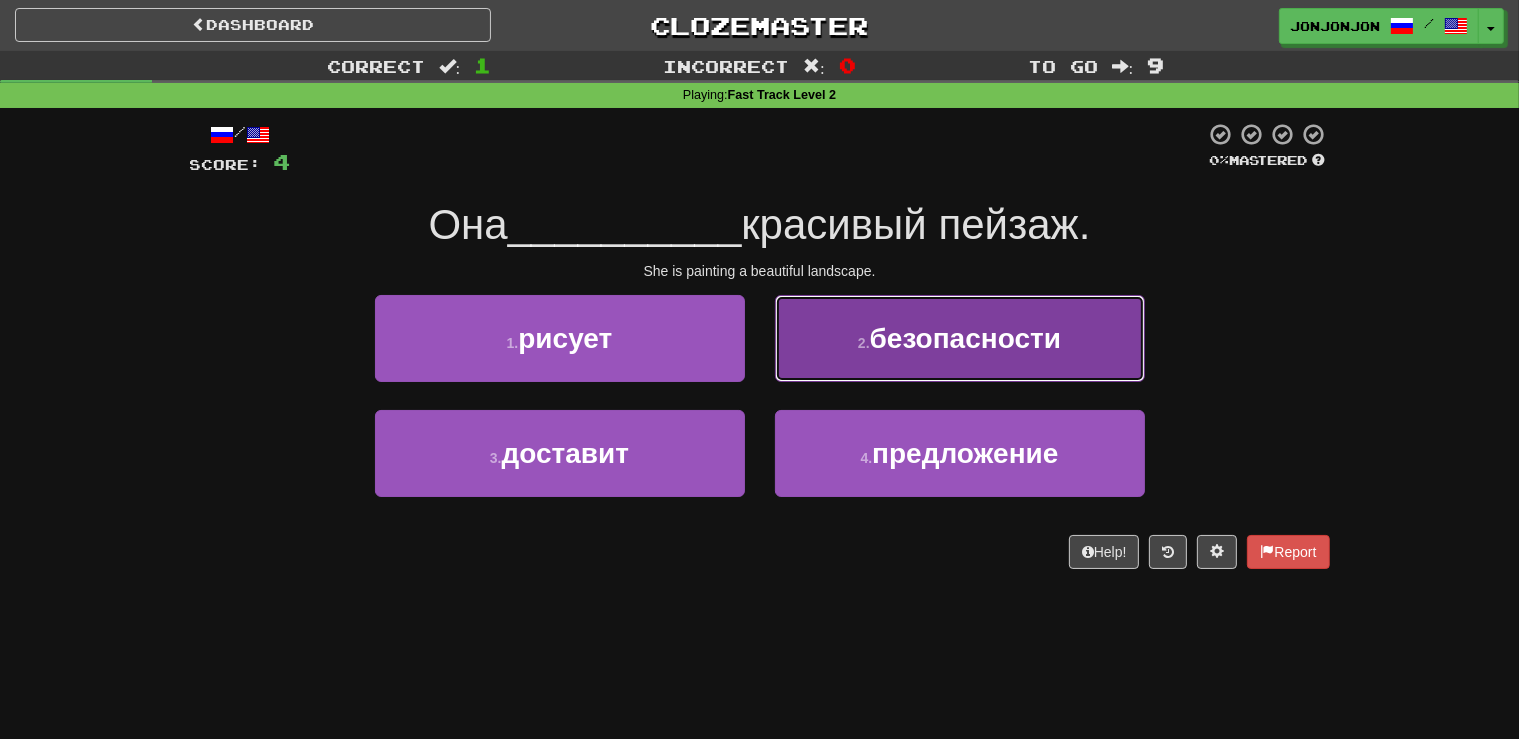 click on "2 .  безопасности" at bounding box center [960, 338] 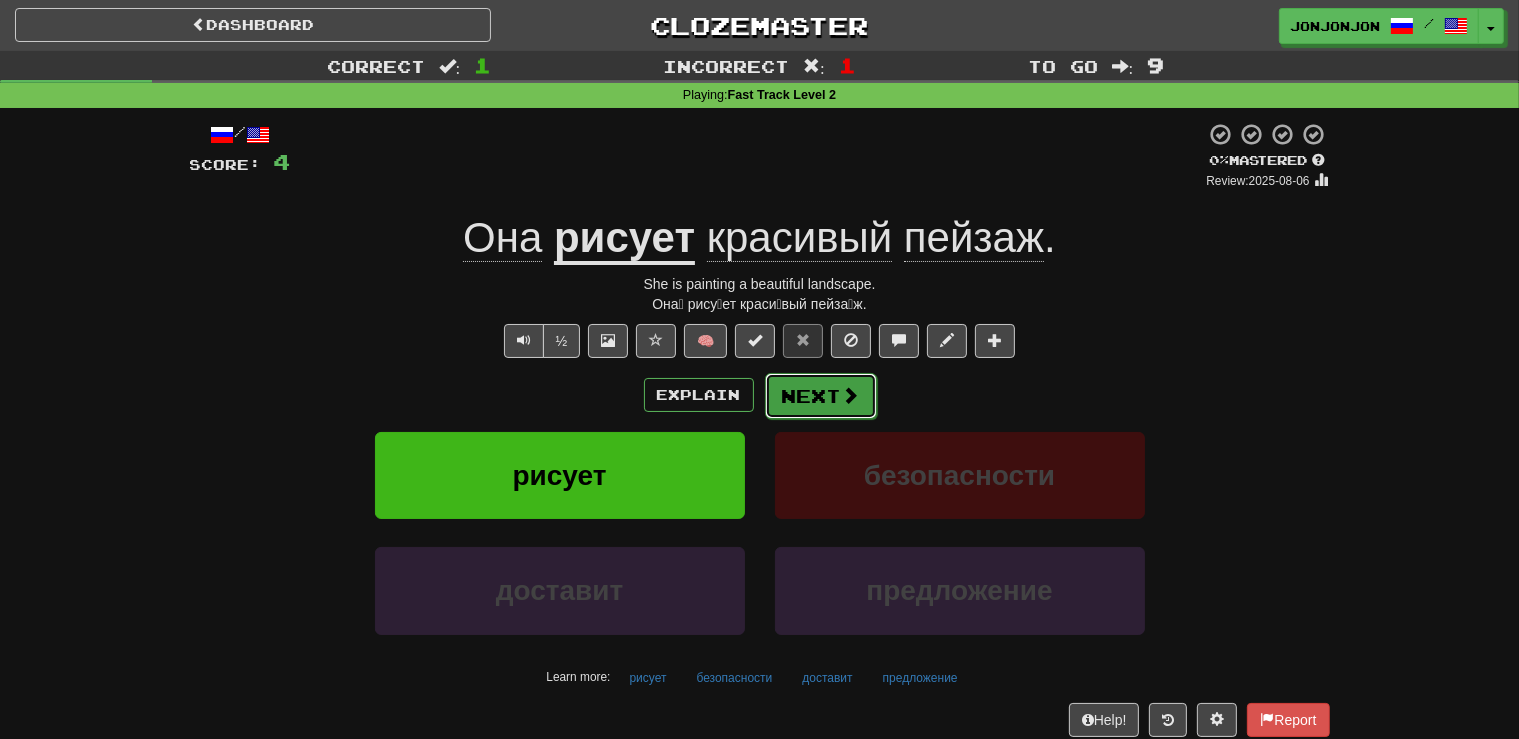 click at bounding box center [851, 395] 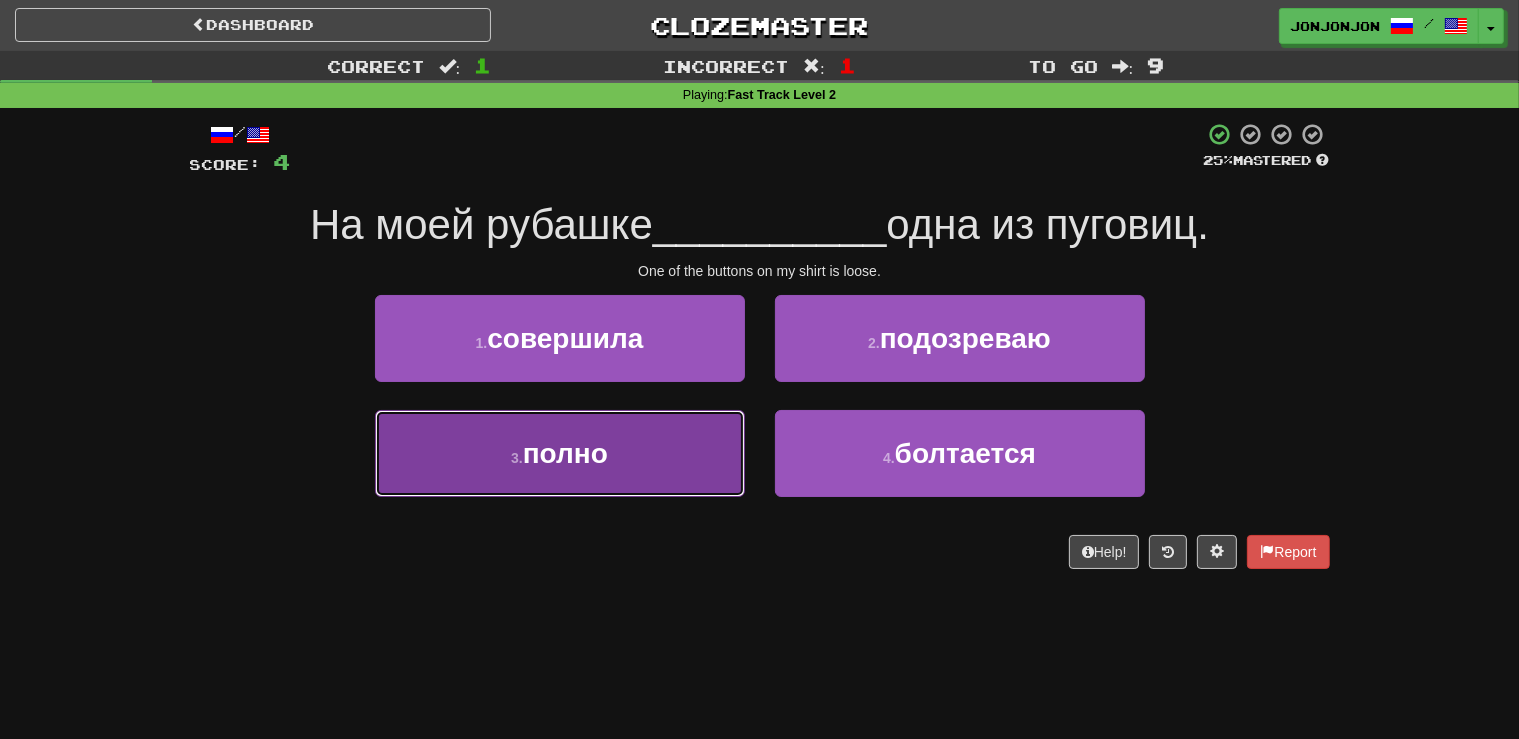 click on "3 .  полно" at bounding box center (560, 453) 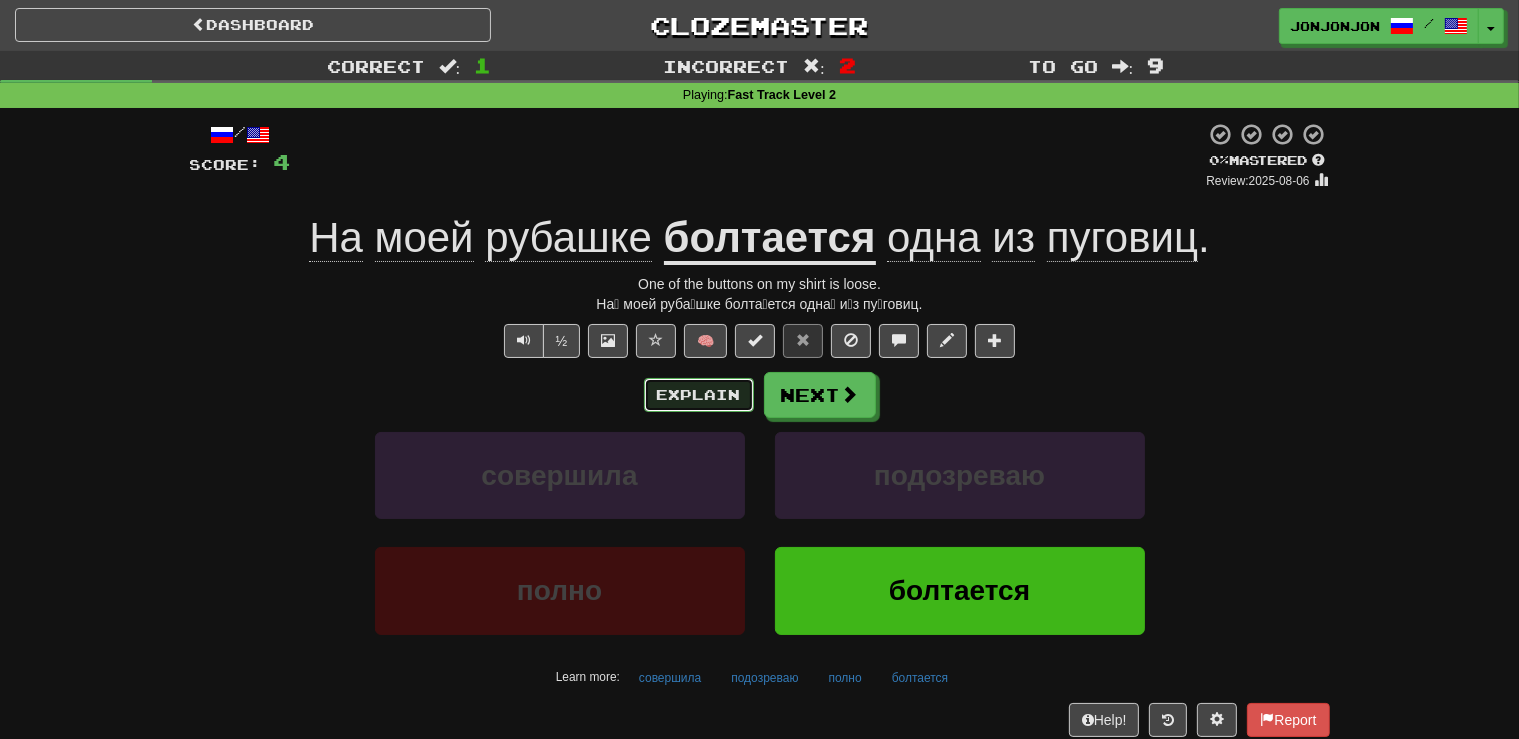 click on "Explain" at bounding box center (699, 395) 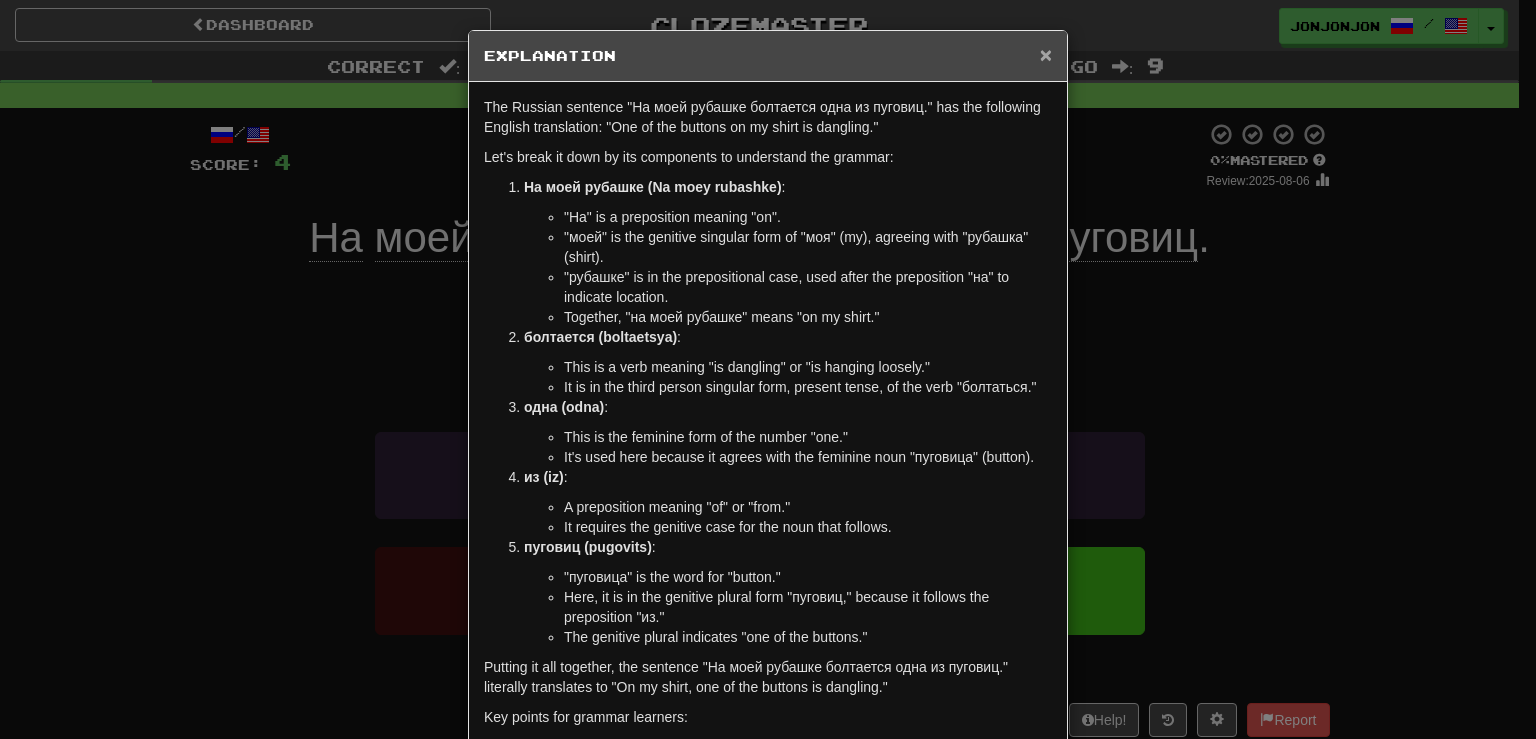 click on "×" at bounding box center (1046, 54) 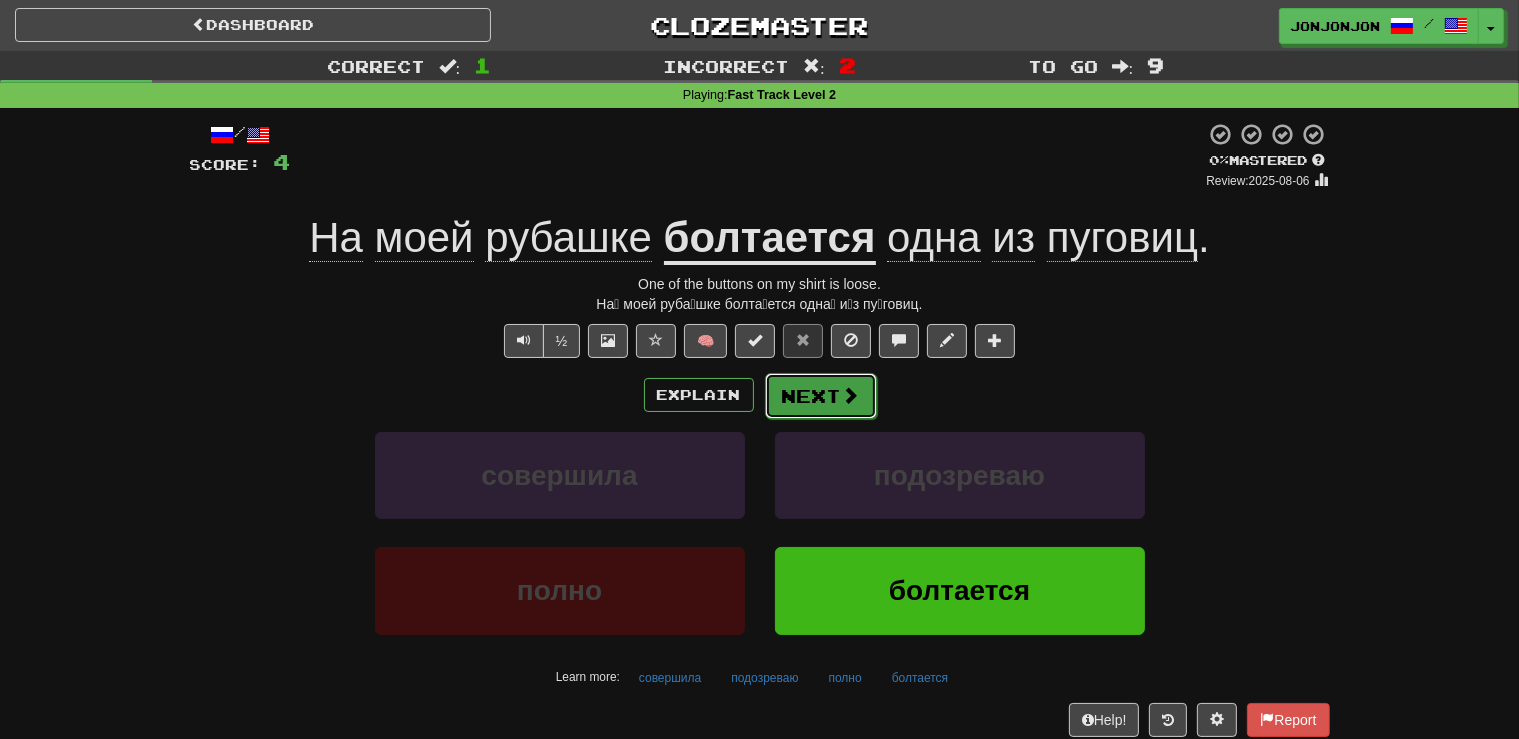 click on "Next" at bounding box center (821, 396) 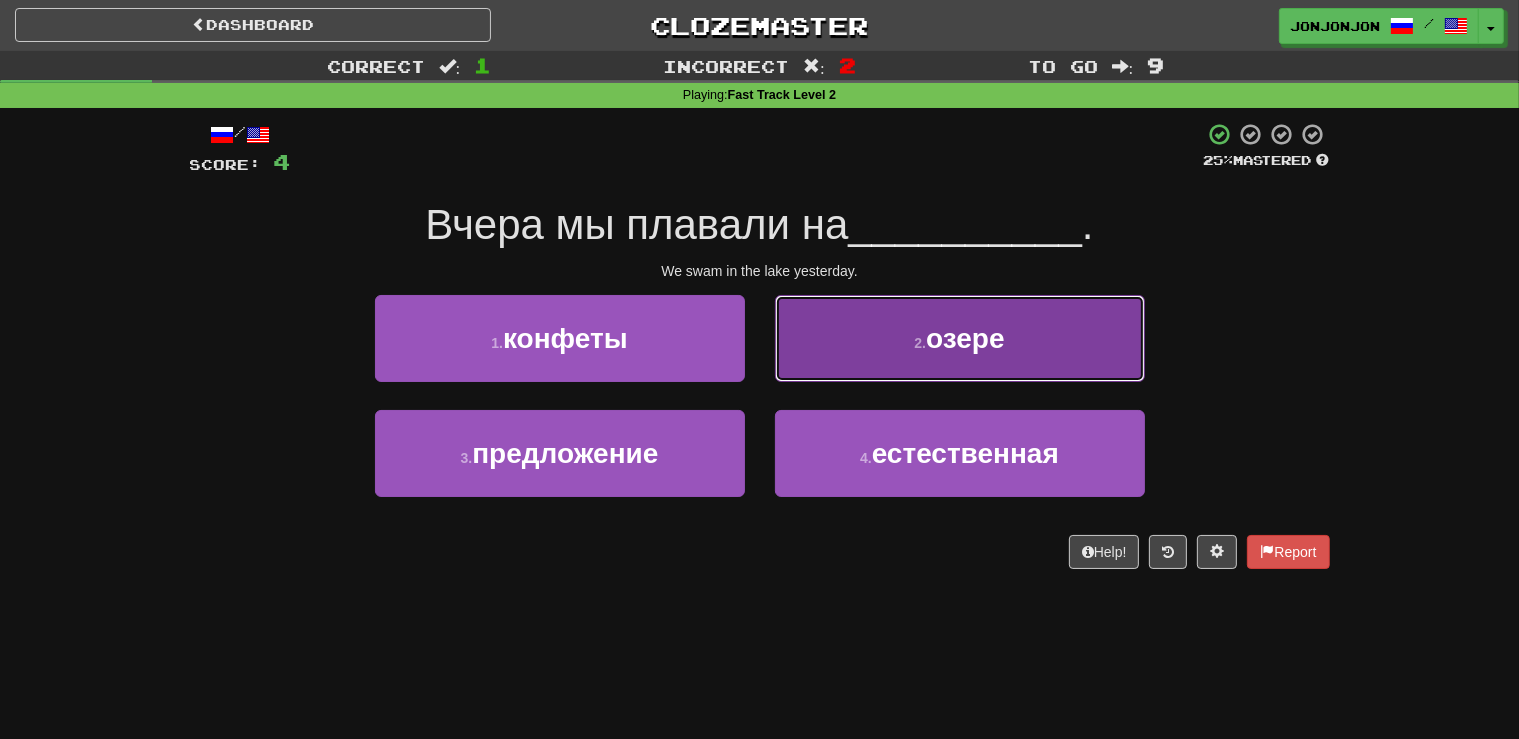 click on "озере" at bounding box center (965, 338) 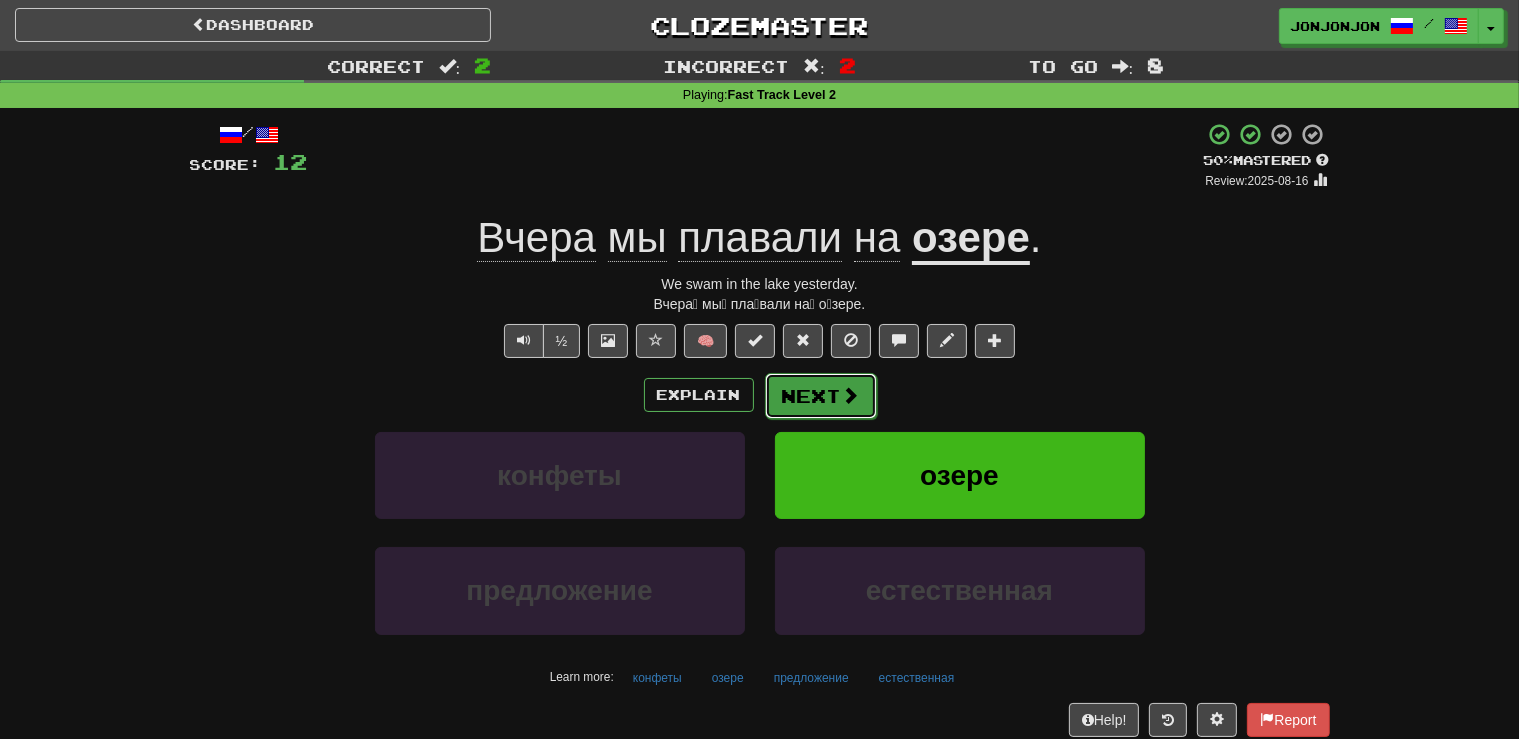 click on "Next" at bounding box center [821, 396] 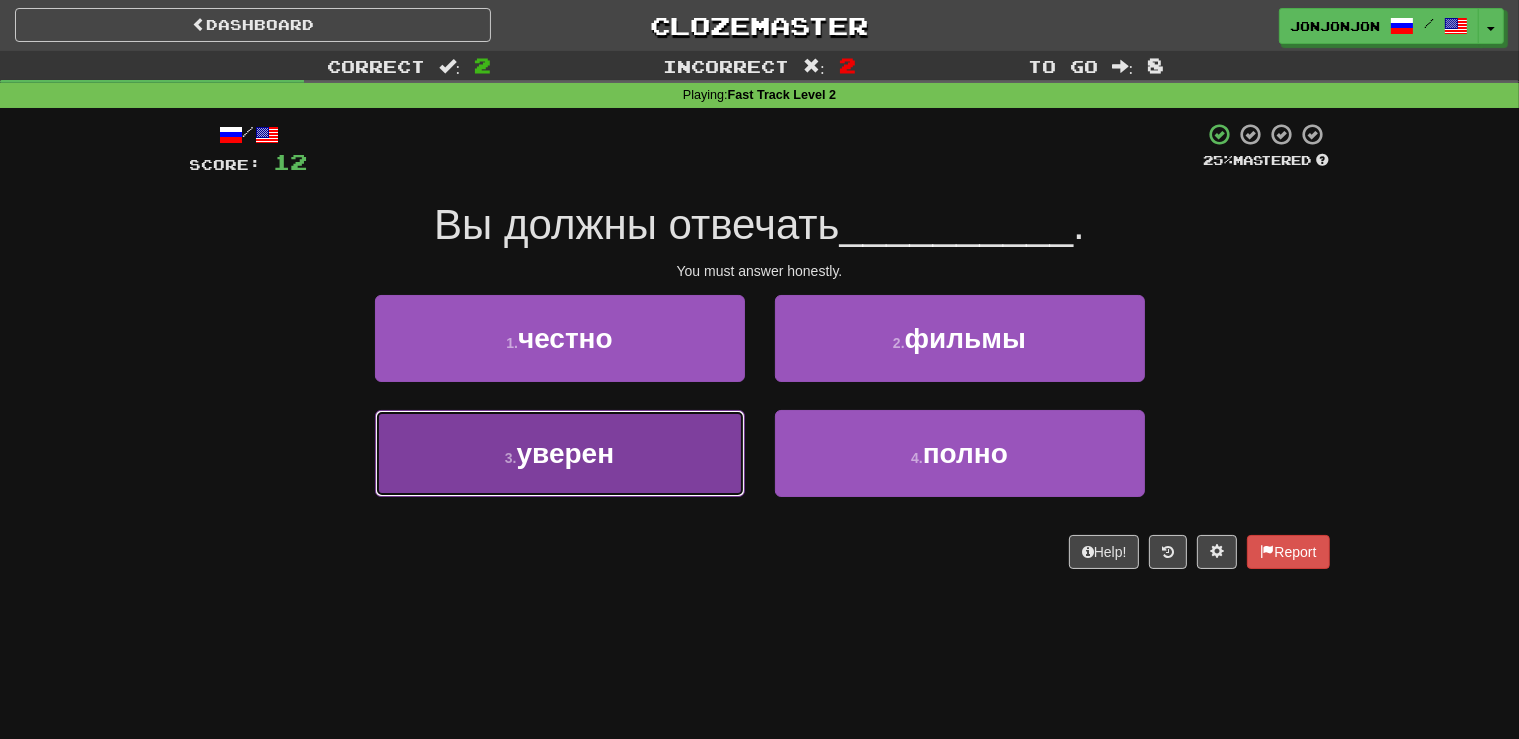 click on "3 .  уверен" at bounding box center (560, 453) 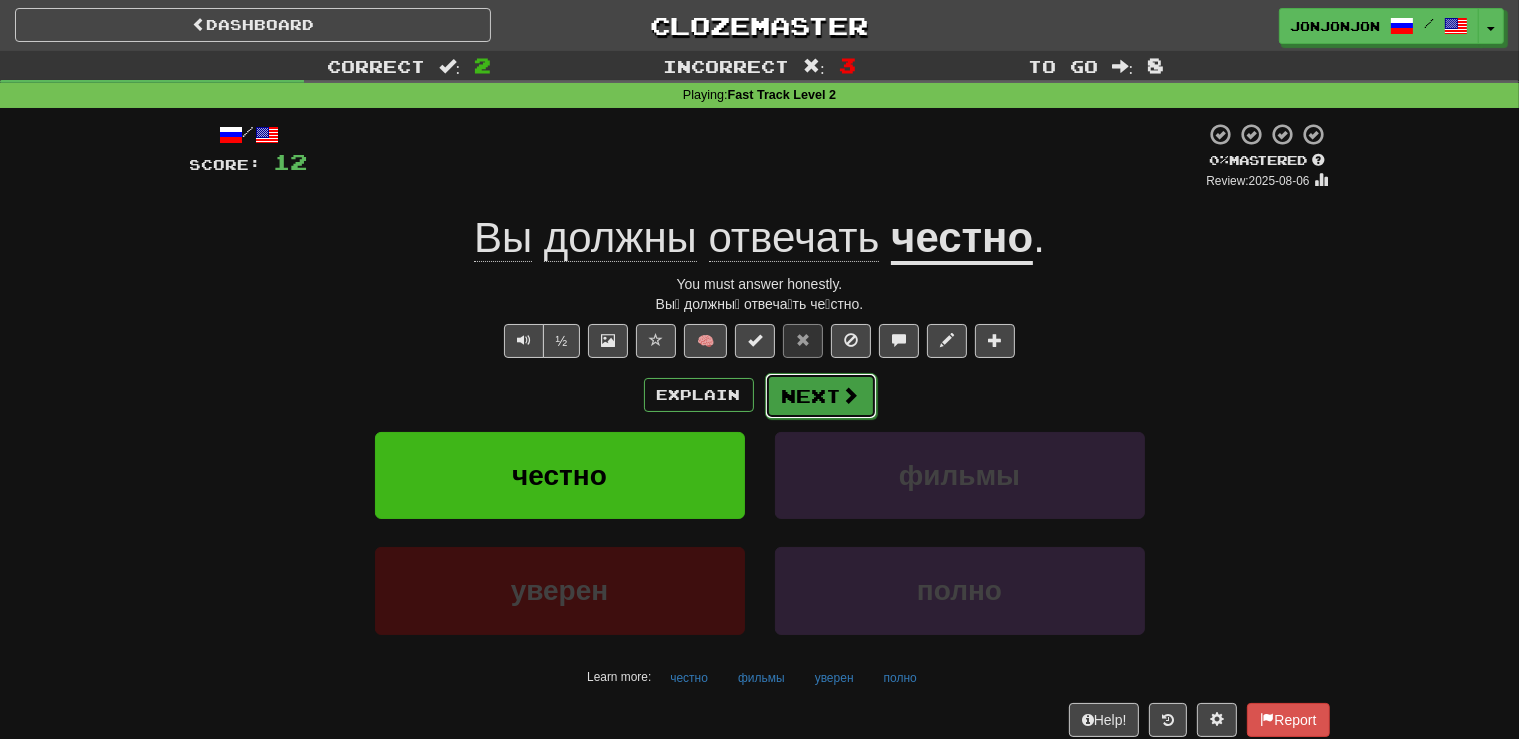 click at bounding box center [851, 395] 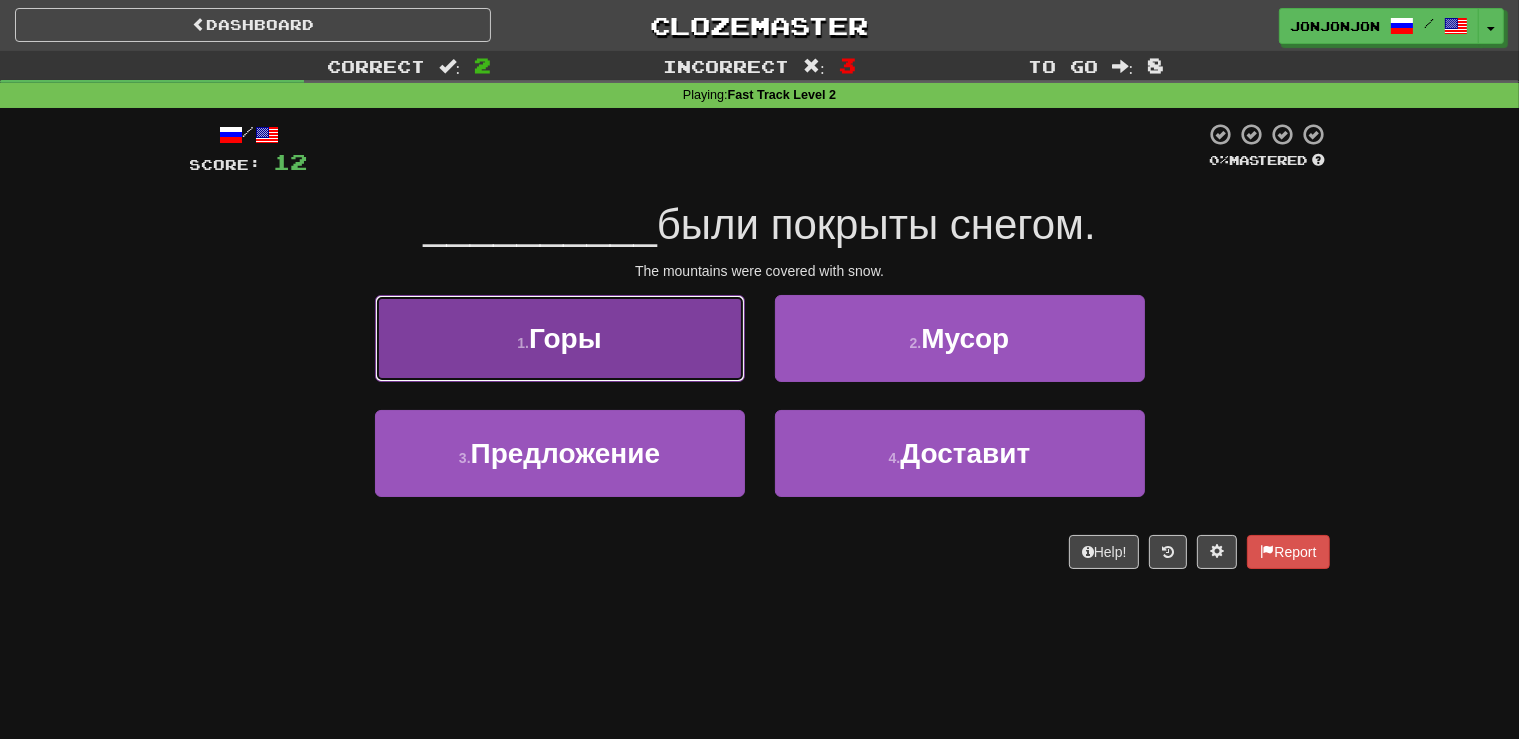 click on "1 .  Горы" at bounding box center (560, 338) 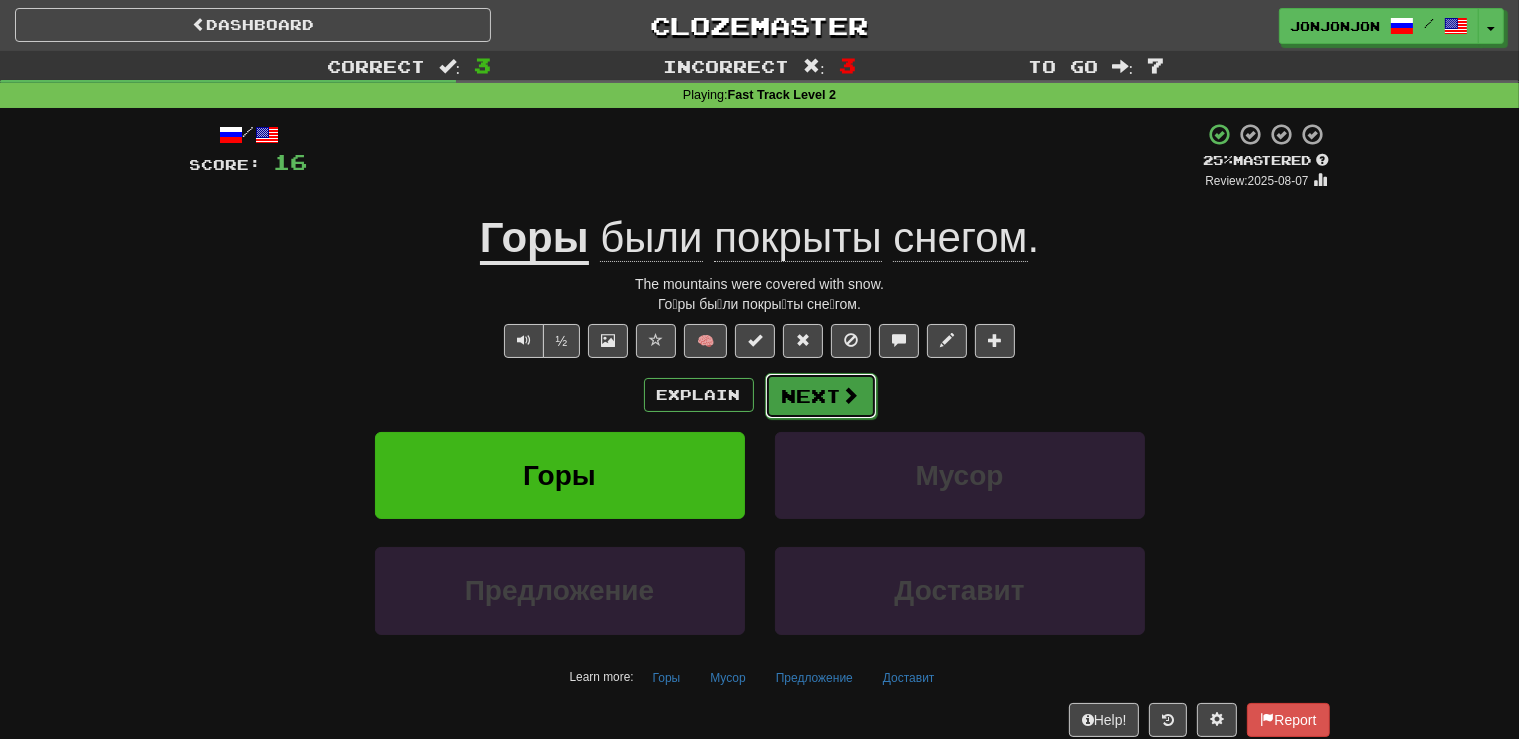 click on "Next" at bounding box center (821, 396) 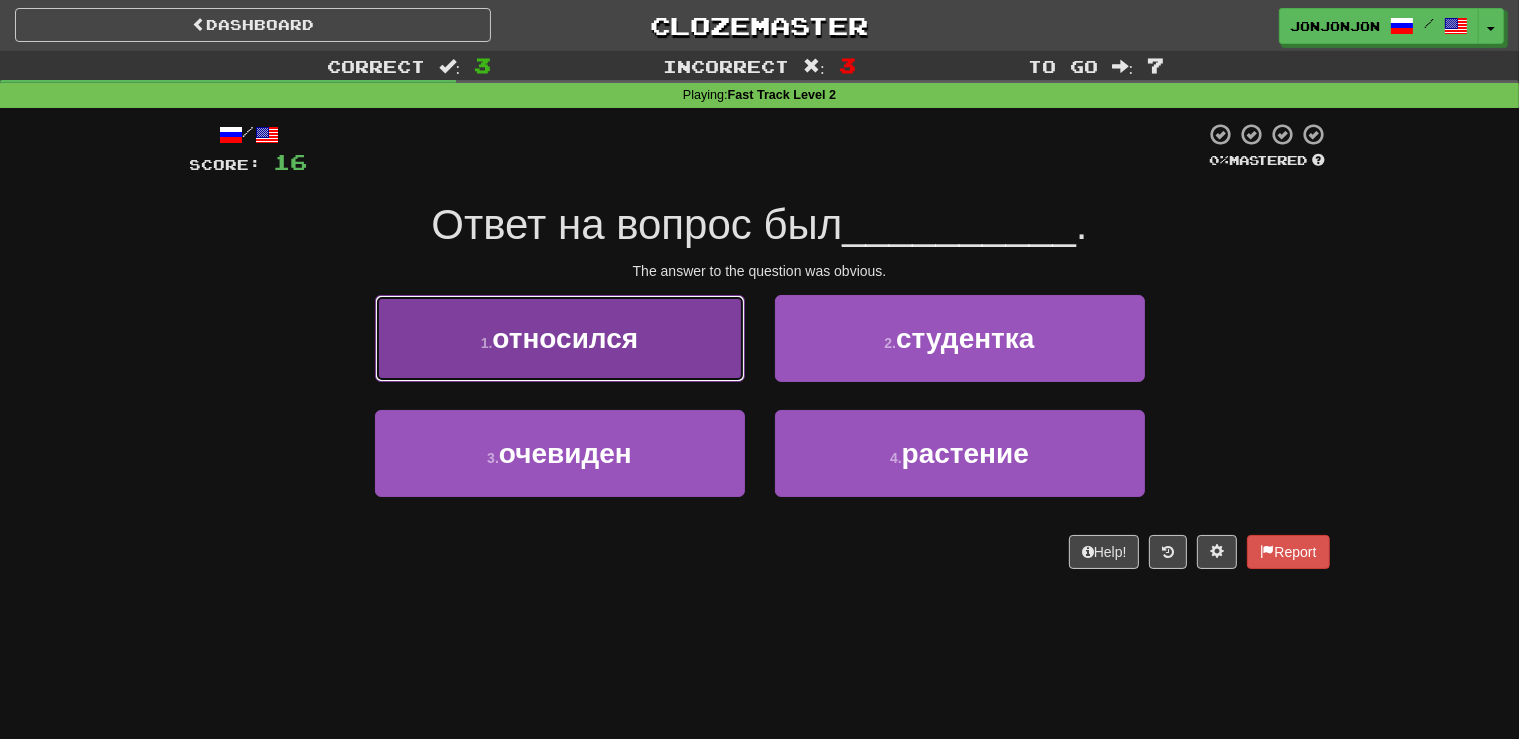 click on "1 .  относился" at bounding box center (560, 338) 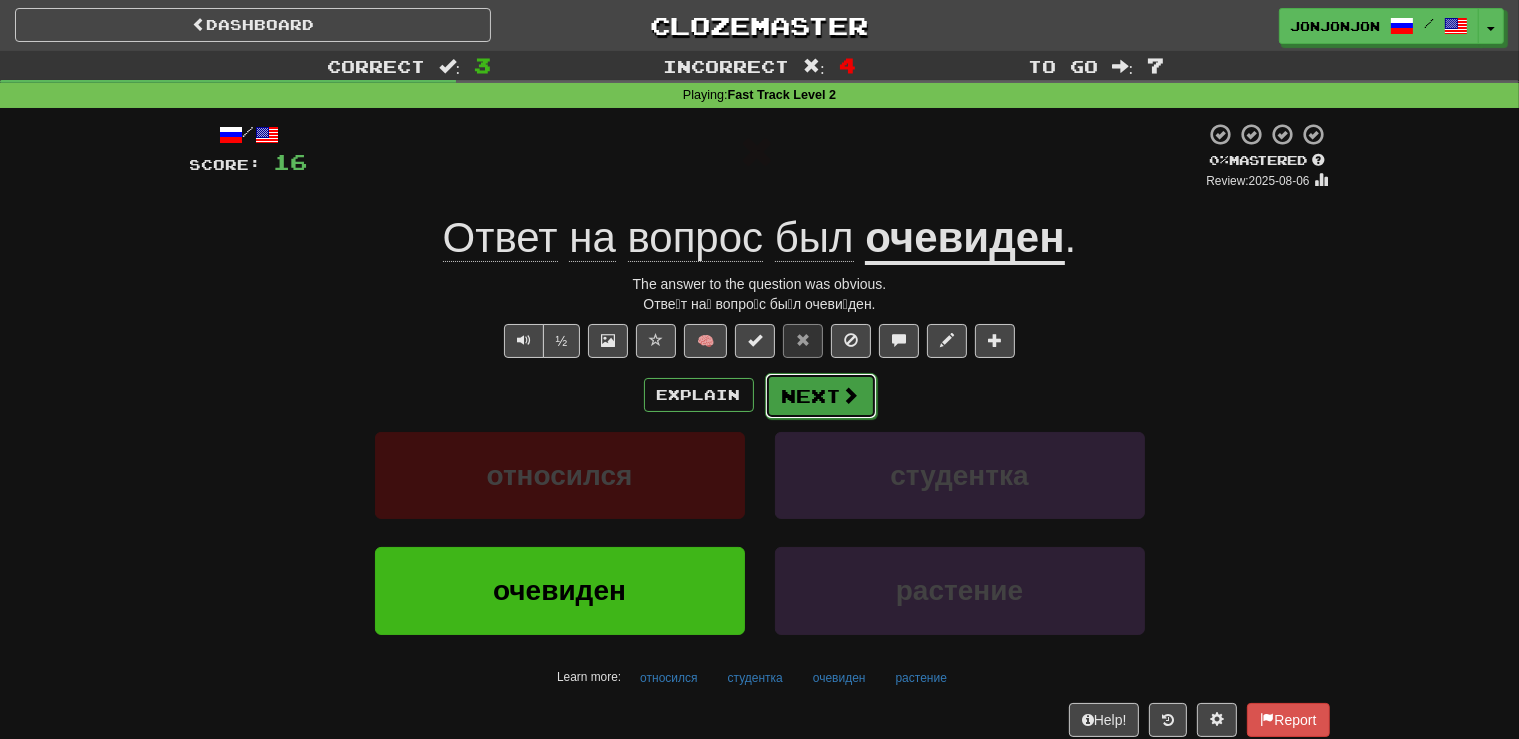 click on "Next" at bounding box center [821, 396] 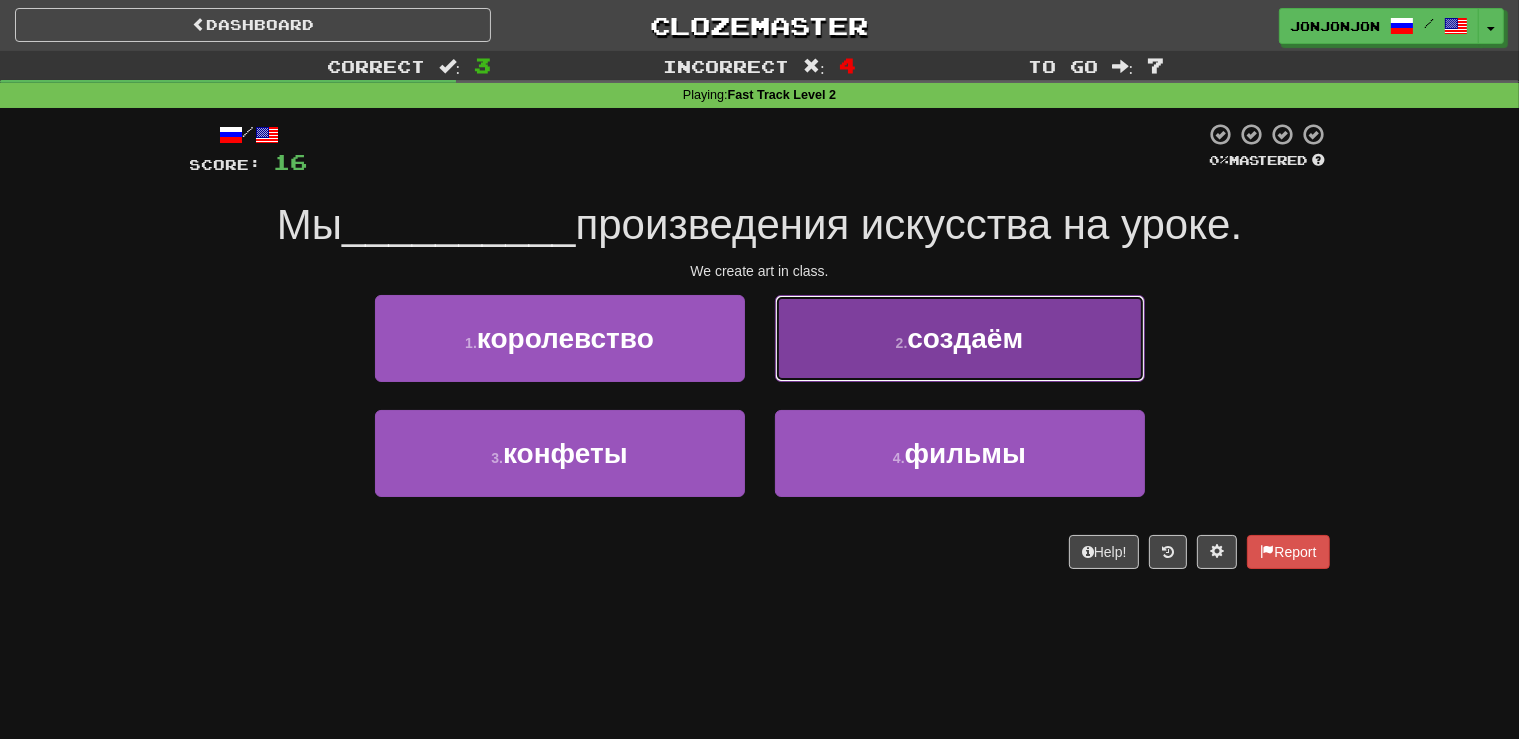 click on "2 .  создаём" at bounding box center [960, 338] 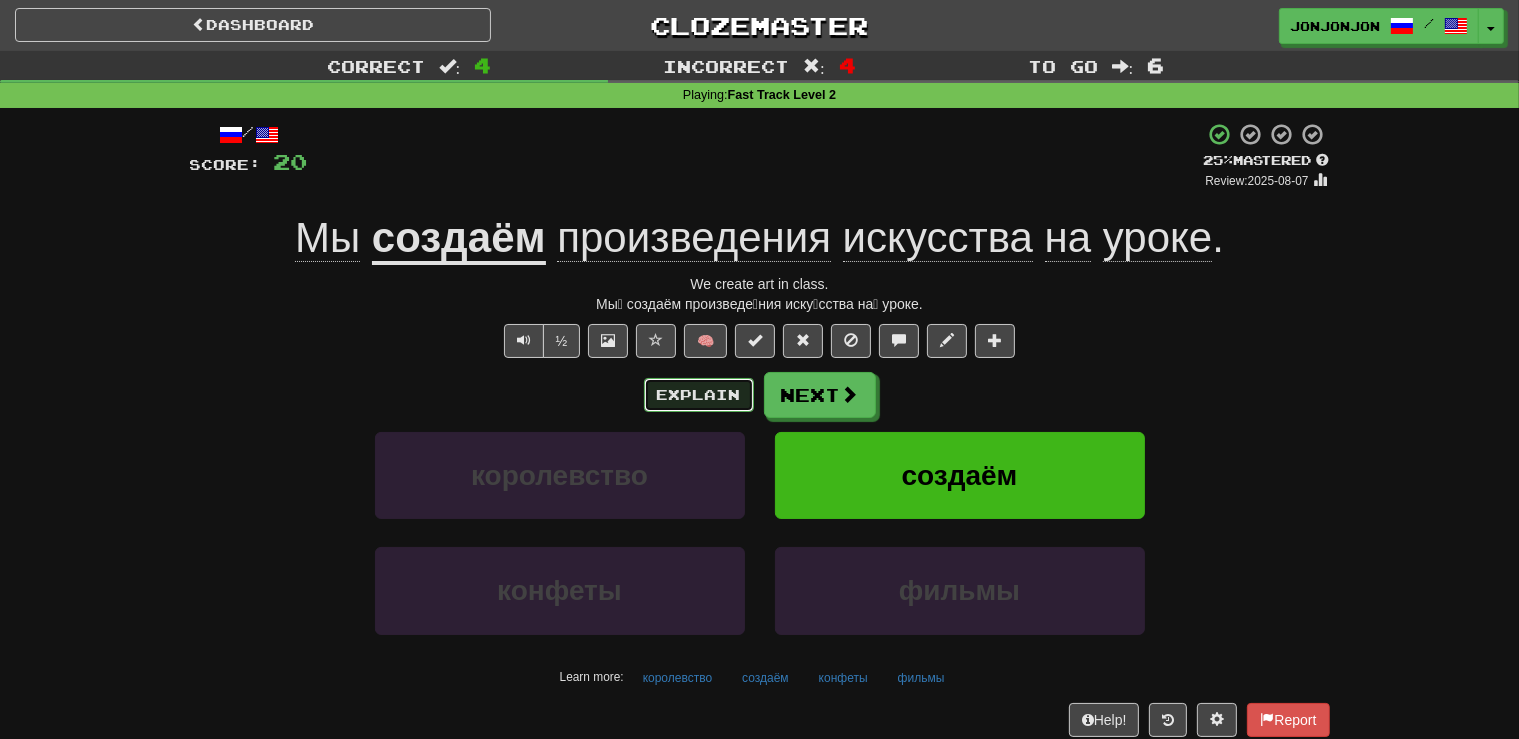 click on "Explain" at bounding box center [699, 395] 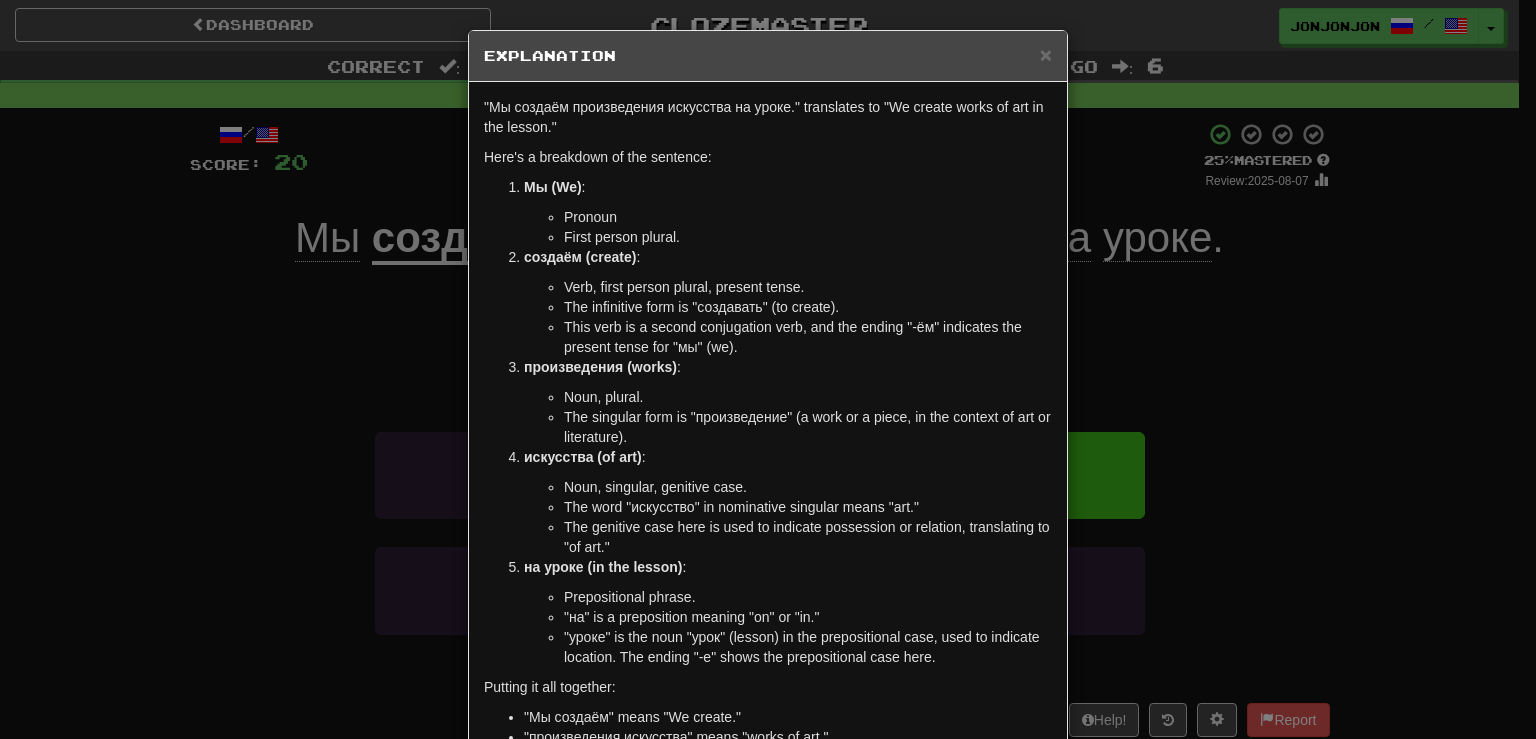 click on "Noun, plural." at bounding box center (808, 397) 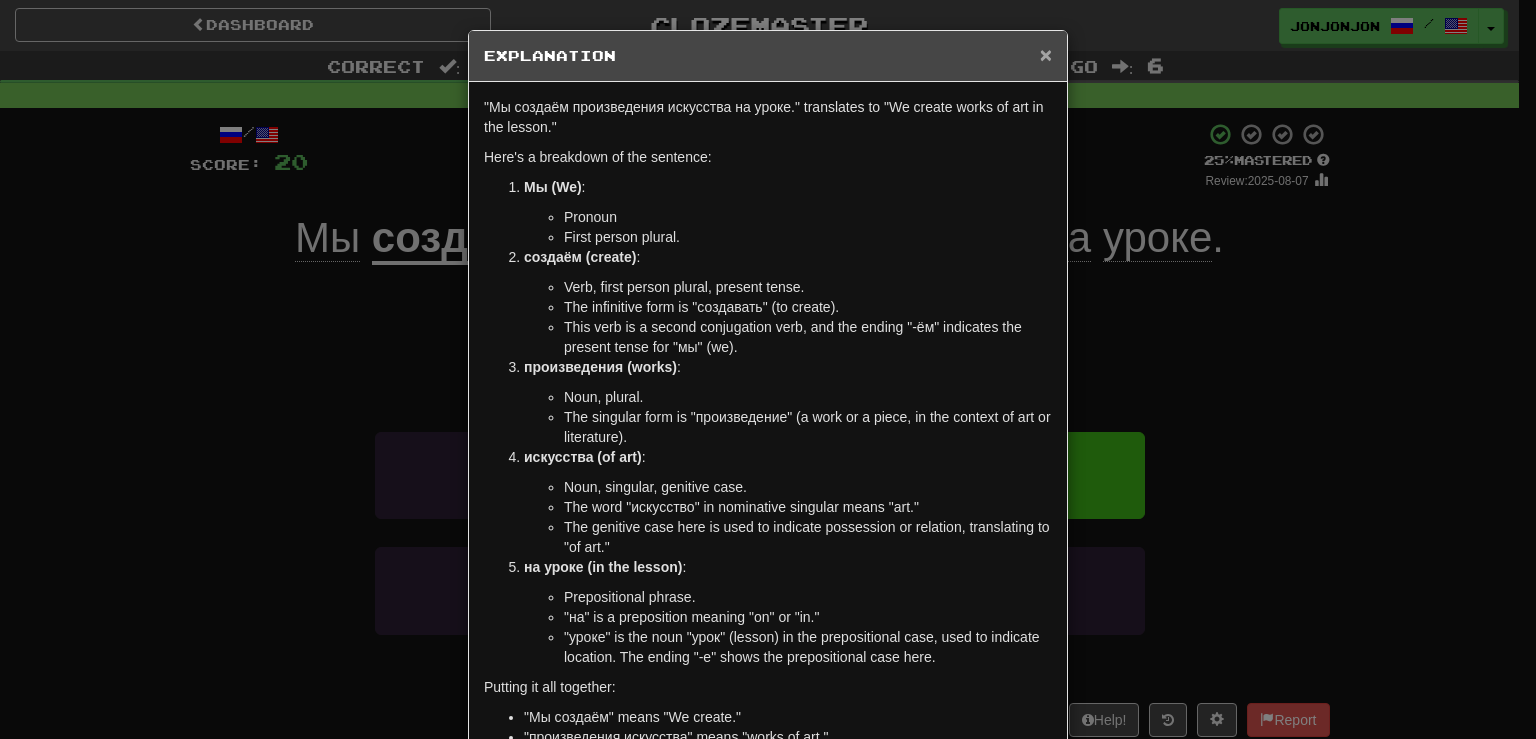 click on "×" at bounding box center (1046, 54) 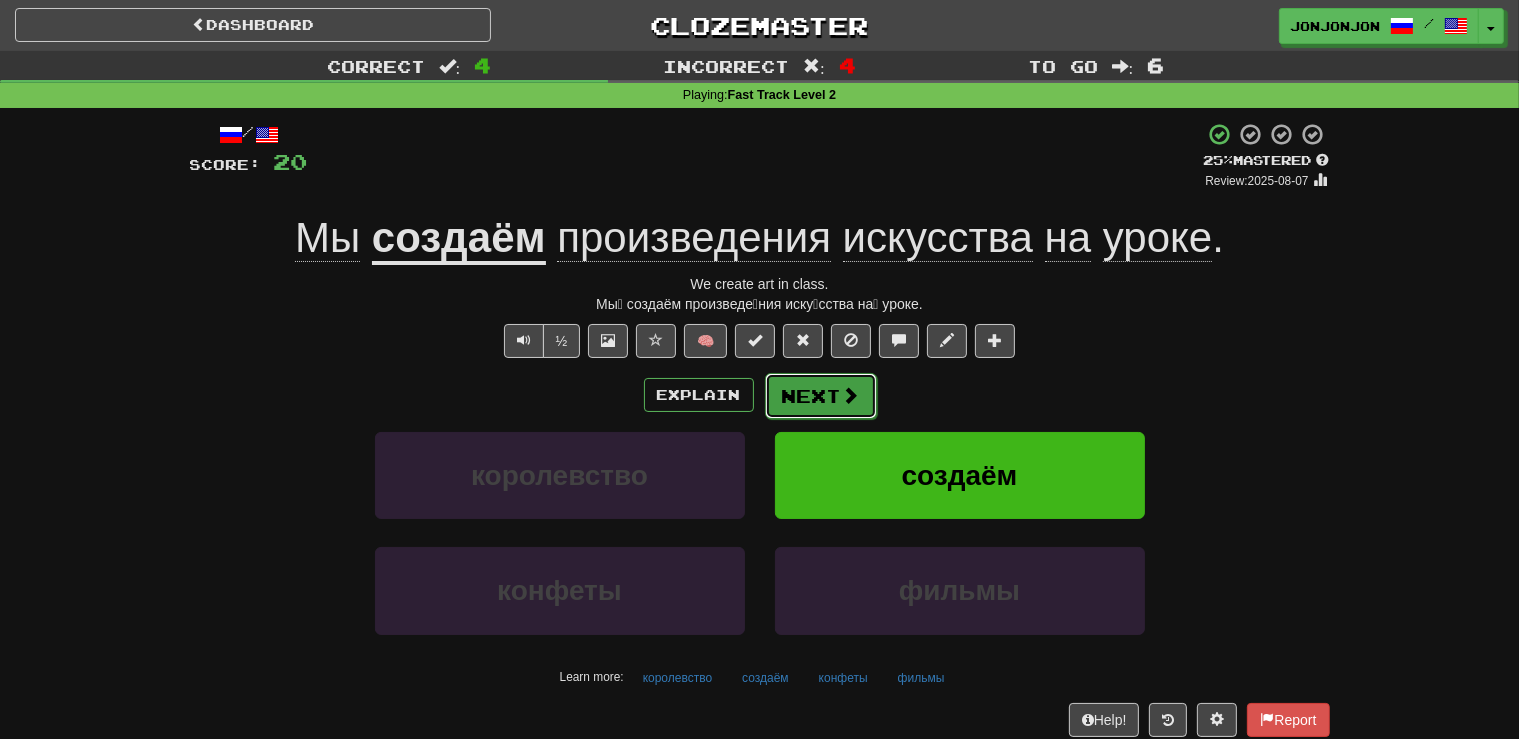 click on "Next" at bounding box center (821, 396) 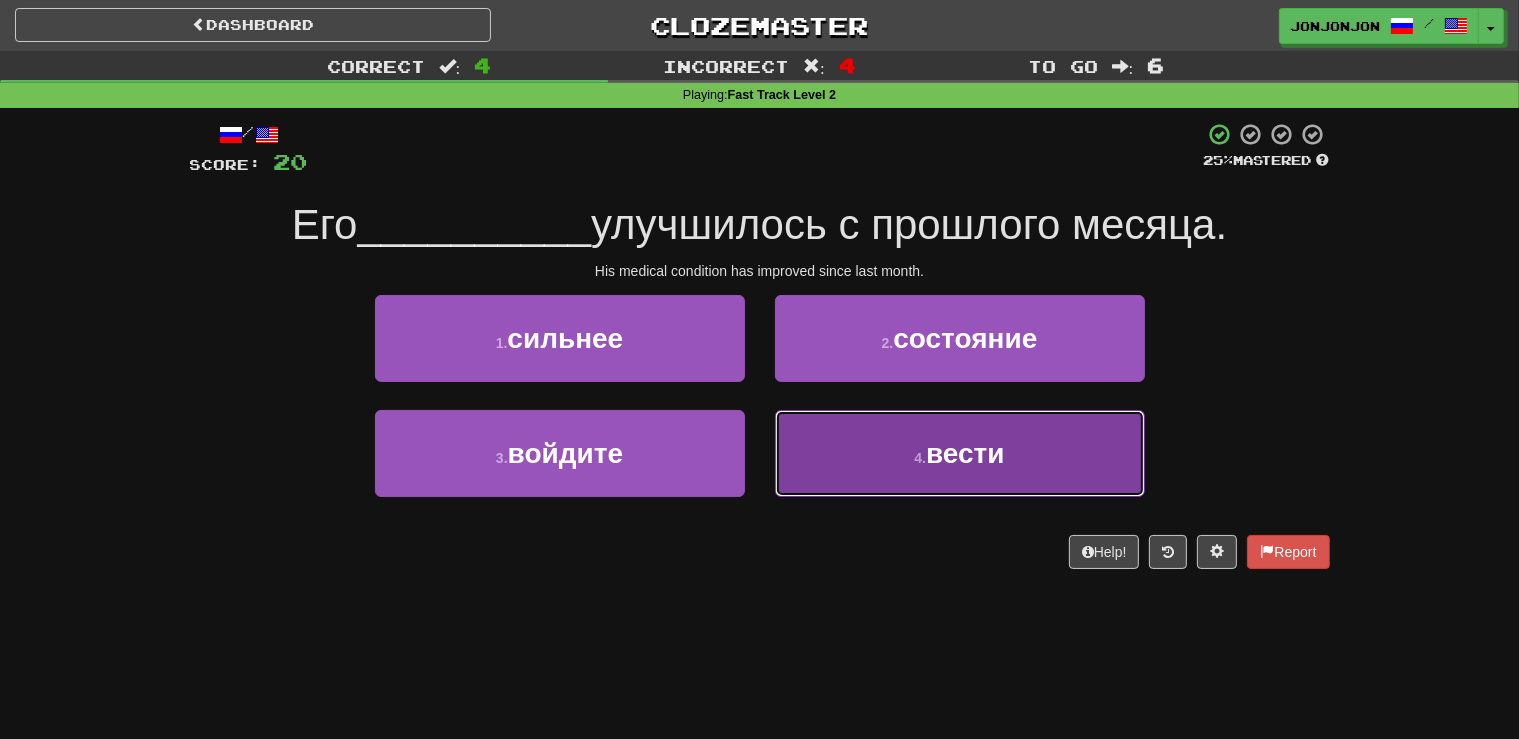 click on "4 ." at bounding box center [920, 458] 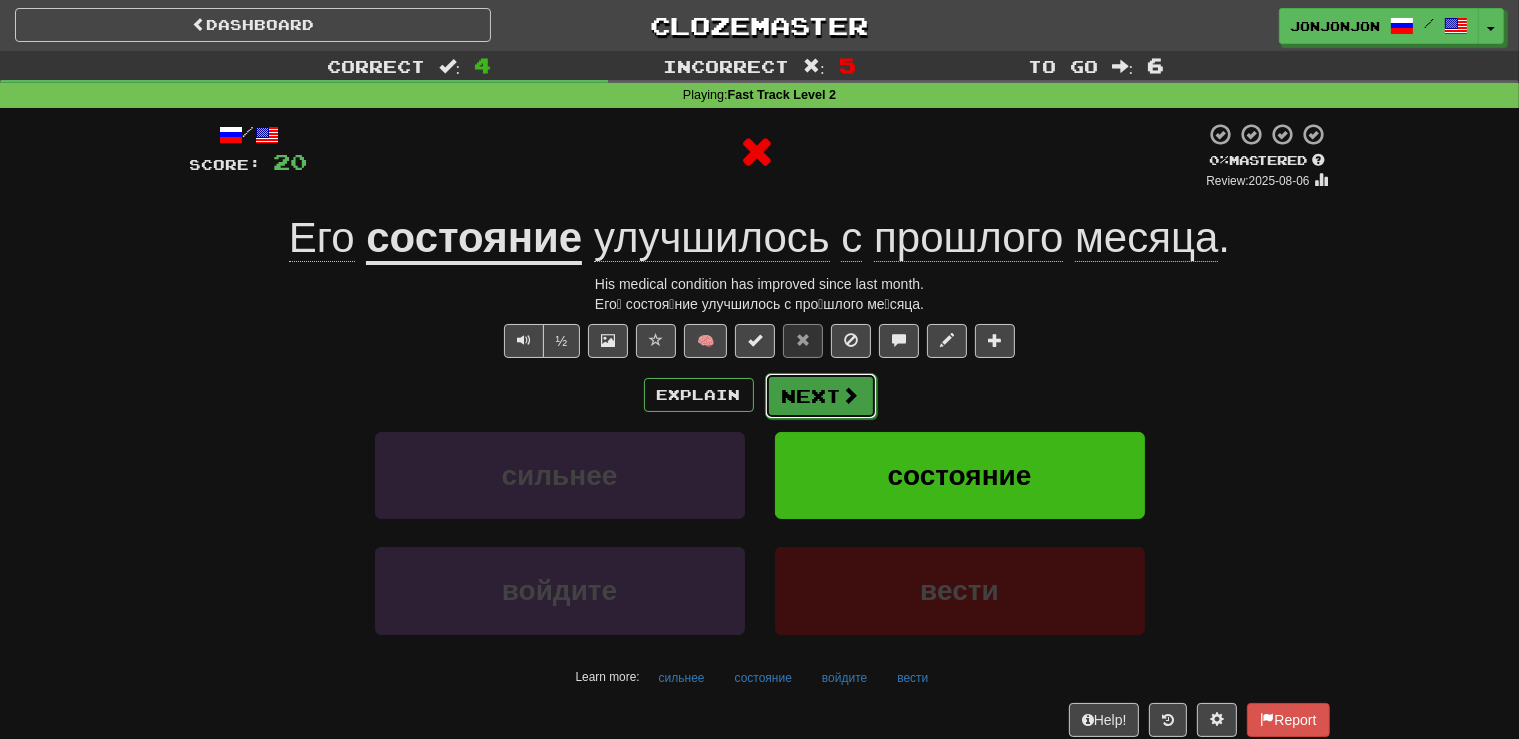 click on "Next" at bounding box center [821, 396] 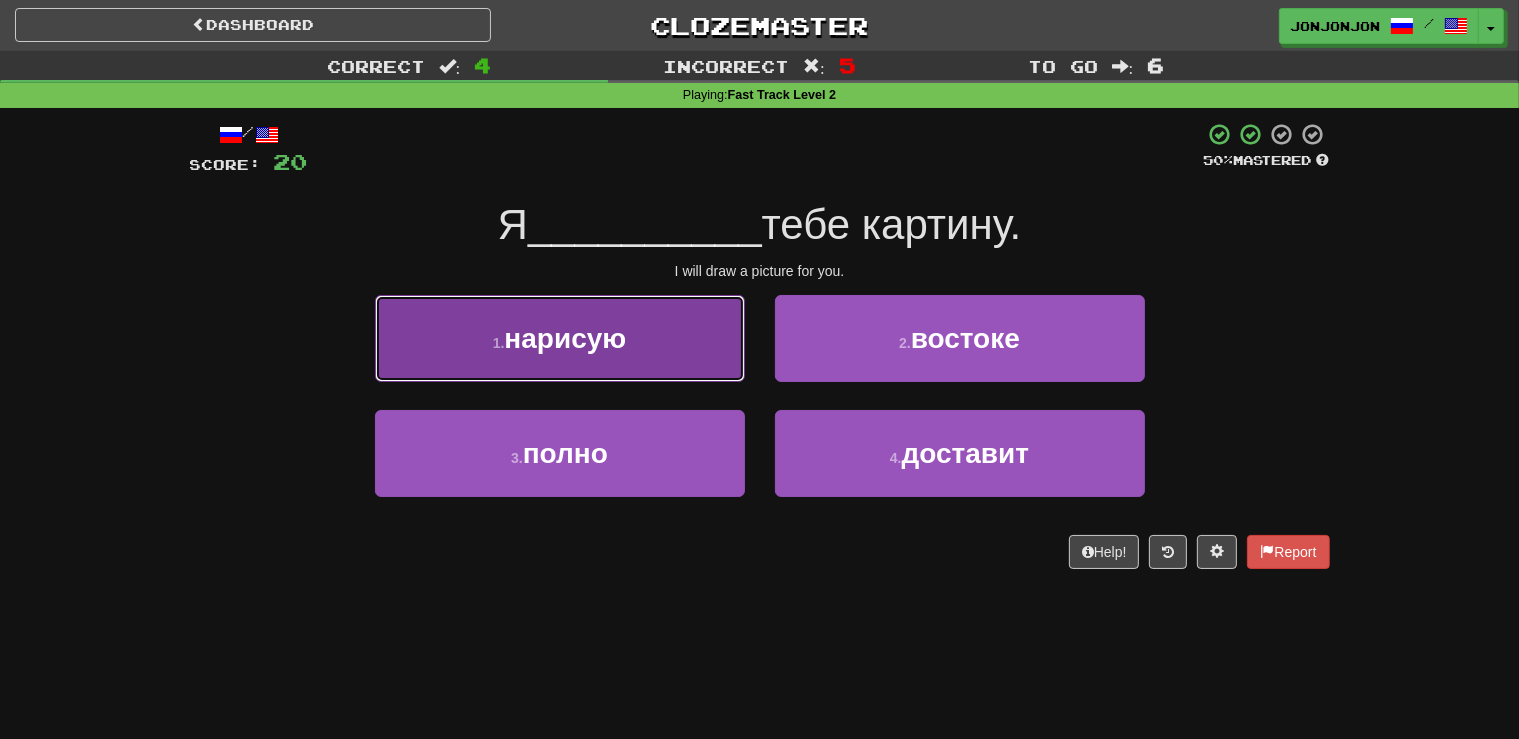 click on "1 .  нарисую" at bounding box center [560, 338] 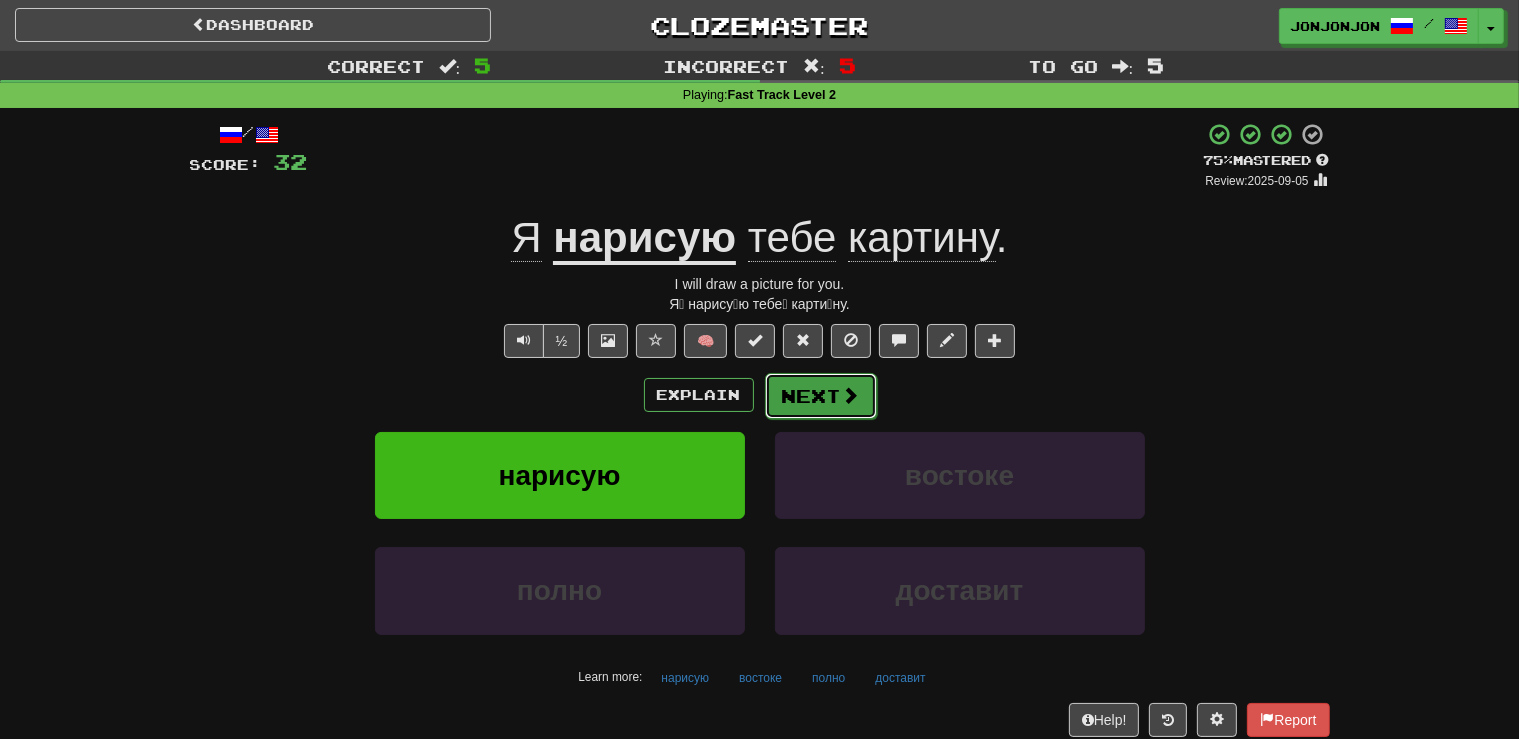 click on "Next" at bounding box center [821, 396] 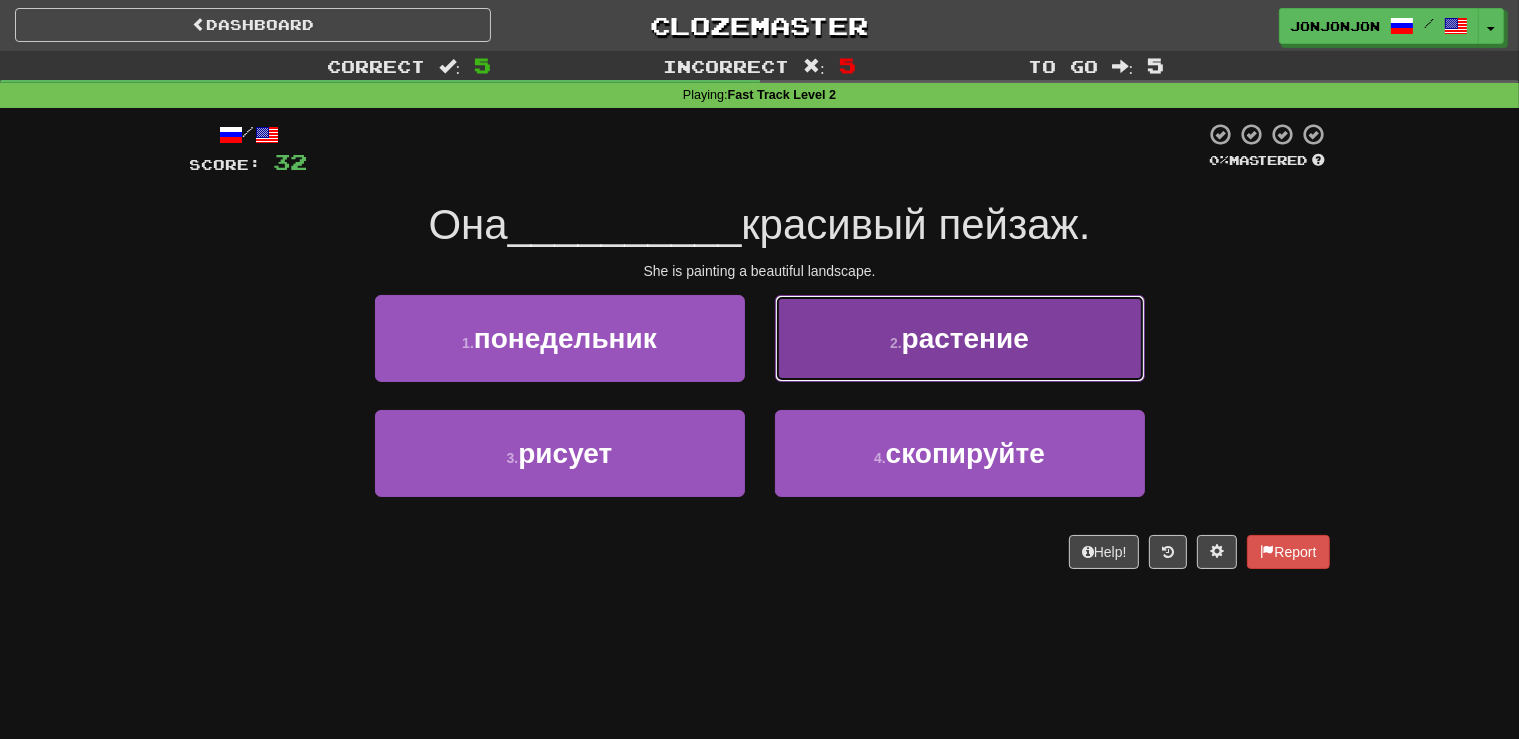 click on "растение" at bounding box center [965, 338] 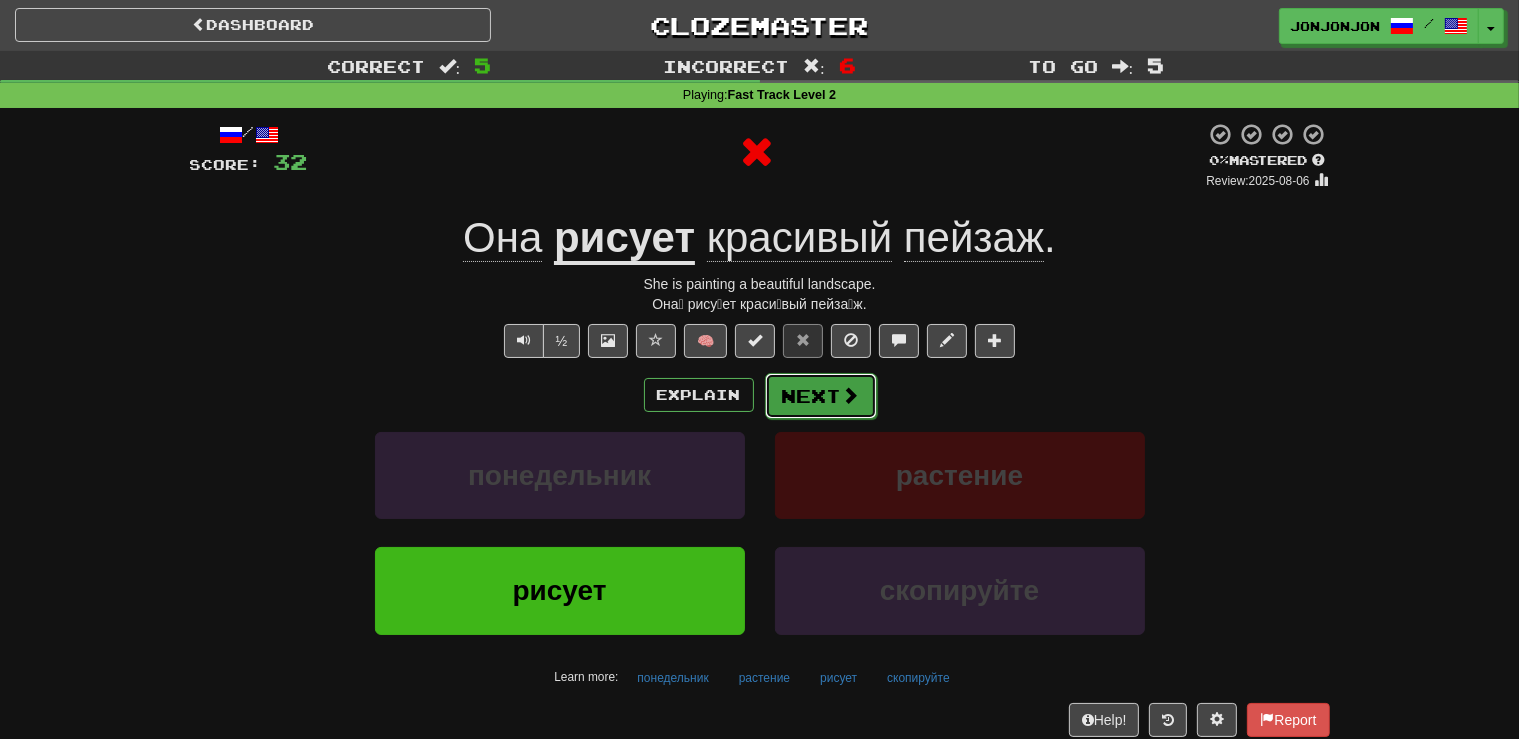 click on "Next" at bounding box center (821, 396) 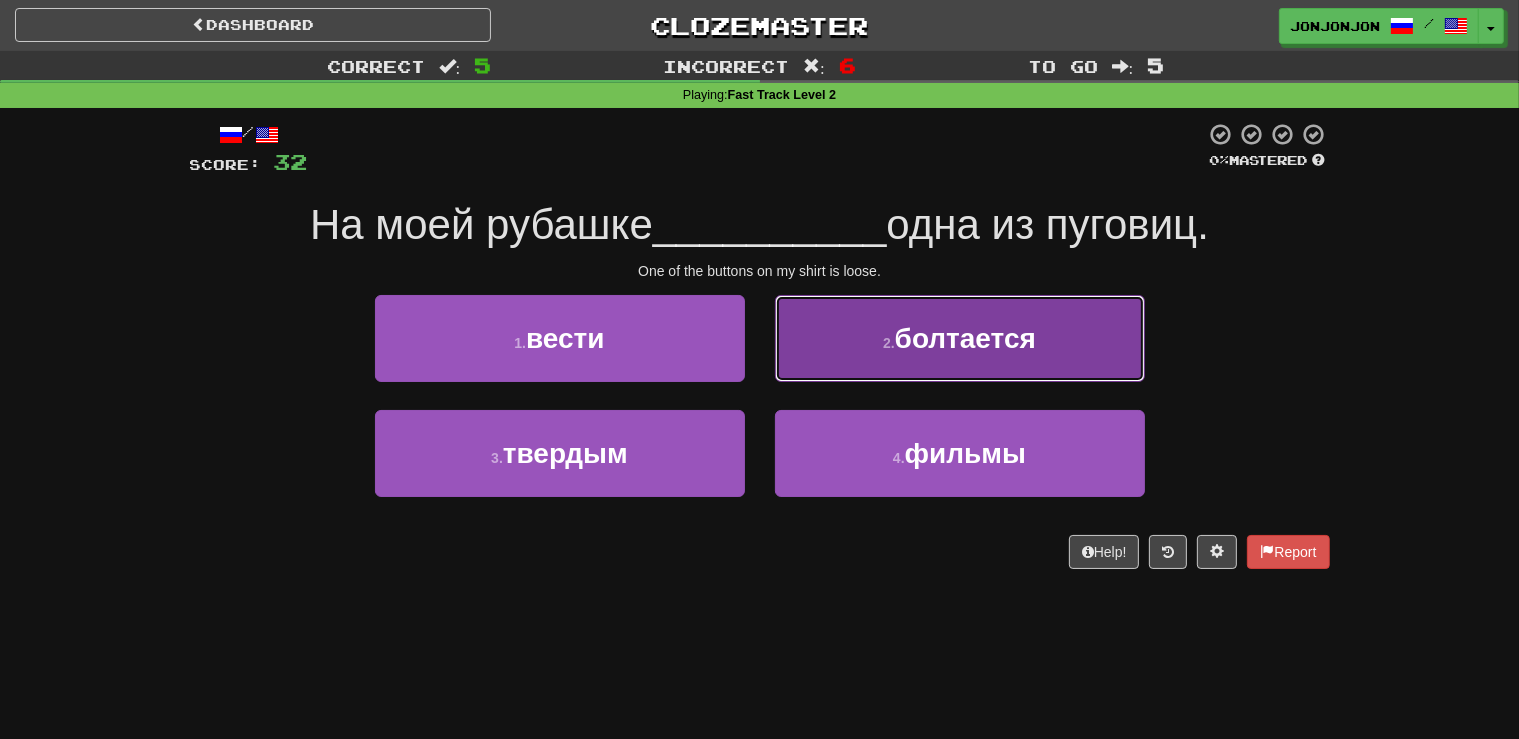 click on "2 .  болтается" at bounding box center (960, 338) 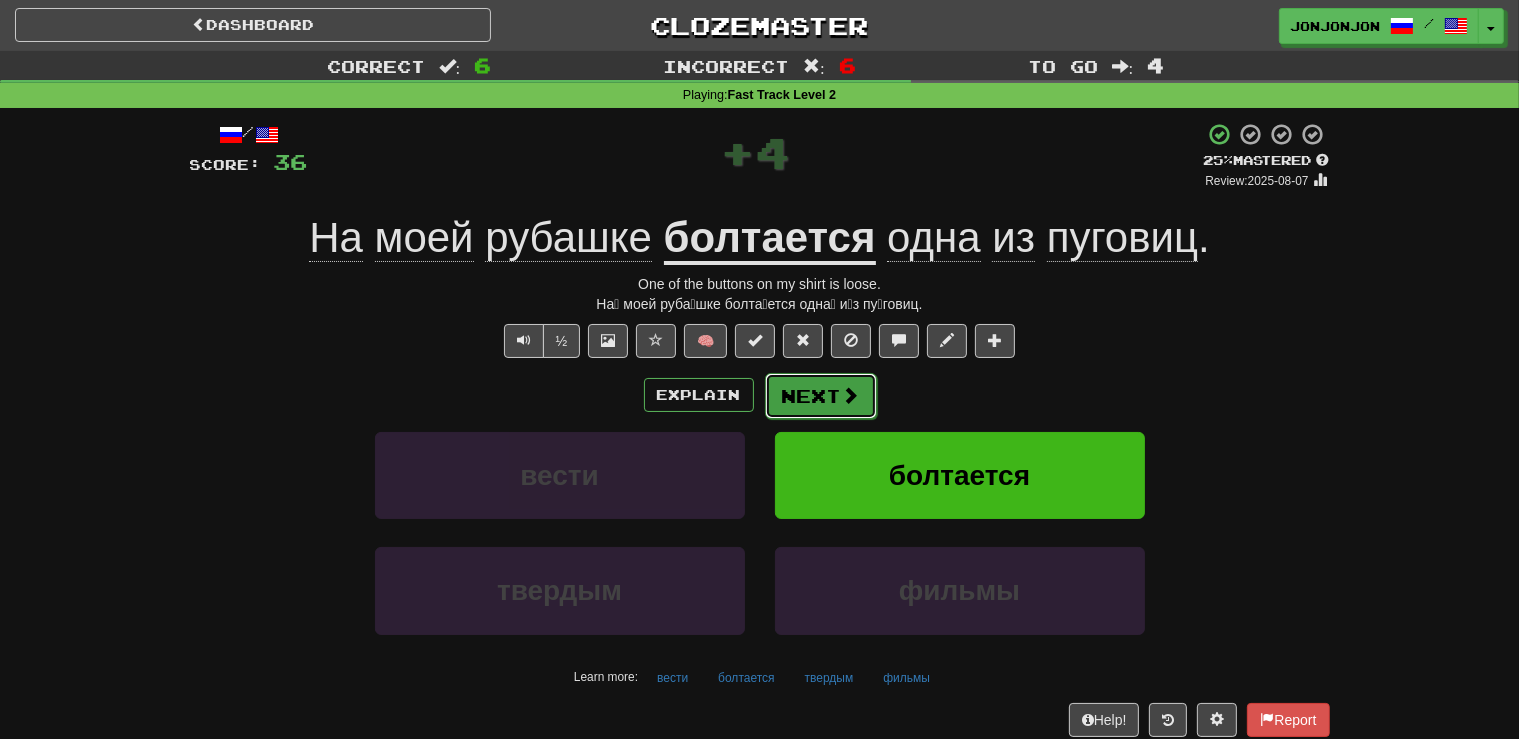 click on "Next" at bounding box center [821, 396] 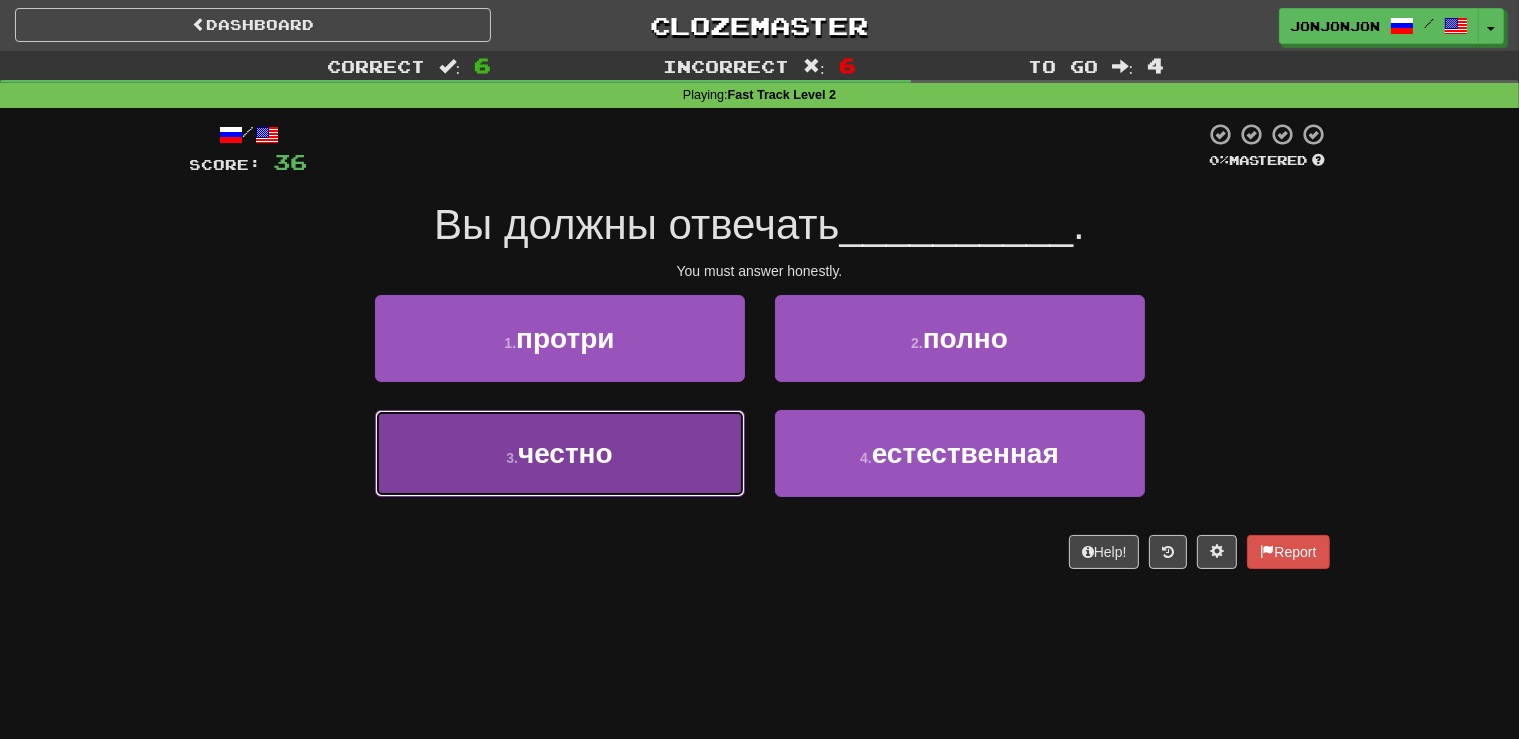 click on "3 .  честно" at bounding box center [560, 453] 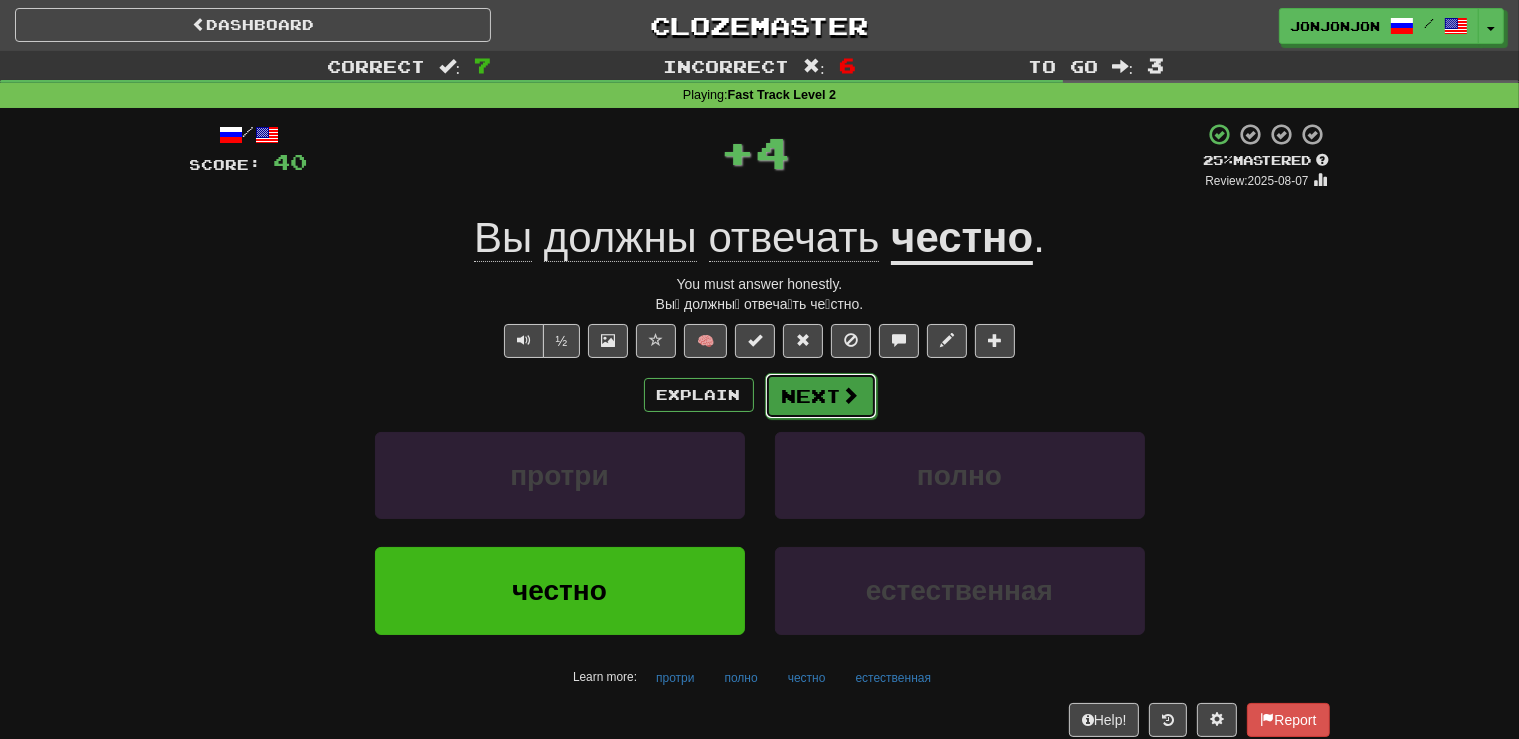 click on "Next" at bounding box center (821, 396) 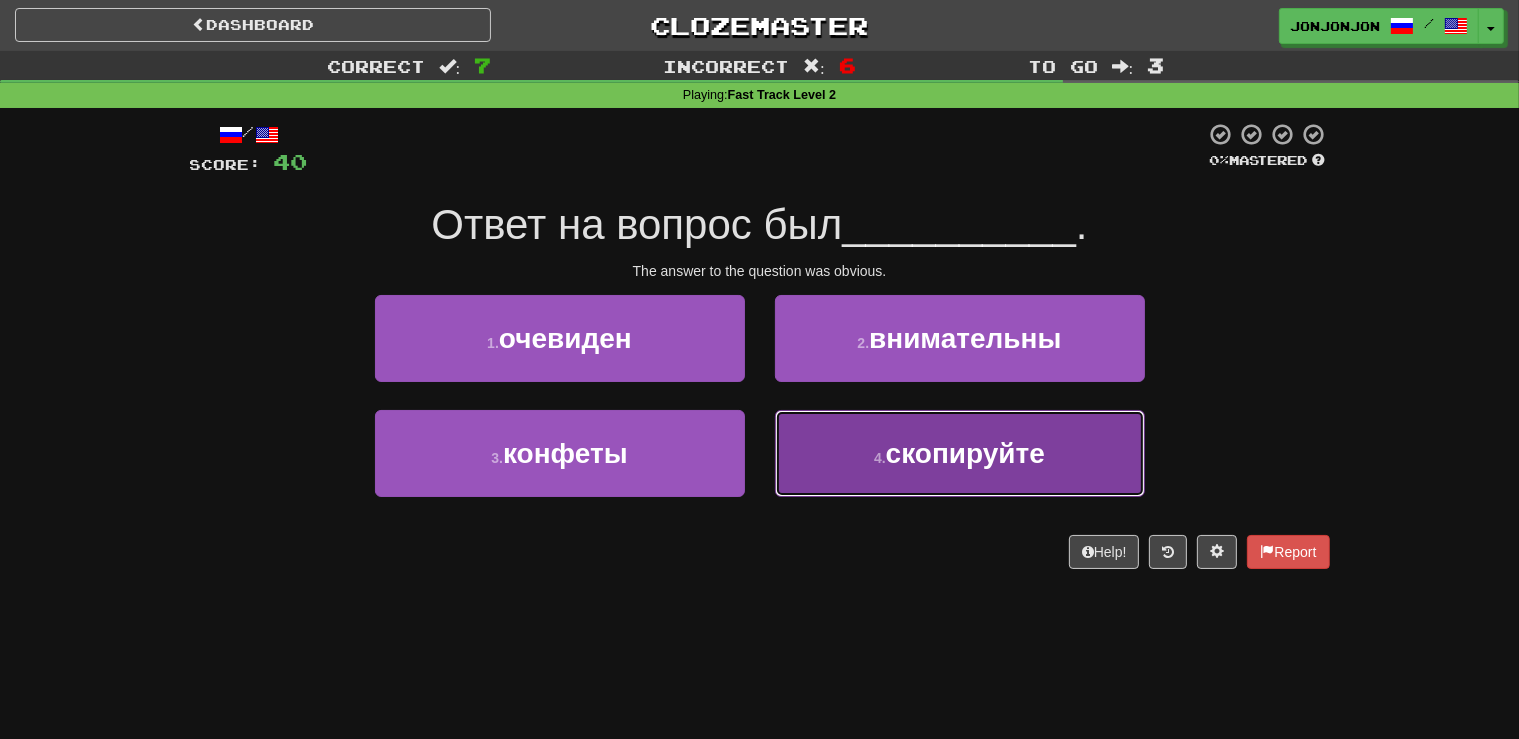 click on "скопируйте" at bounding box center (965, 453) 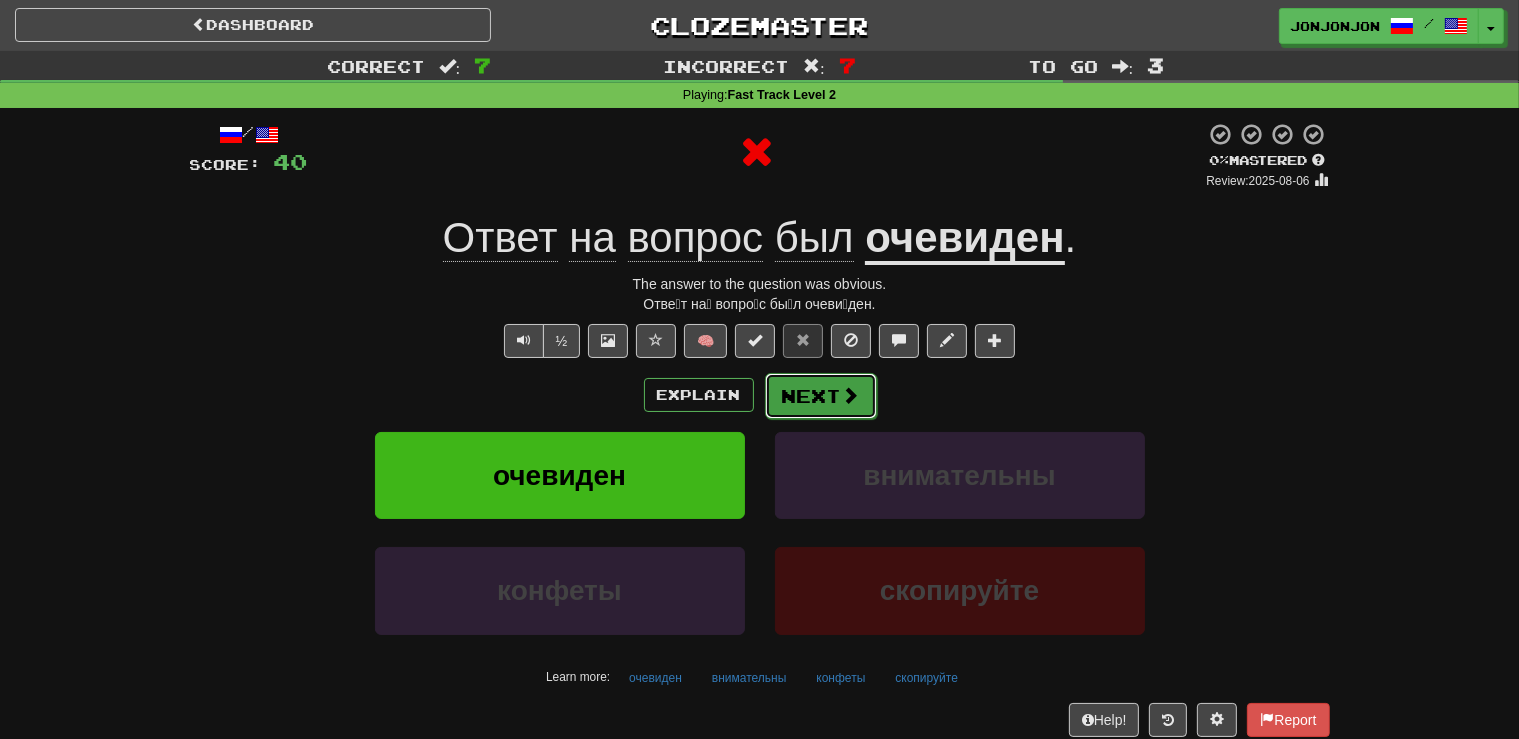 click on "Next" at bounding box center [821, 396] 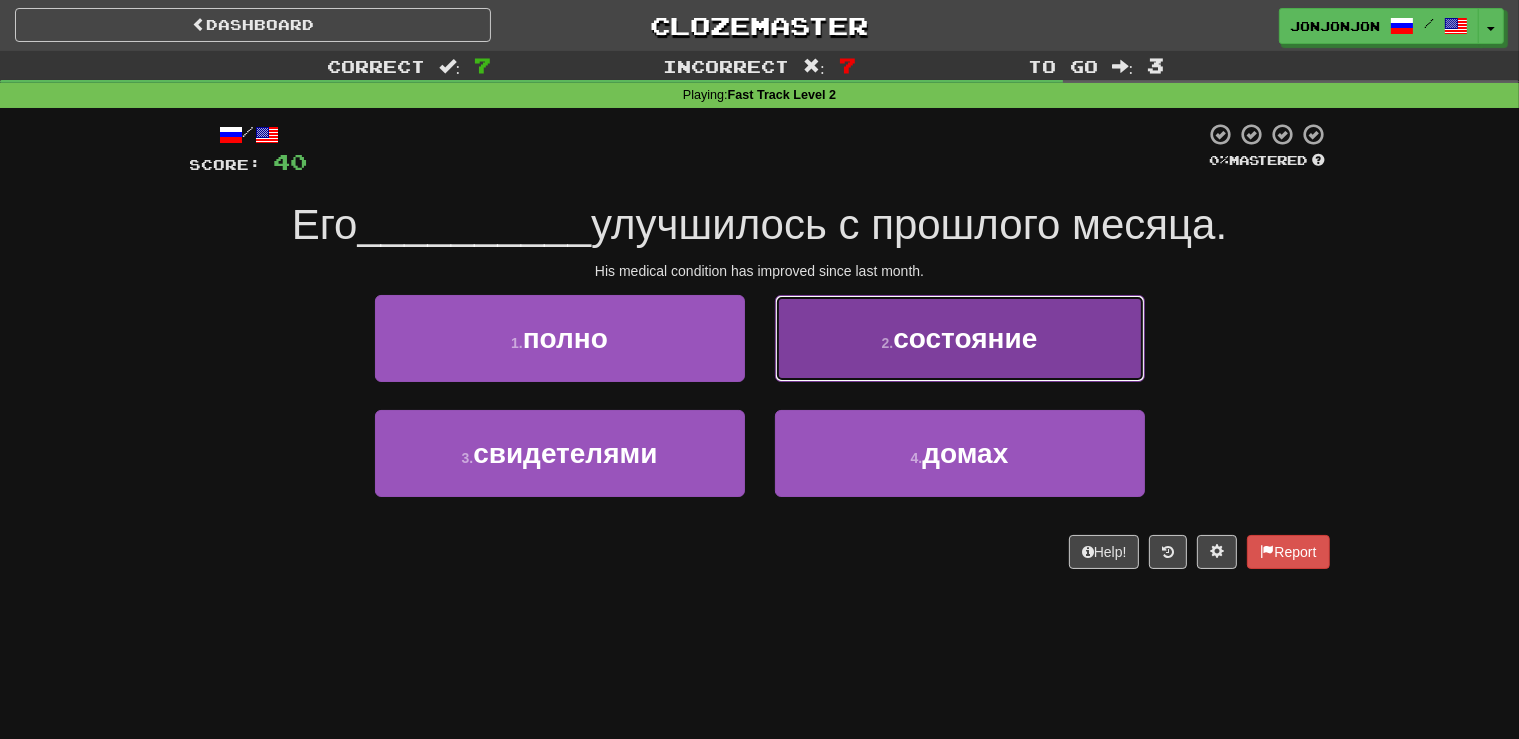 click on "2 .  состояние" at bounding box center (960, 338) 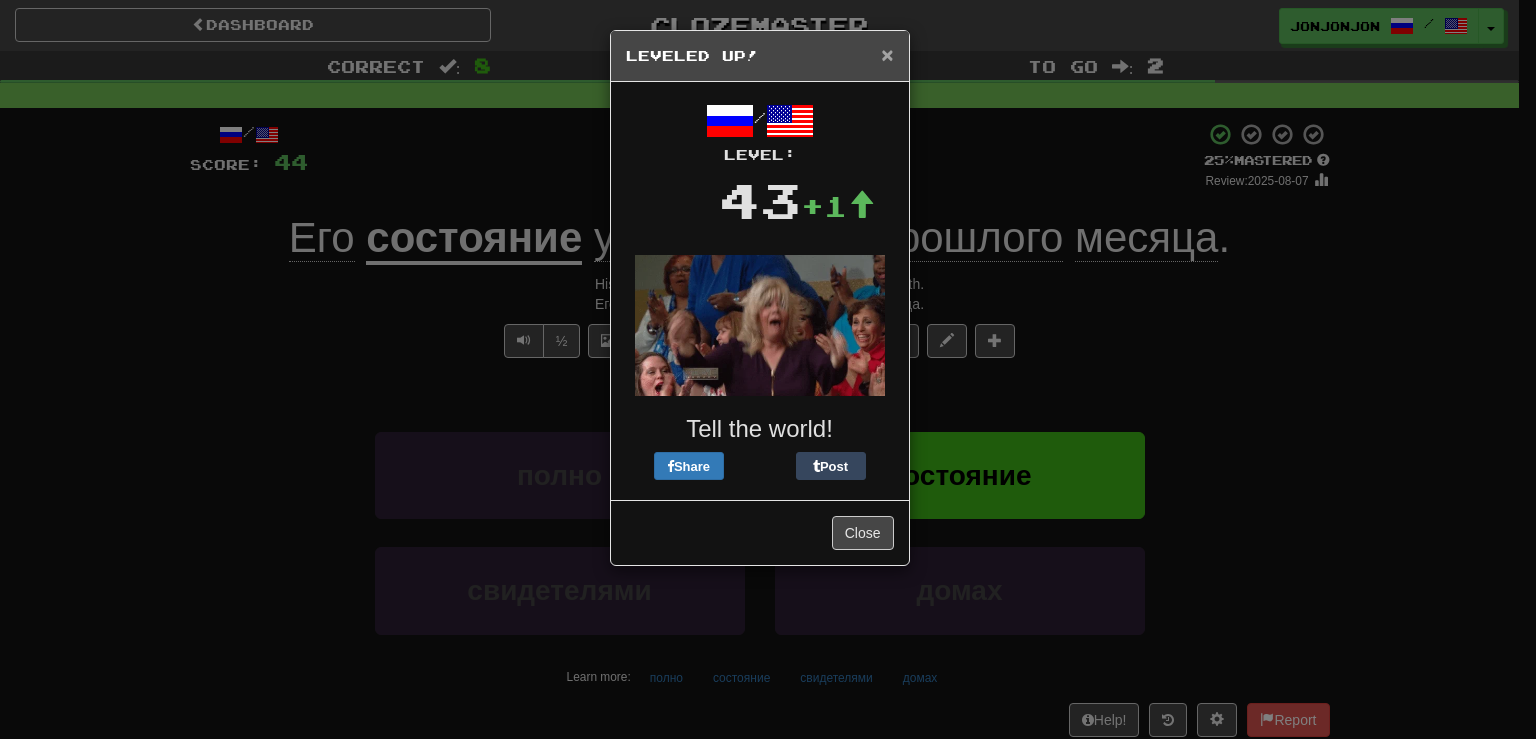 click on "×" at bounding box center (887, 54) 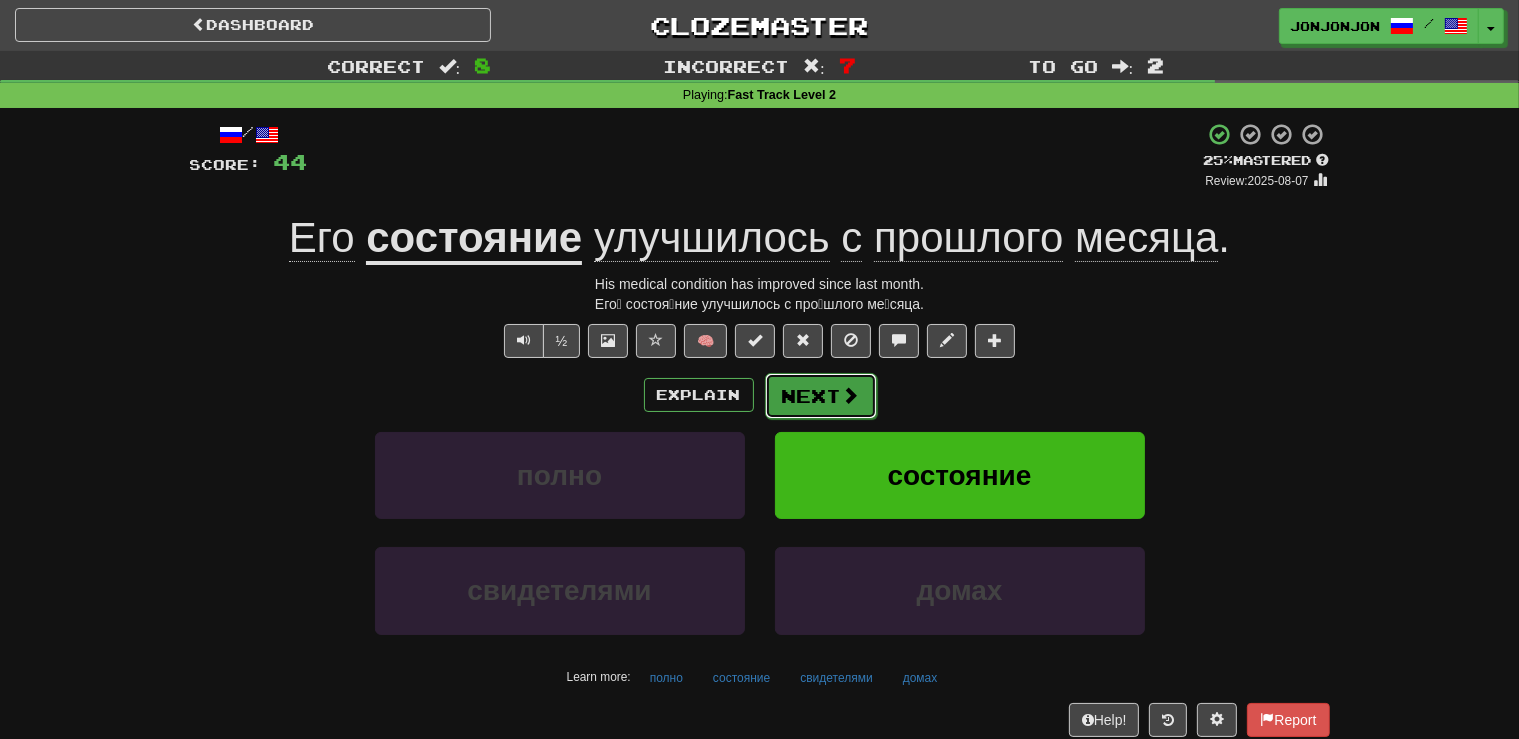 click on "Next" at bounding box center (821, 396) 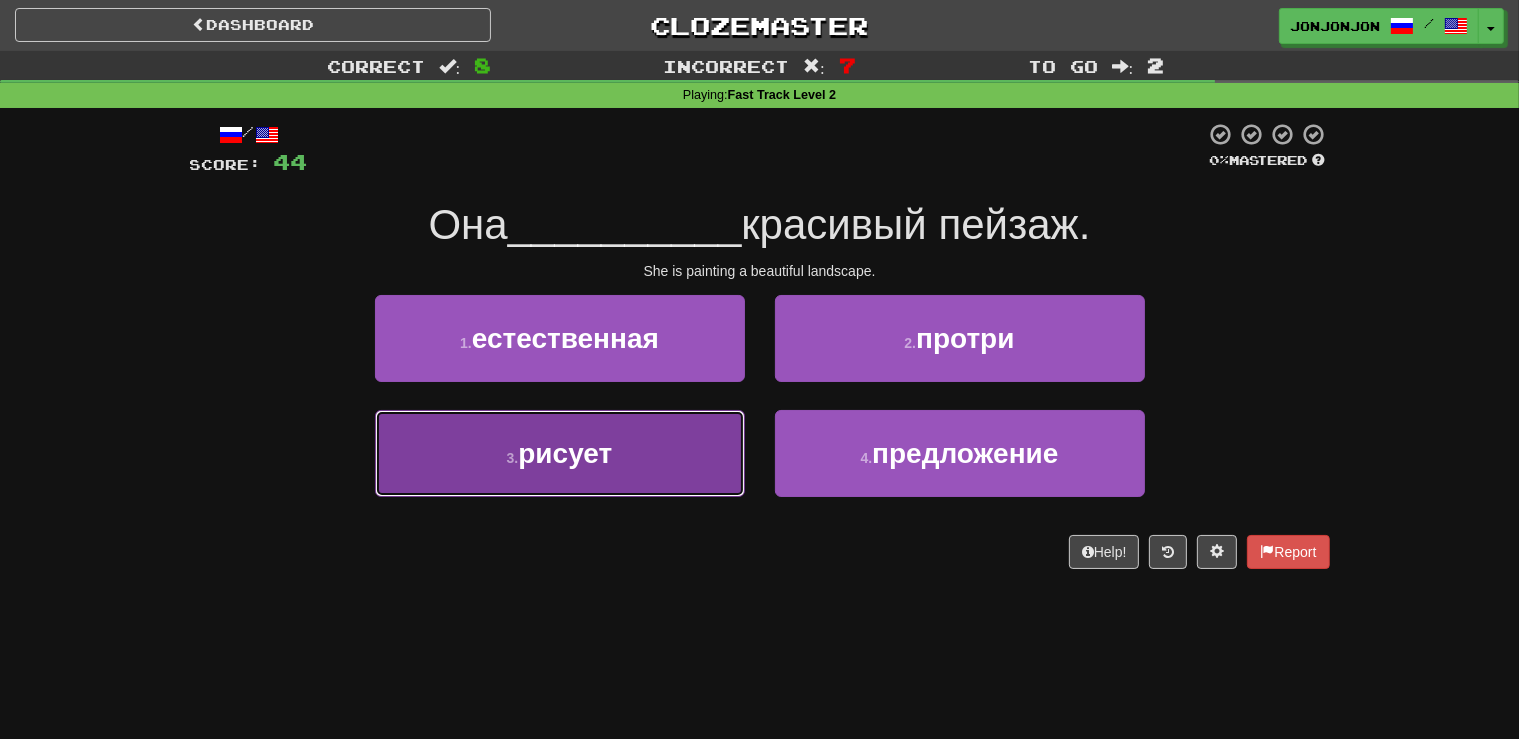 click on "3 .  рисует" at bounding box center [560, 453] 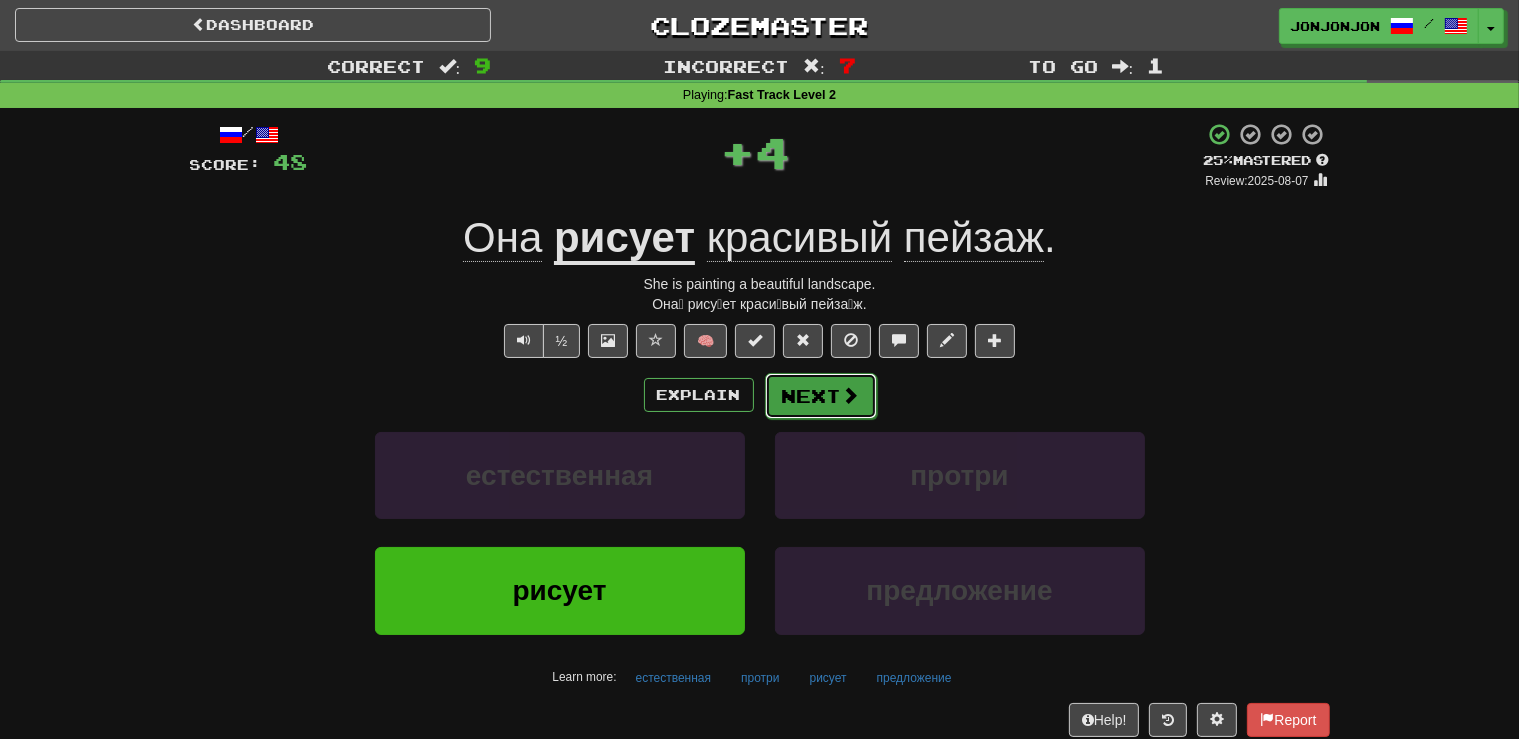 click on "Next" at bounding box center (821, 396) 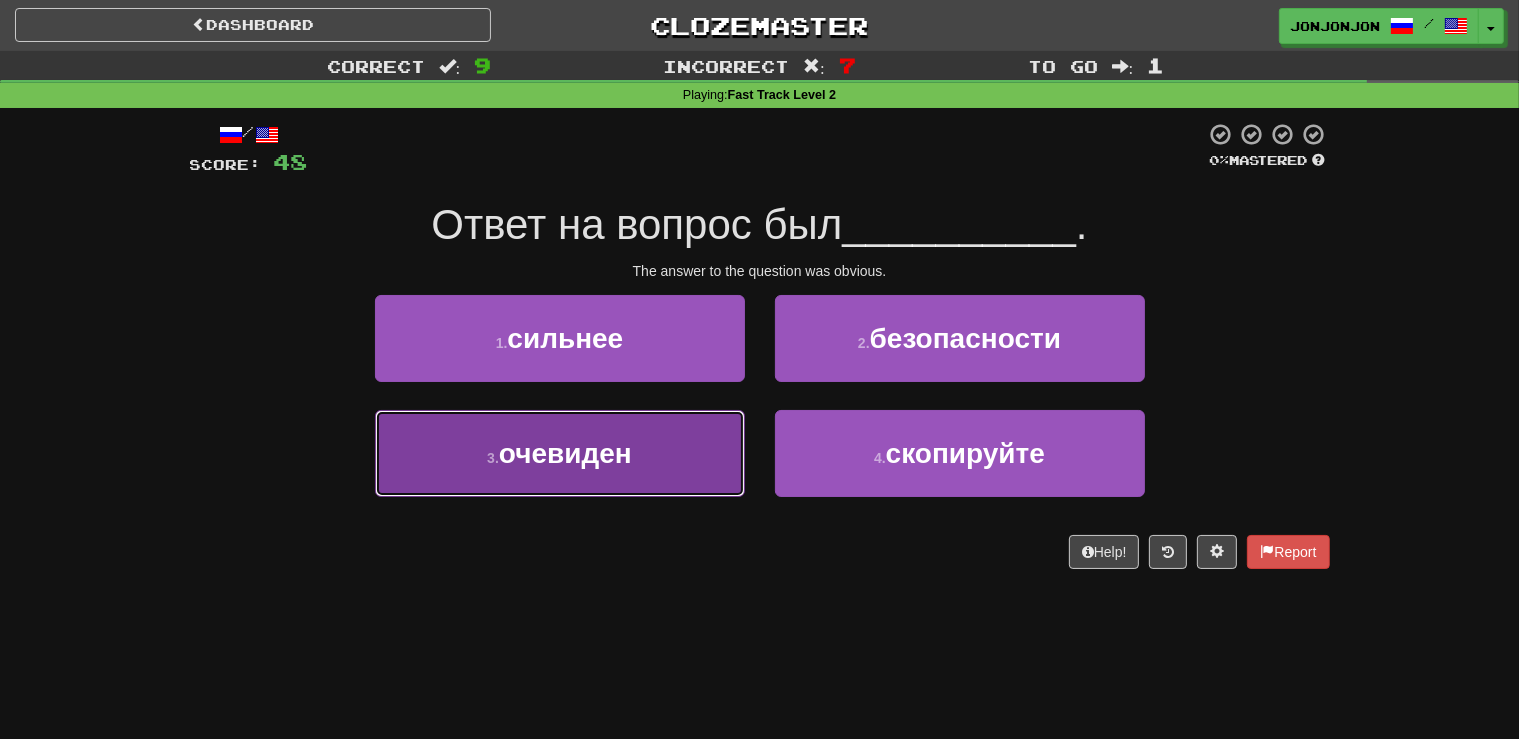 click on "3 .  очевиден" at bounding box center [560, 453] 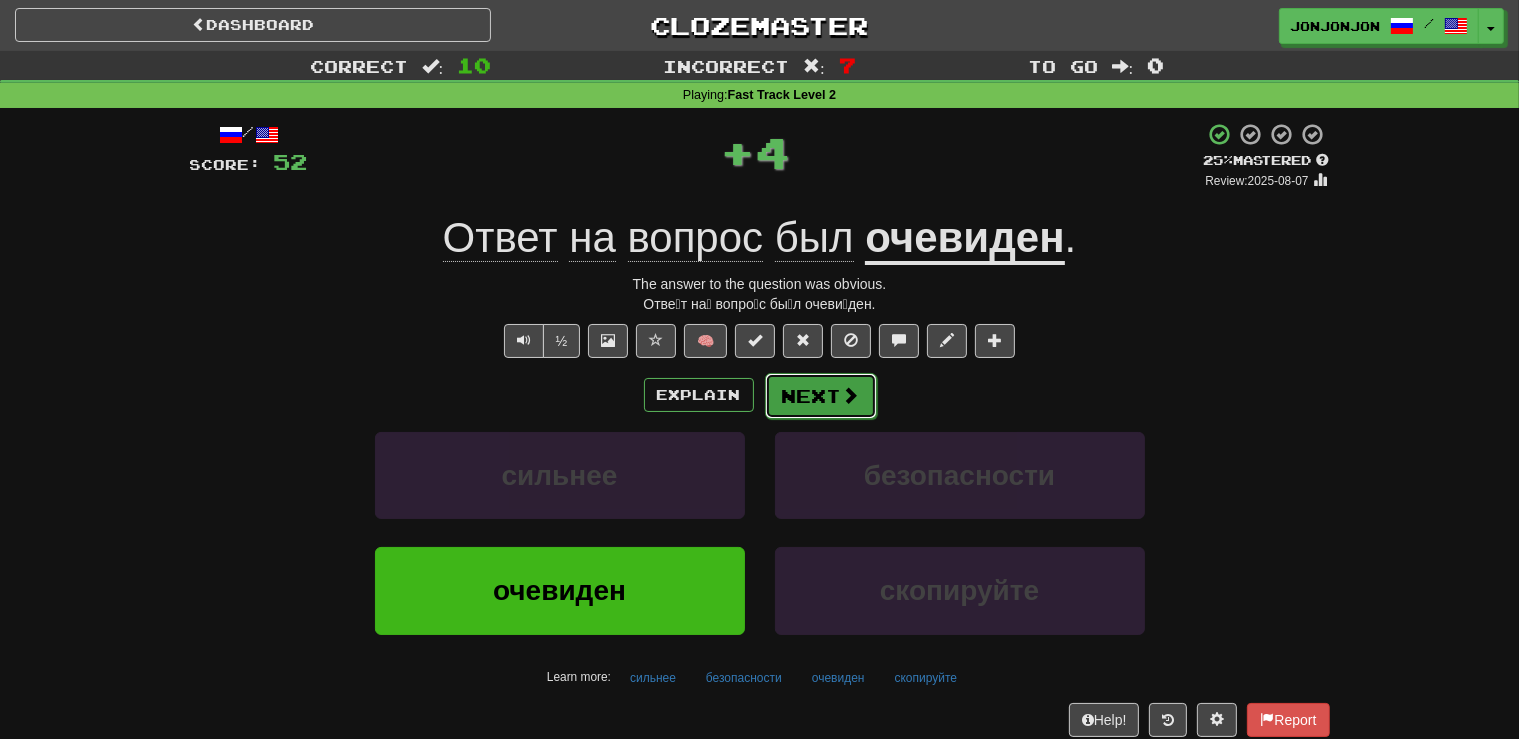 click on "Next" at bounding box center (821, 396) 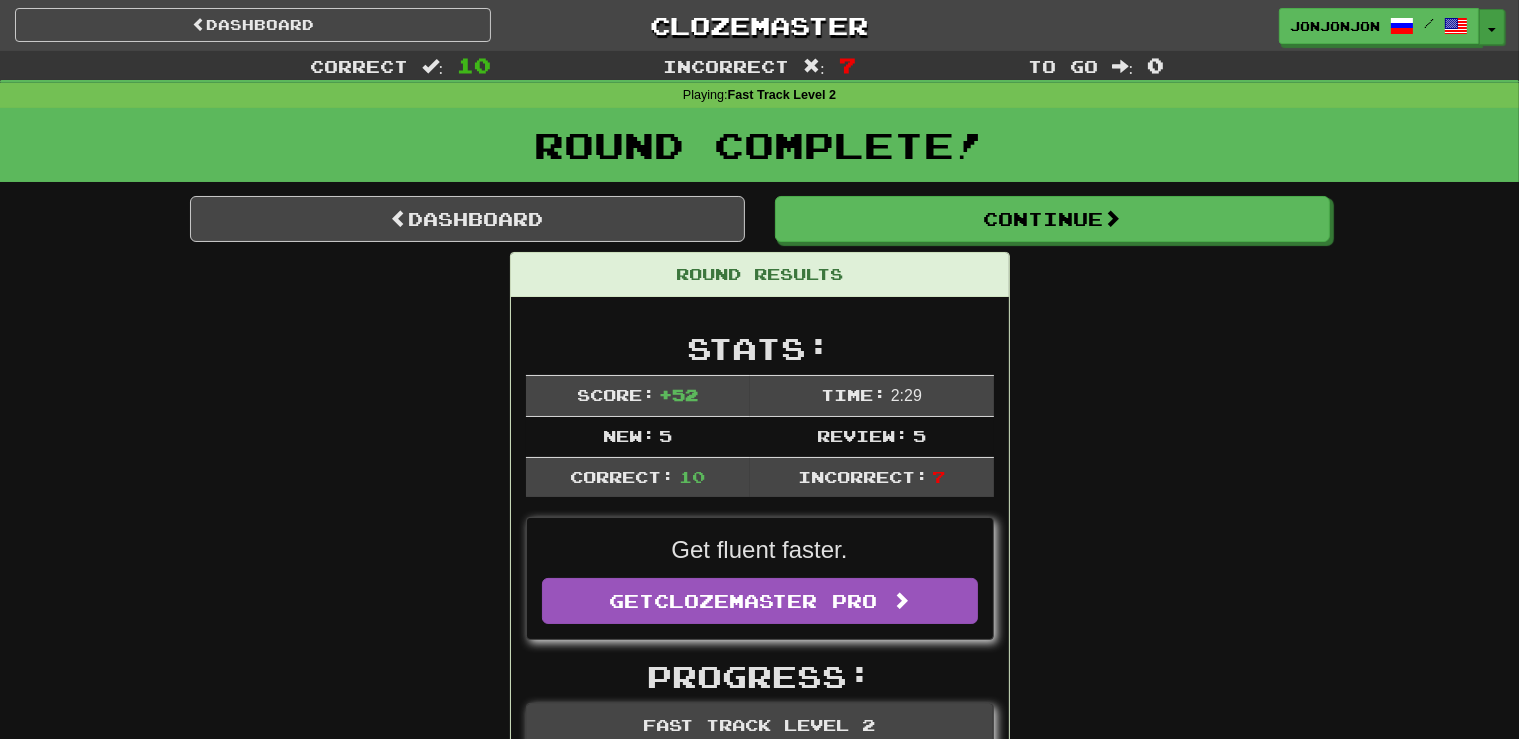 click on "Toggle Dropdown" at bounding box center [1492, 27] 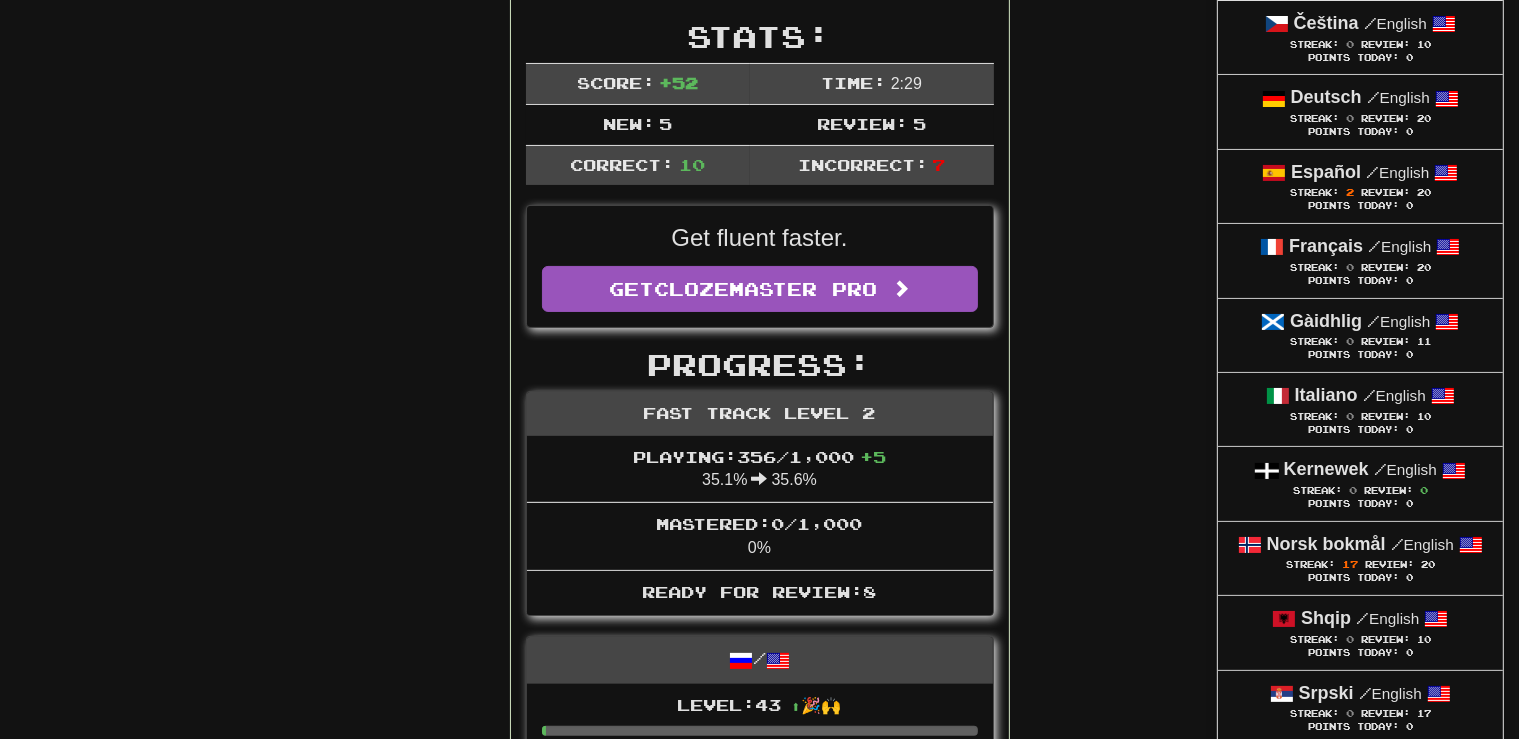 scroll, scrollTop: 369, scrollLeft: 0, axis: vertical 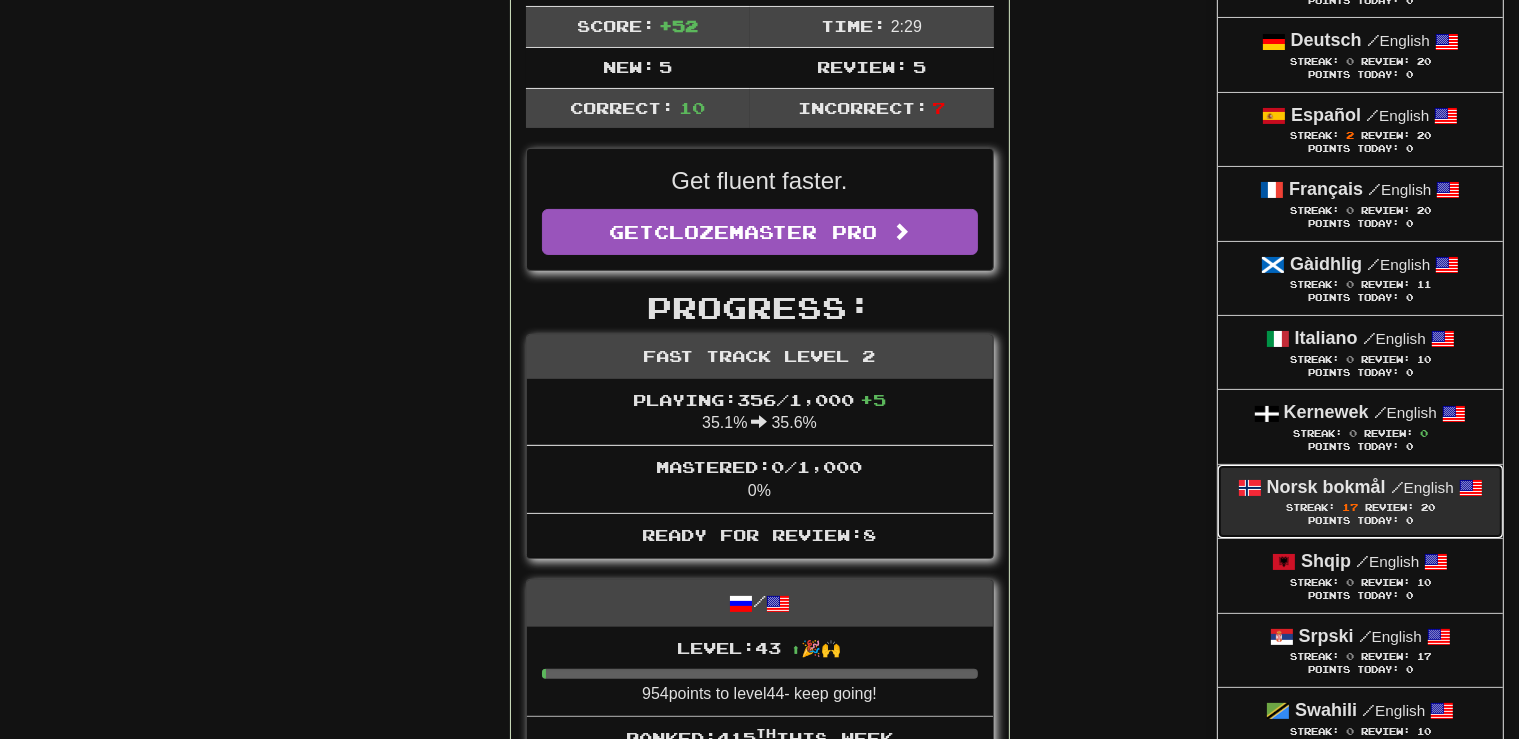 click on "17" at bounding box center (1350, 507) 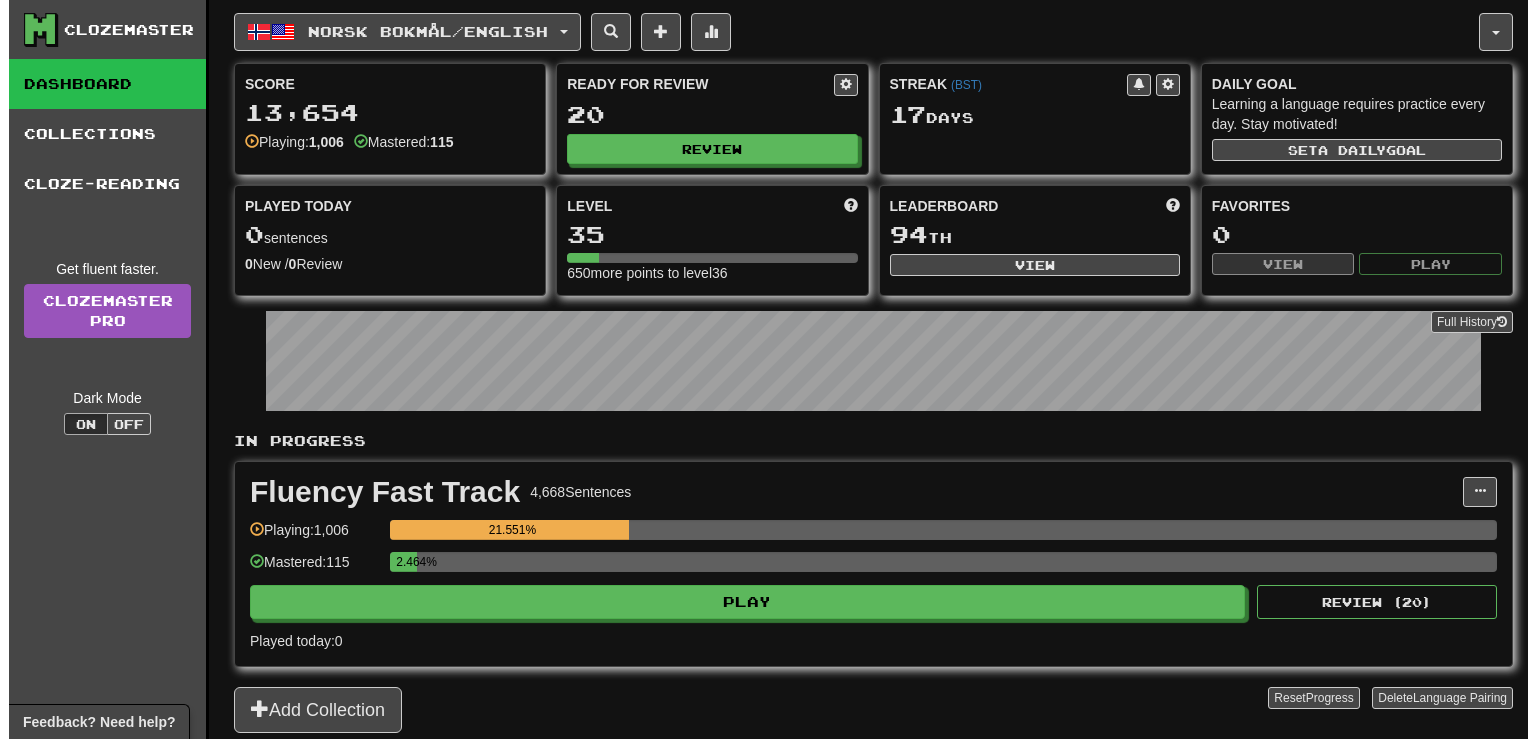 scroll, scrollTop: 0, scrollLeft: 0, axis: both 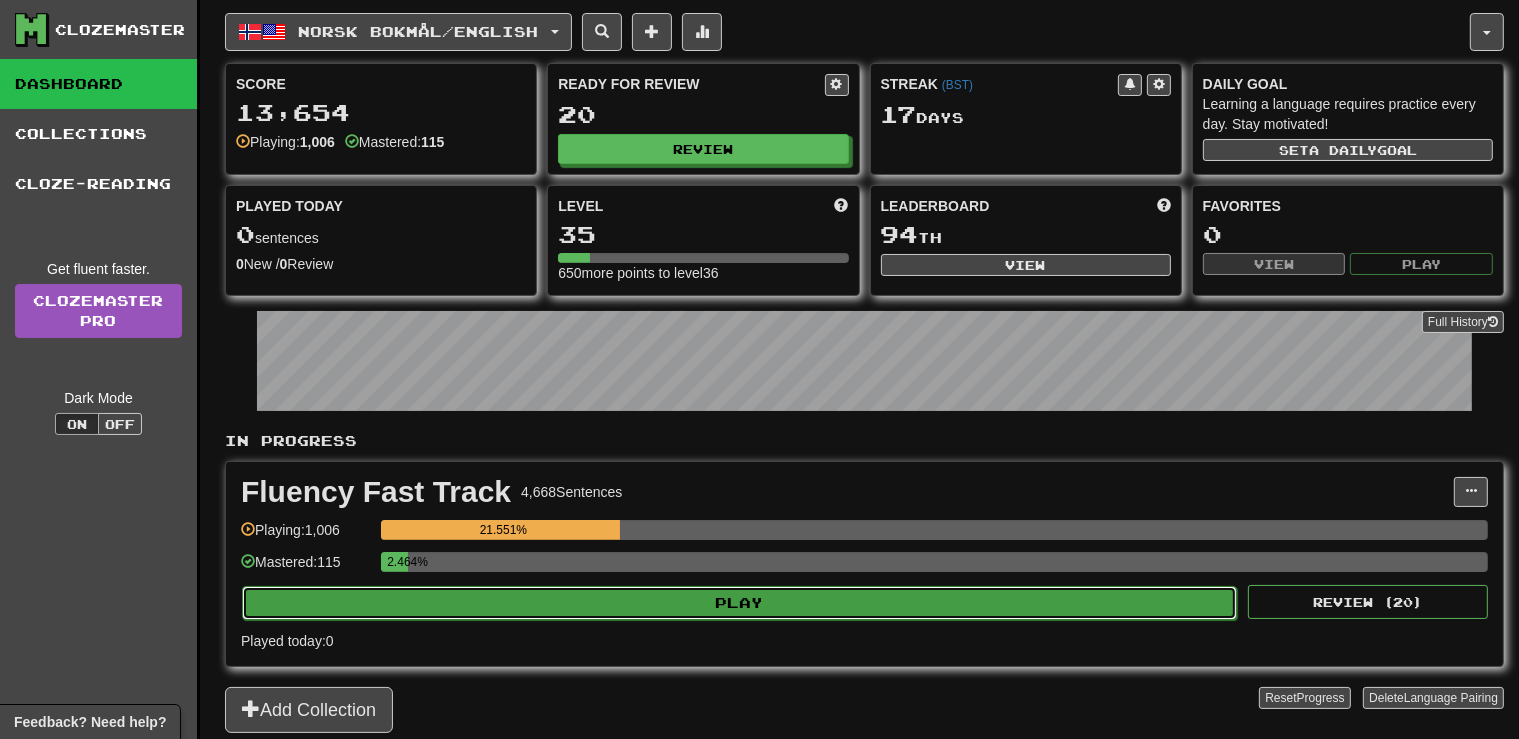 click on "Play" at bounding box center (739, 603) 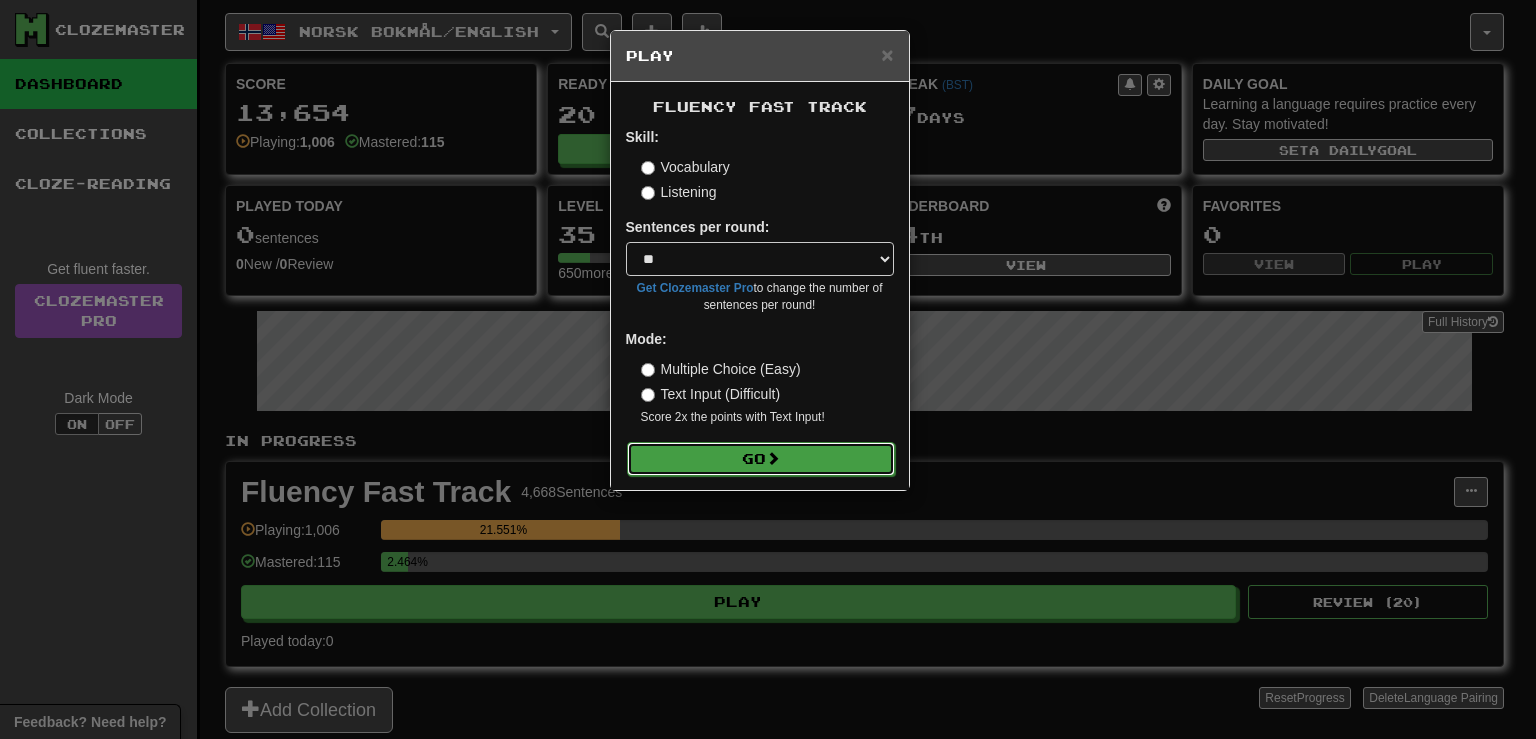 click on "Go" at bounding box center (761, 459) 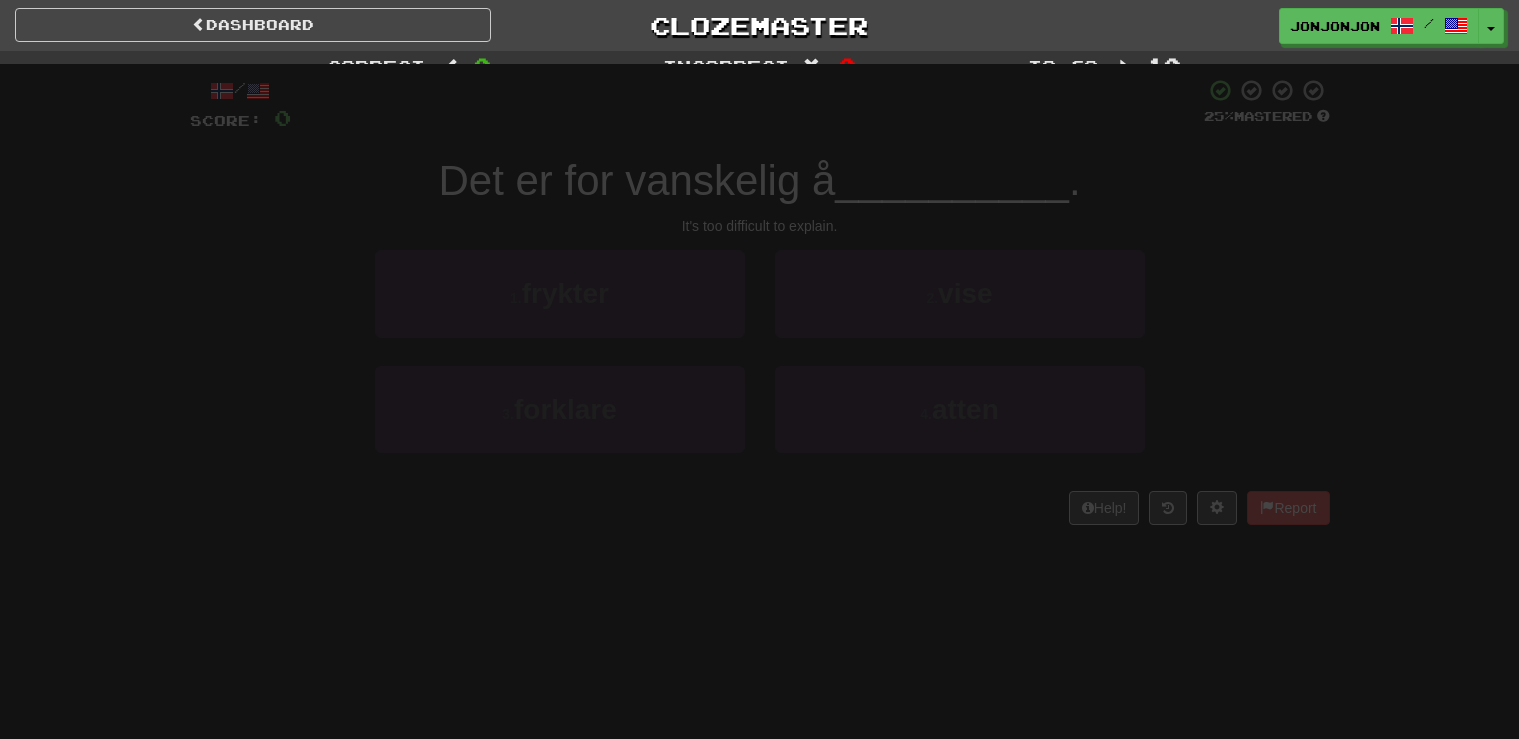 scroll, scrollTop: 0, scrollLeft: 0, axis: both 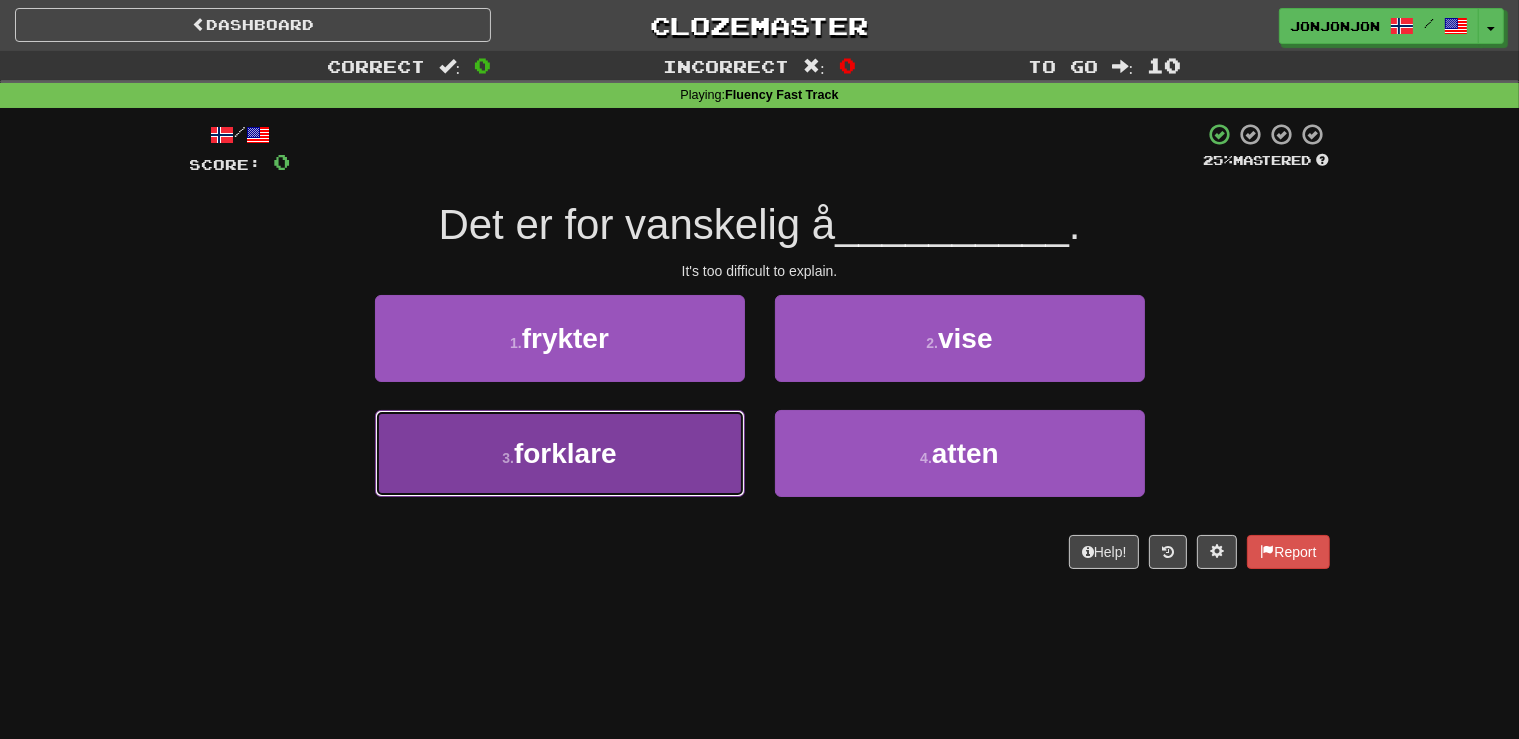 click on "3 .  forklare" at bounding box center [560, 453] 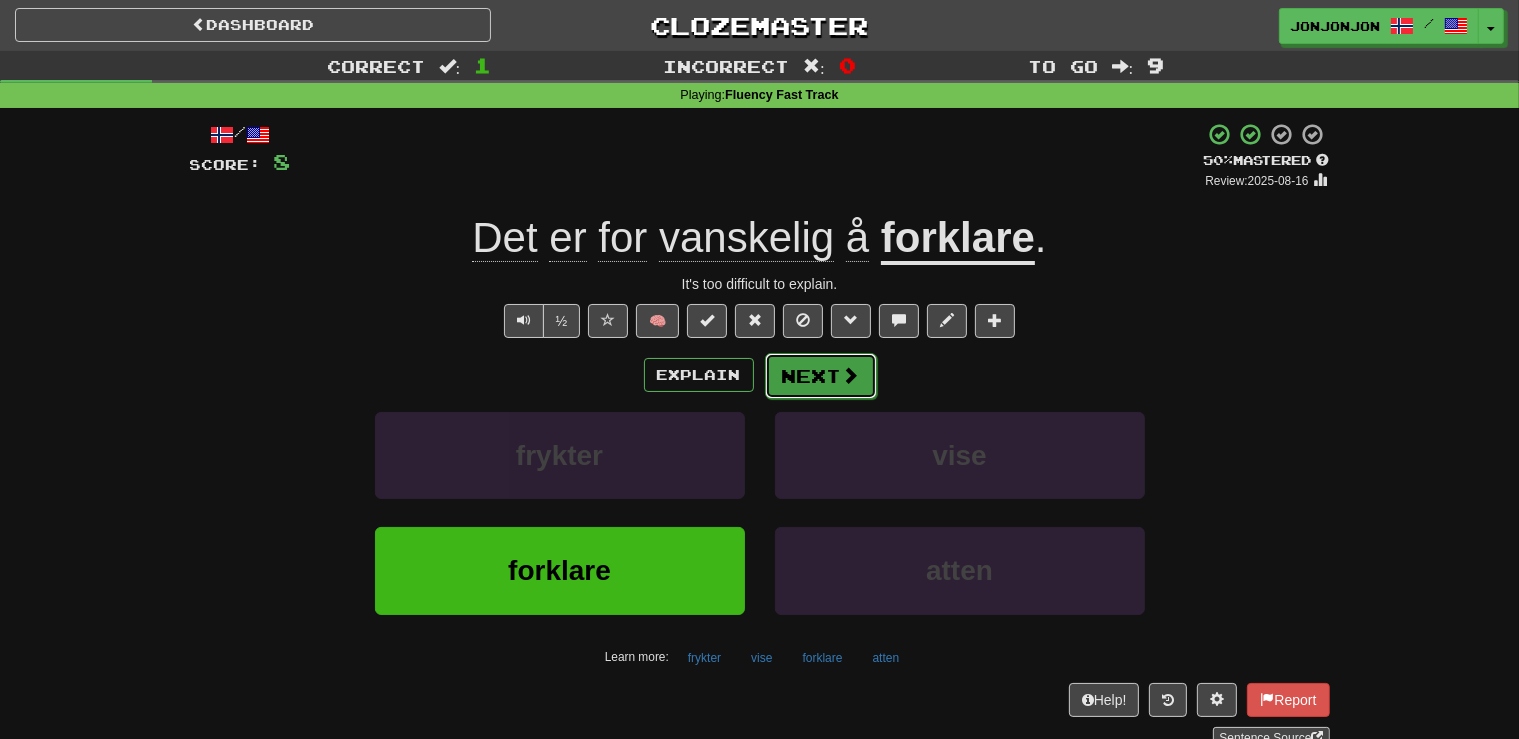 click on "Next" at bounding box center [821, 376] 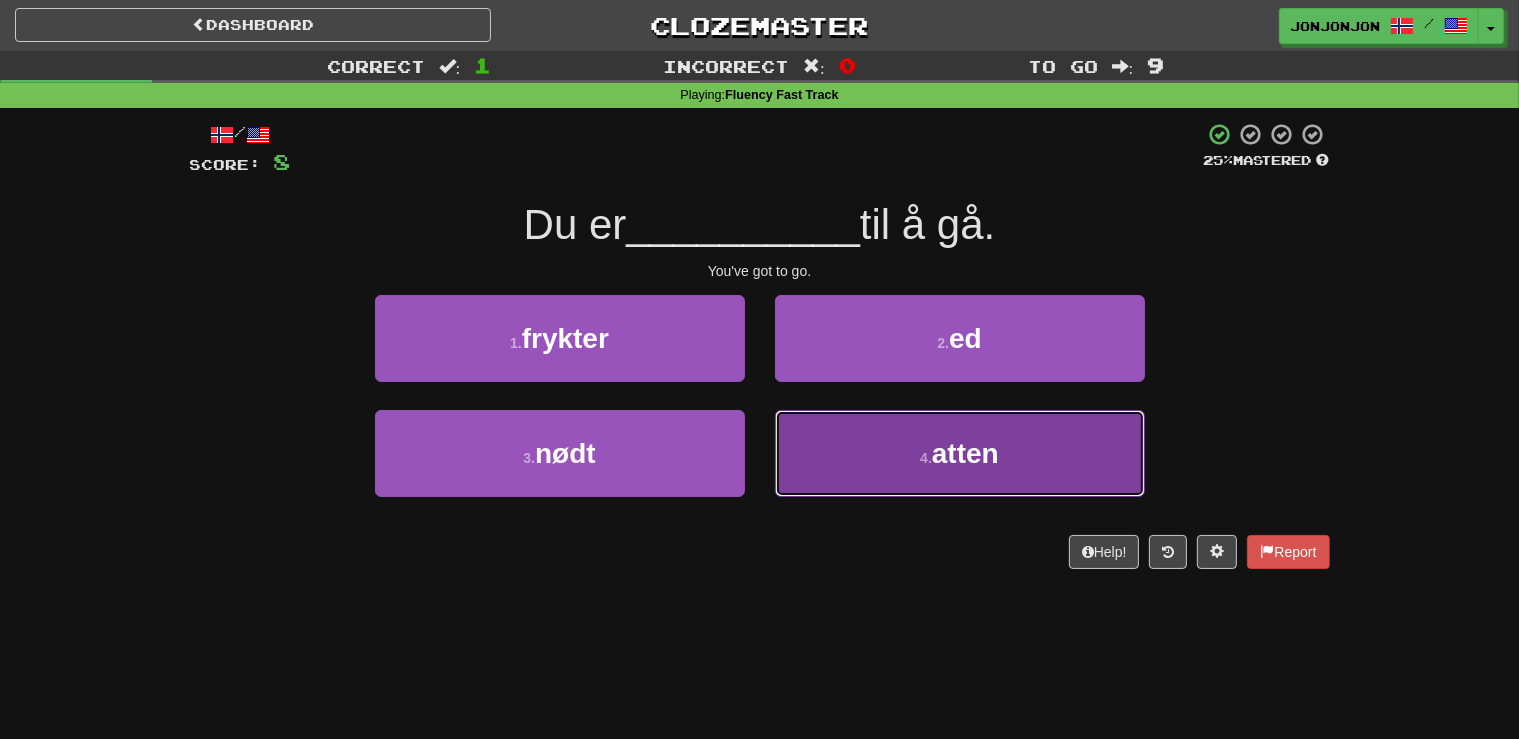 click on "4 .  atten" at bounding box center [960, 453] 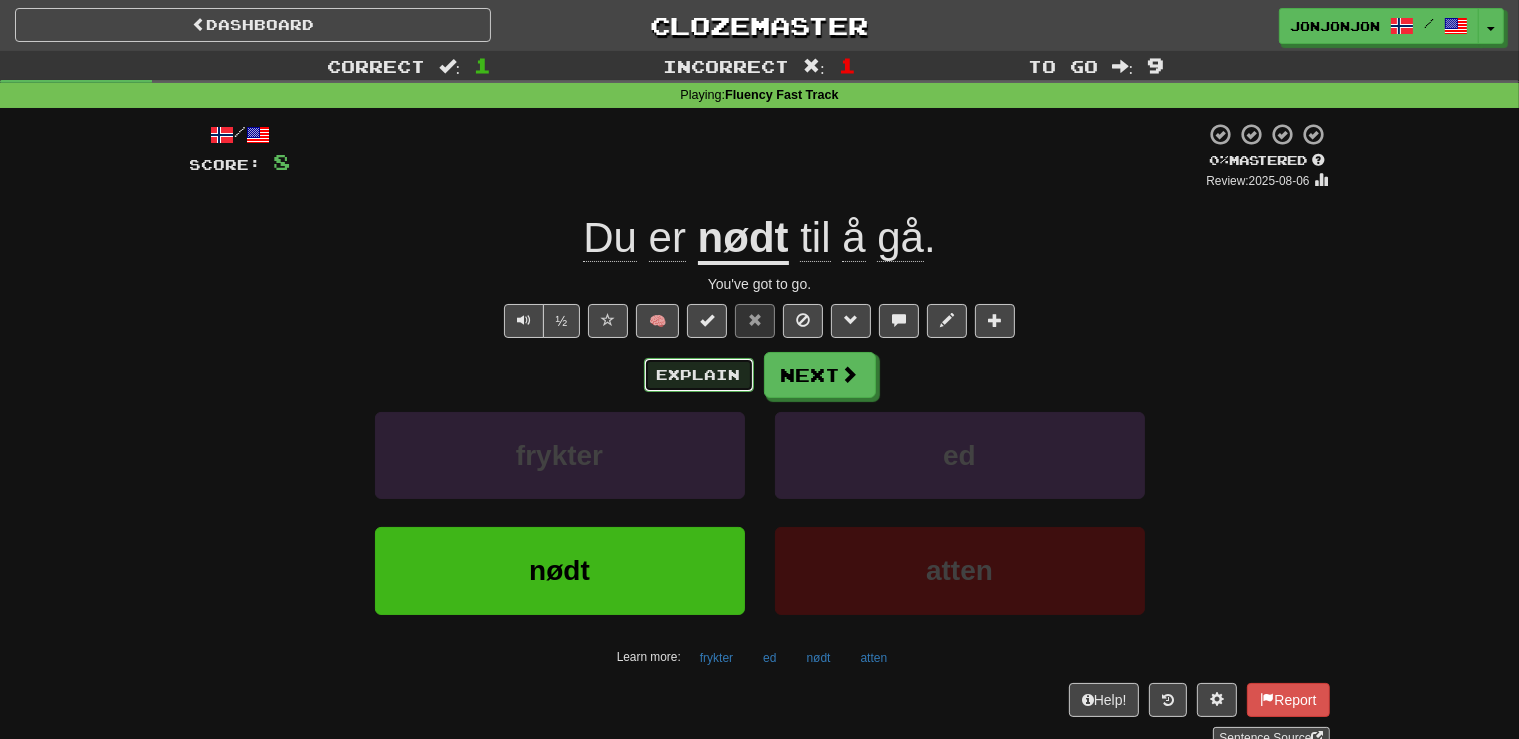 click on "Explain" at bounding box center (699, 375) 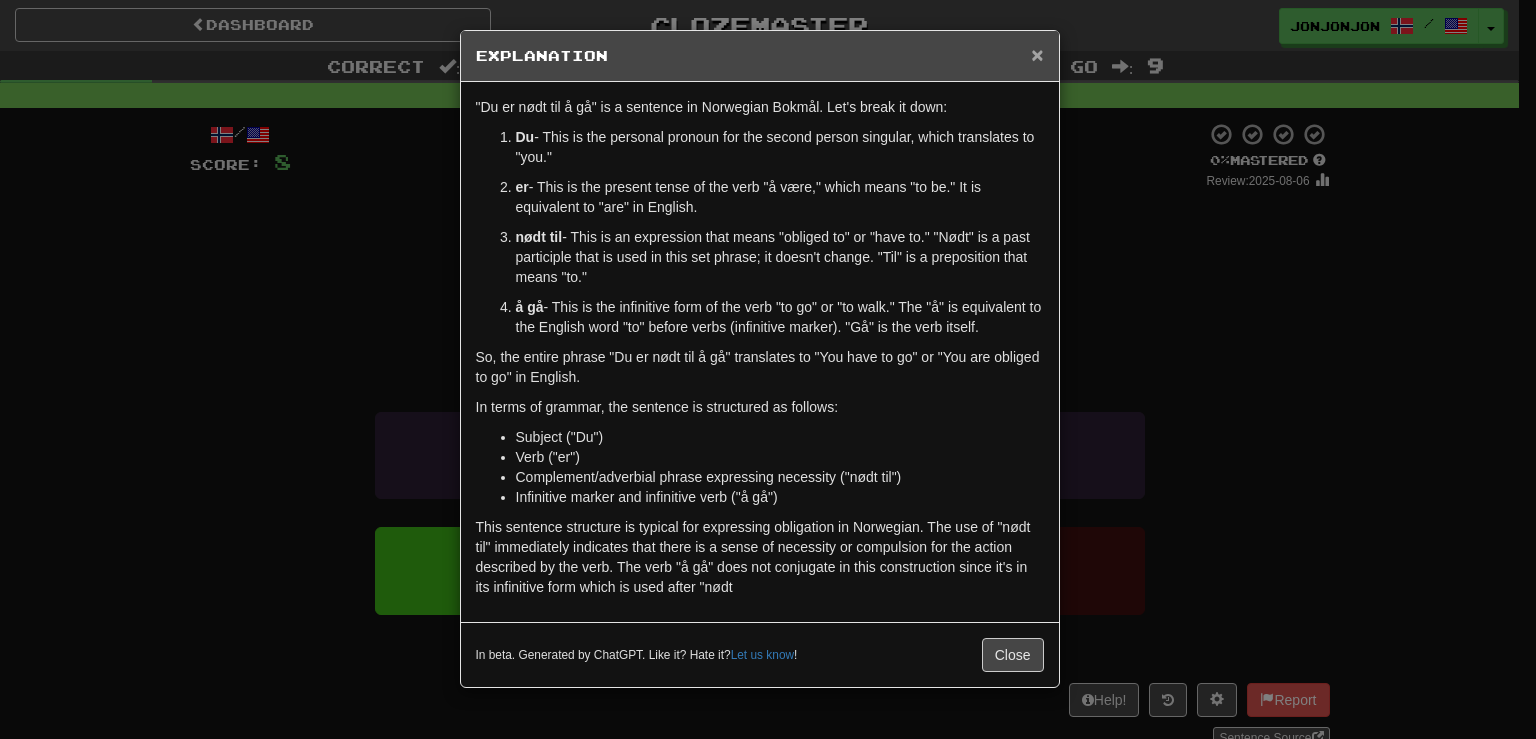 click on "×" at bounding box center [1037, 54] 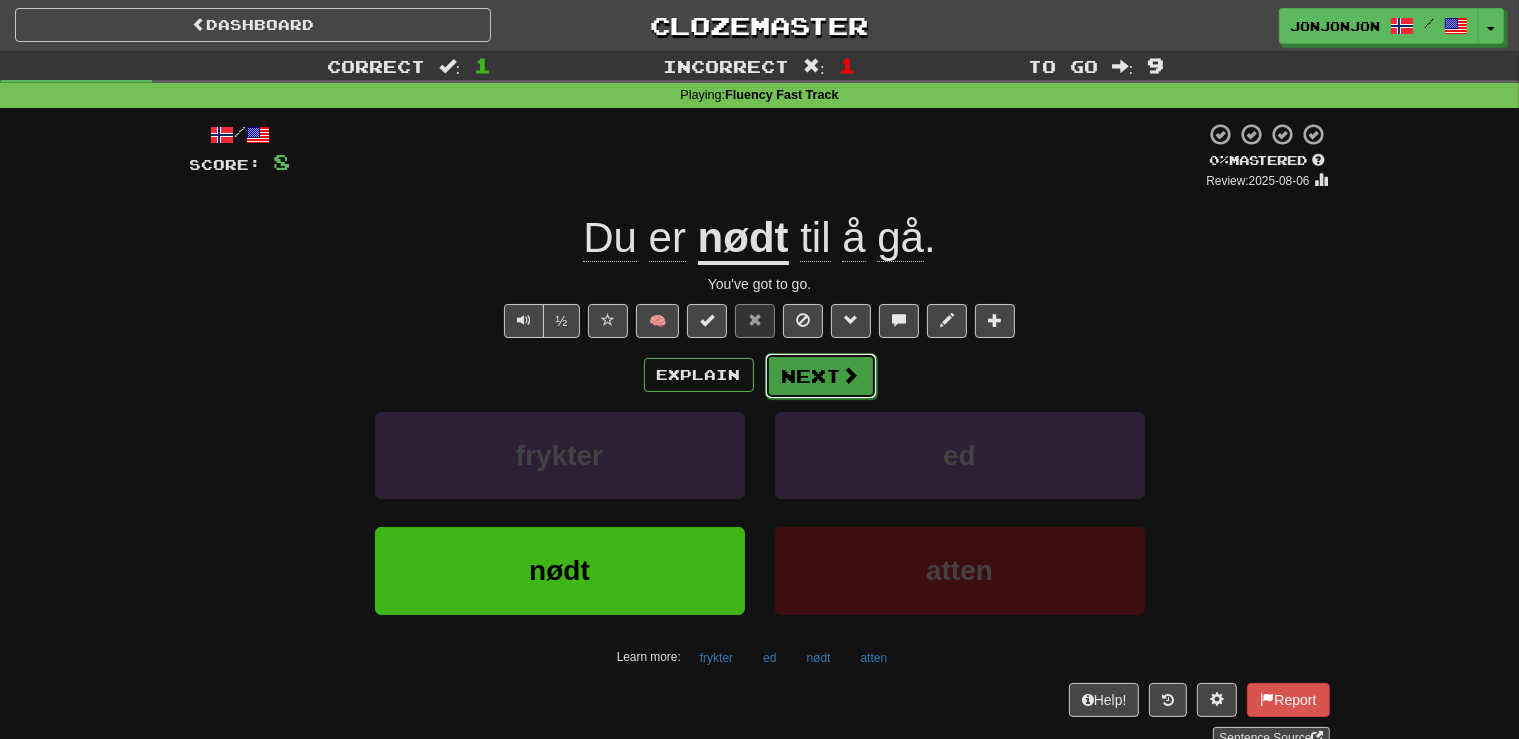 click on "Next" at bounding box center [821, 376] 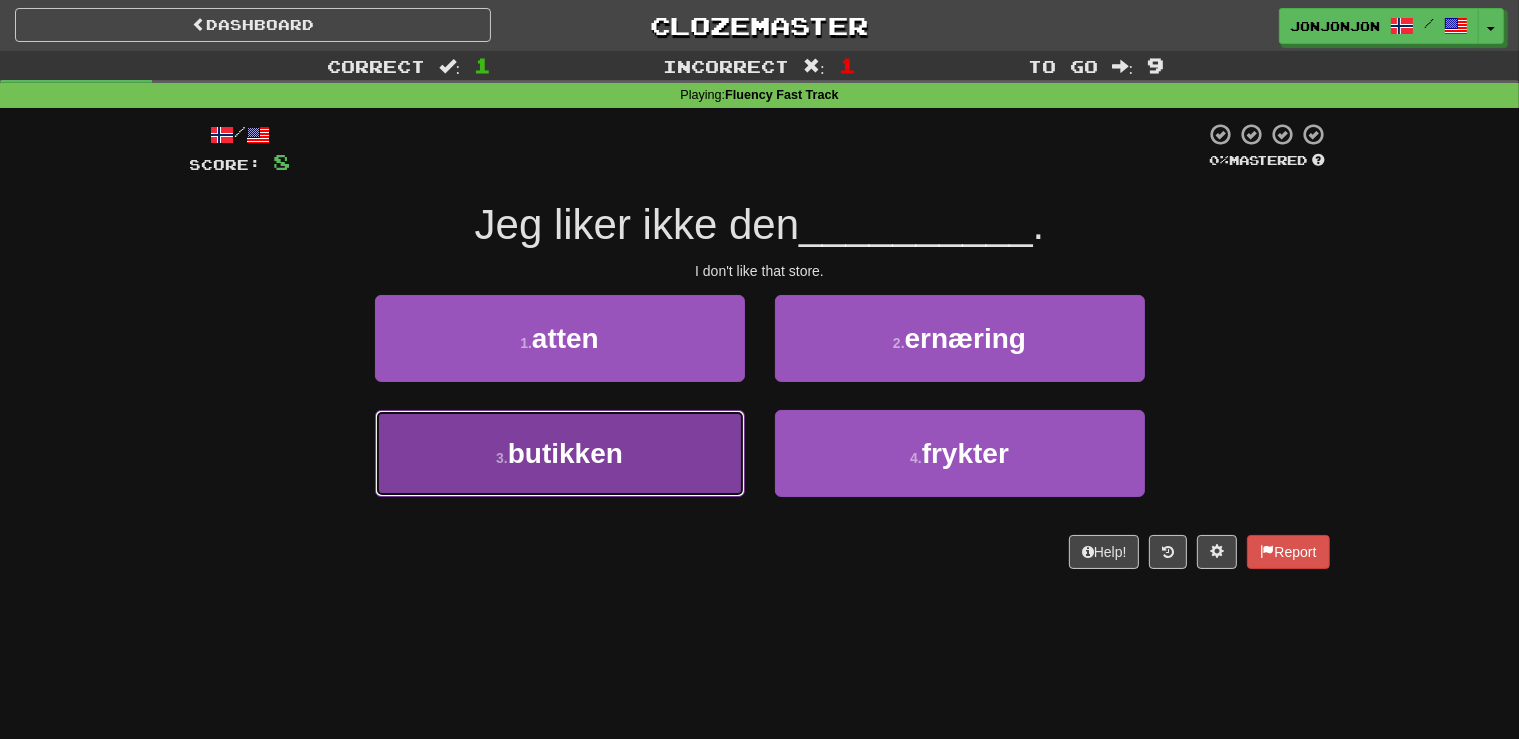 click on "butikken" at bounding box center [565, 453] 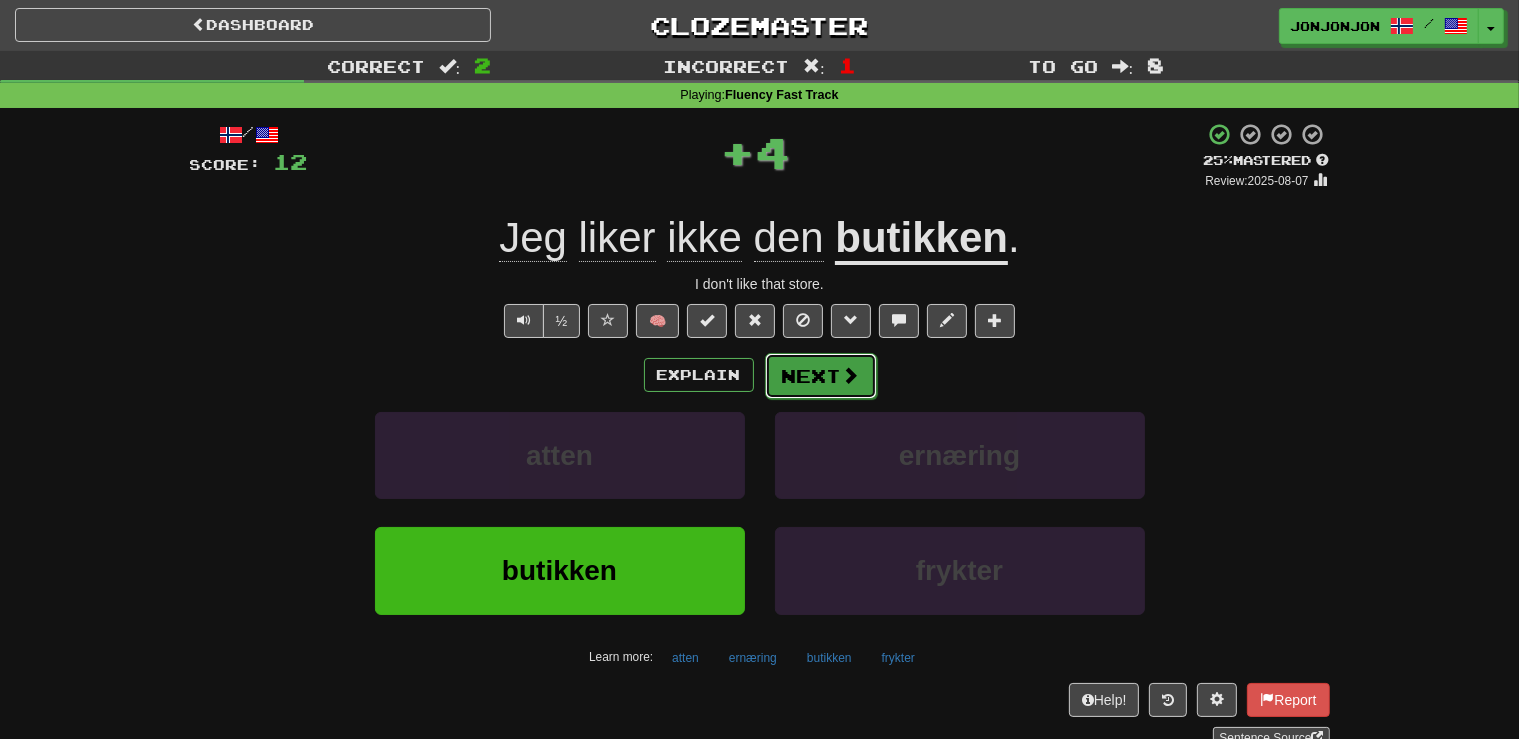 click on "Next" at bounding box center [821, 376] 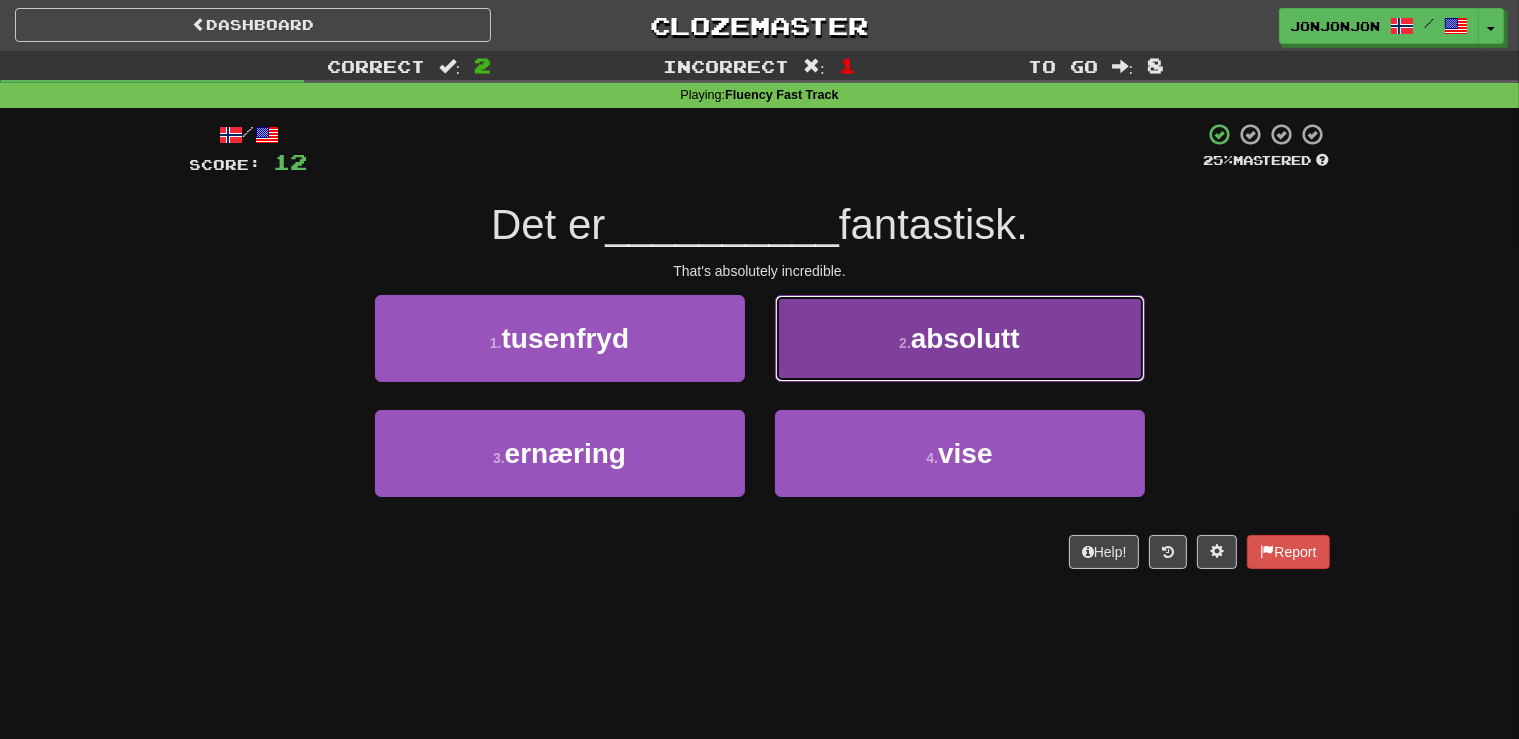 click on "absolutt" at bounding box center [965, 338] 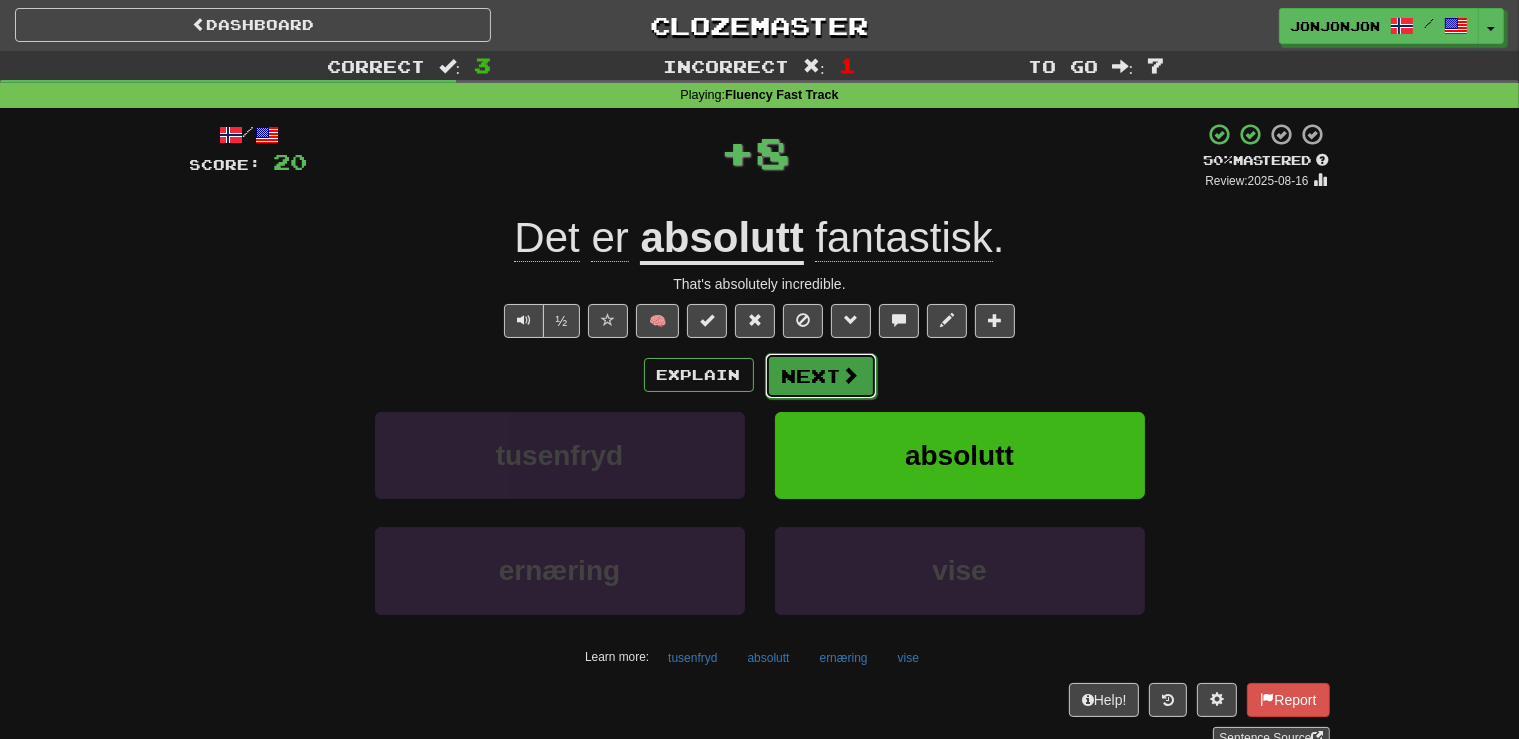 click on "Next" at bounding box center (821, 376) 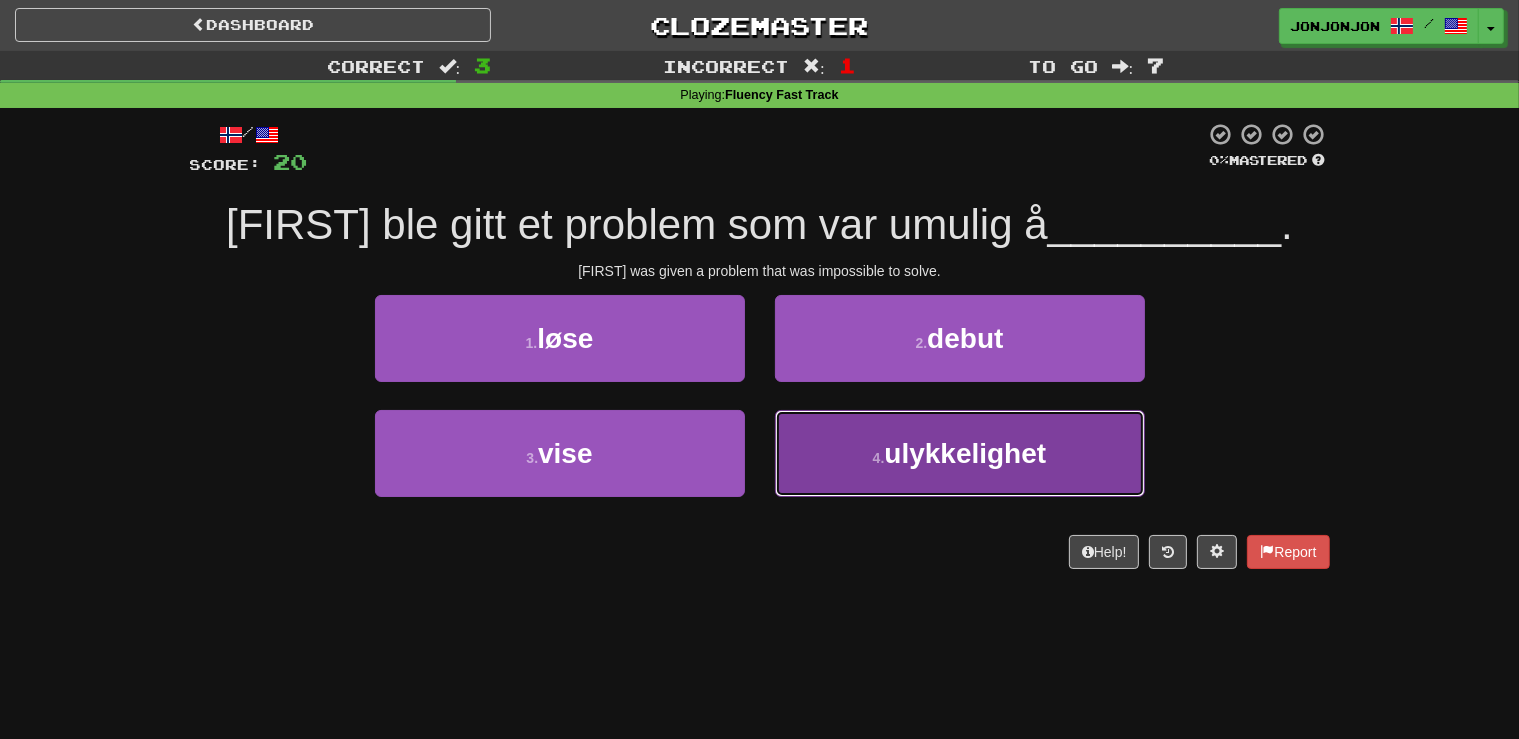 click on "4 .  ulykkelighet" at bounding box center [960, 453] 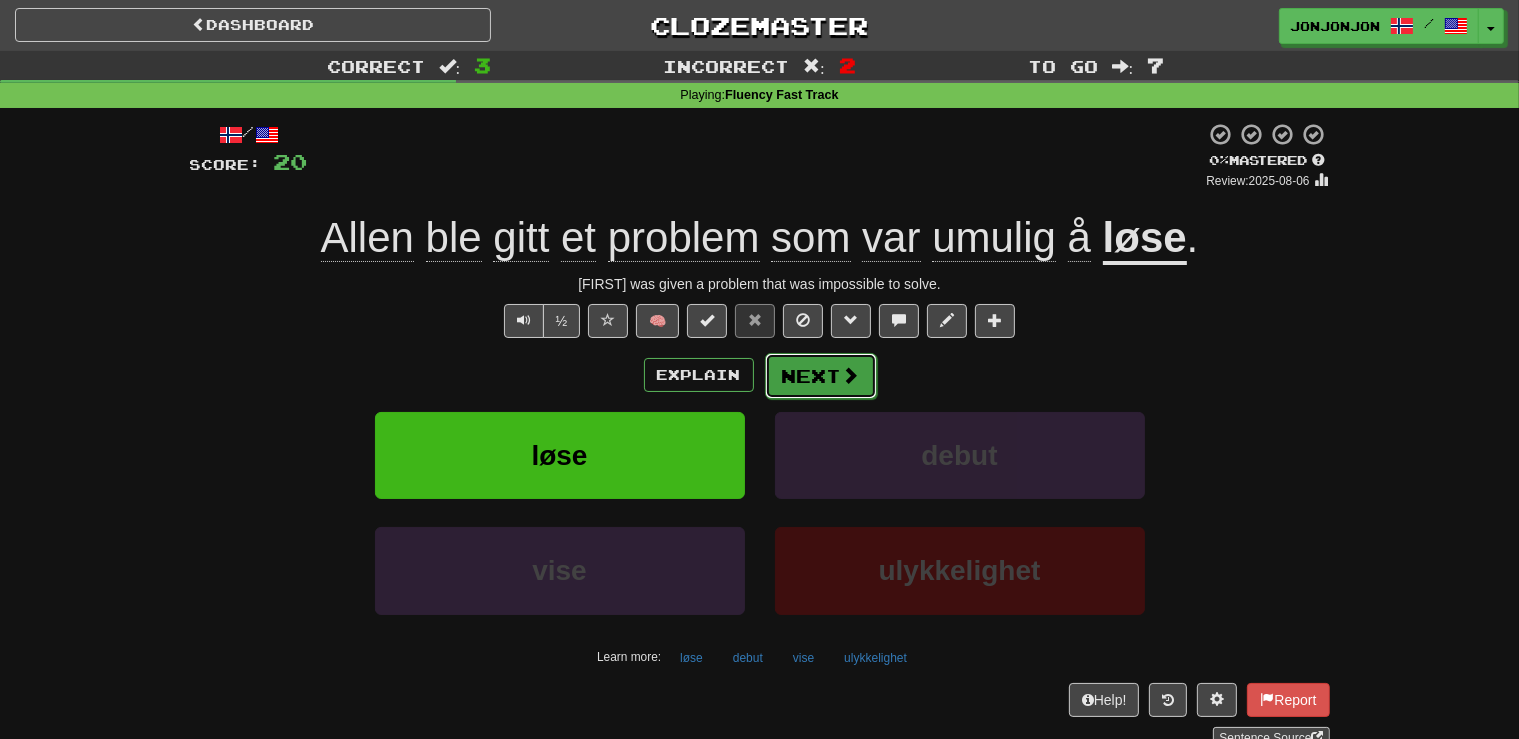 click on "Next" at bounding box center (821, 376) 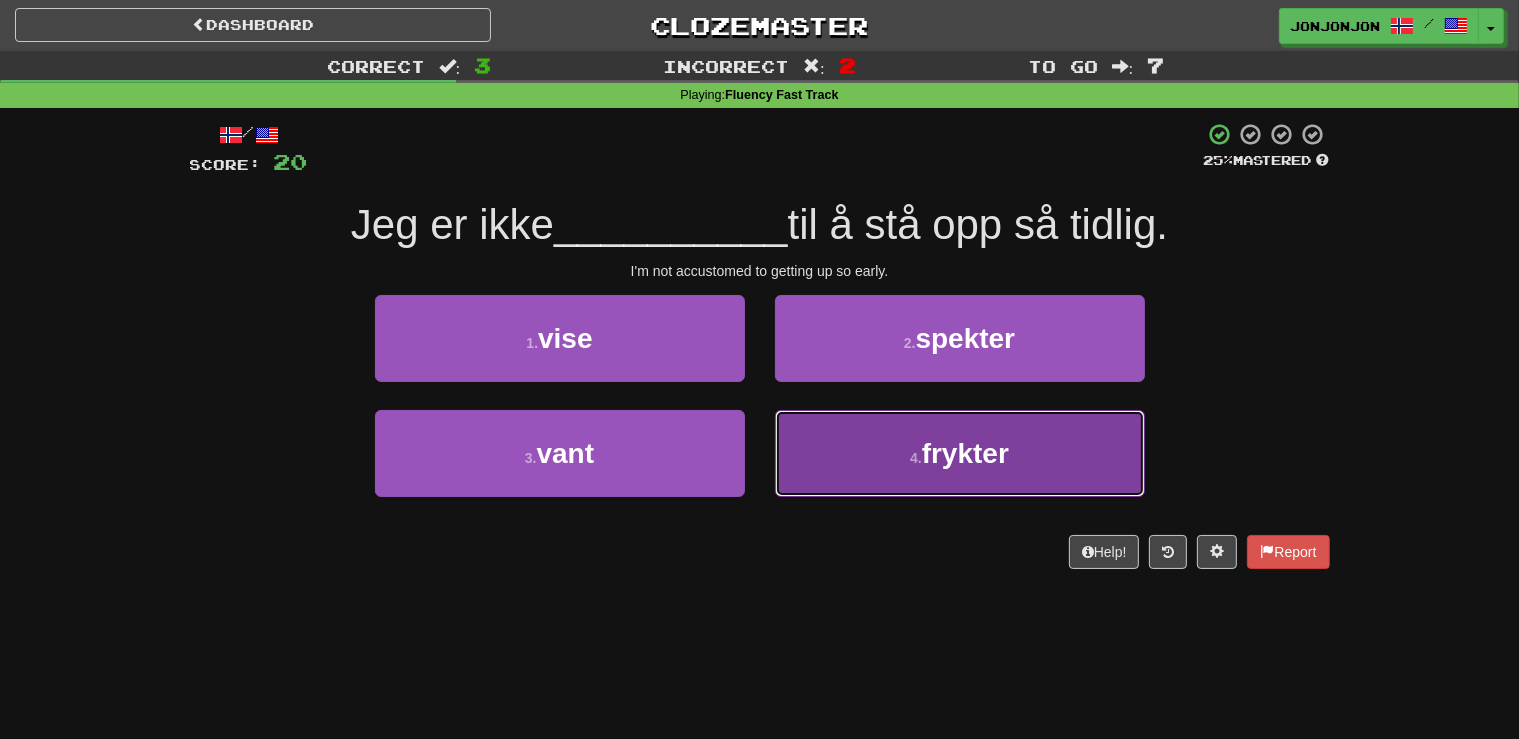 click on "frykter" at bounding box center [965, 453] 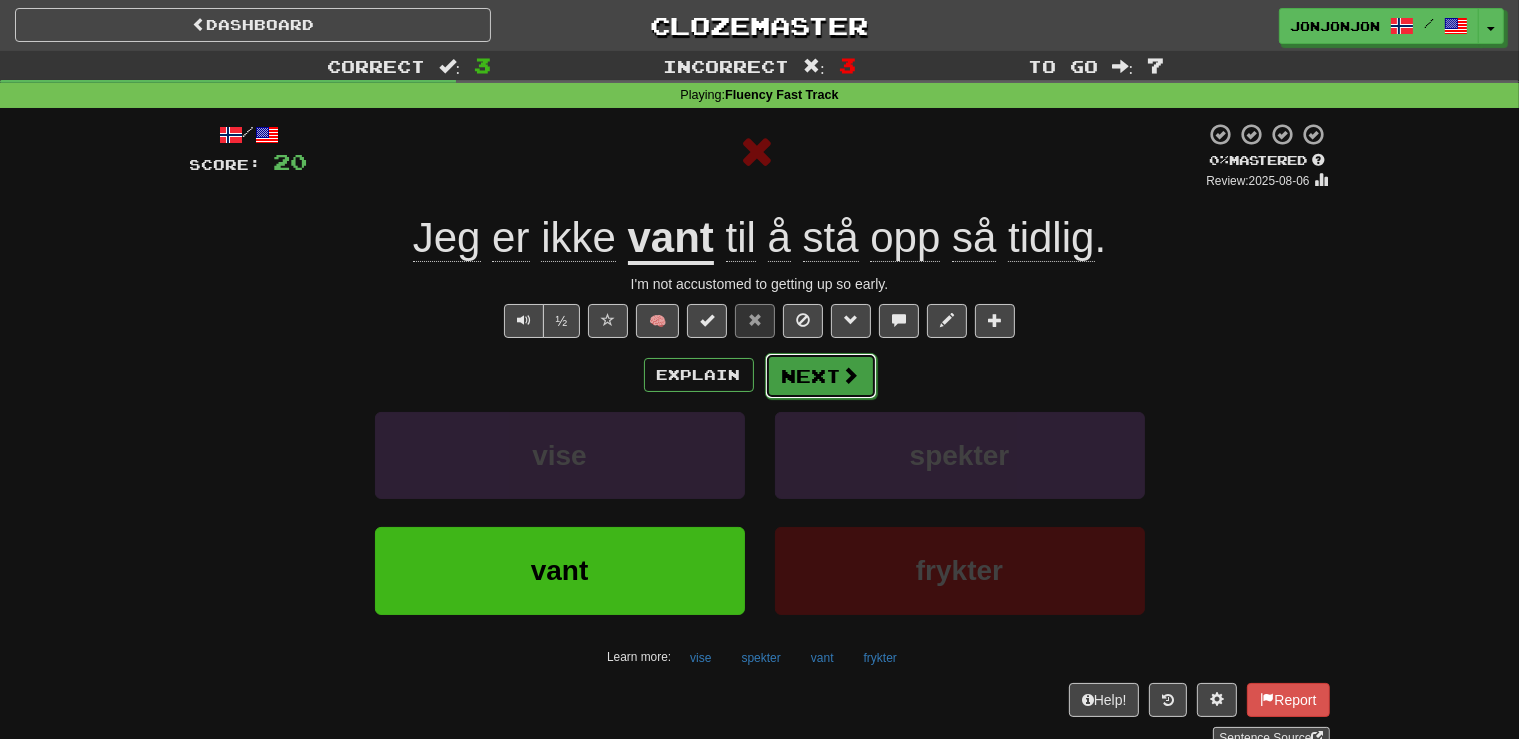 click on "Next" at bounding box center [821, 376] 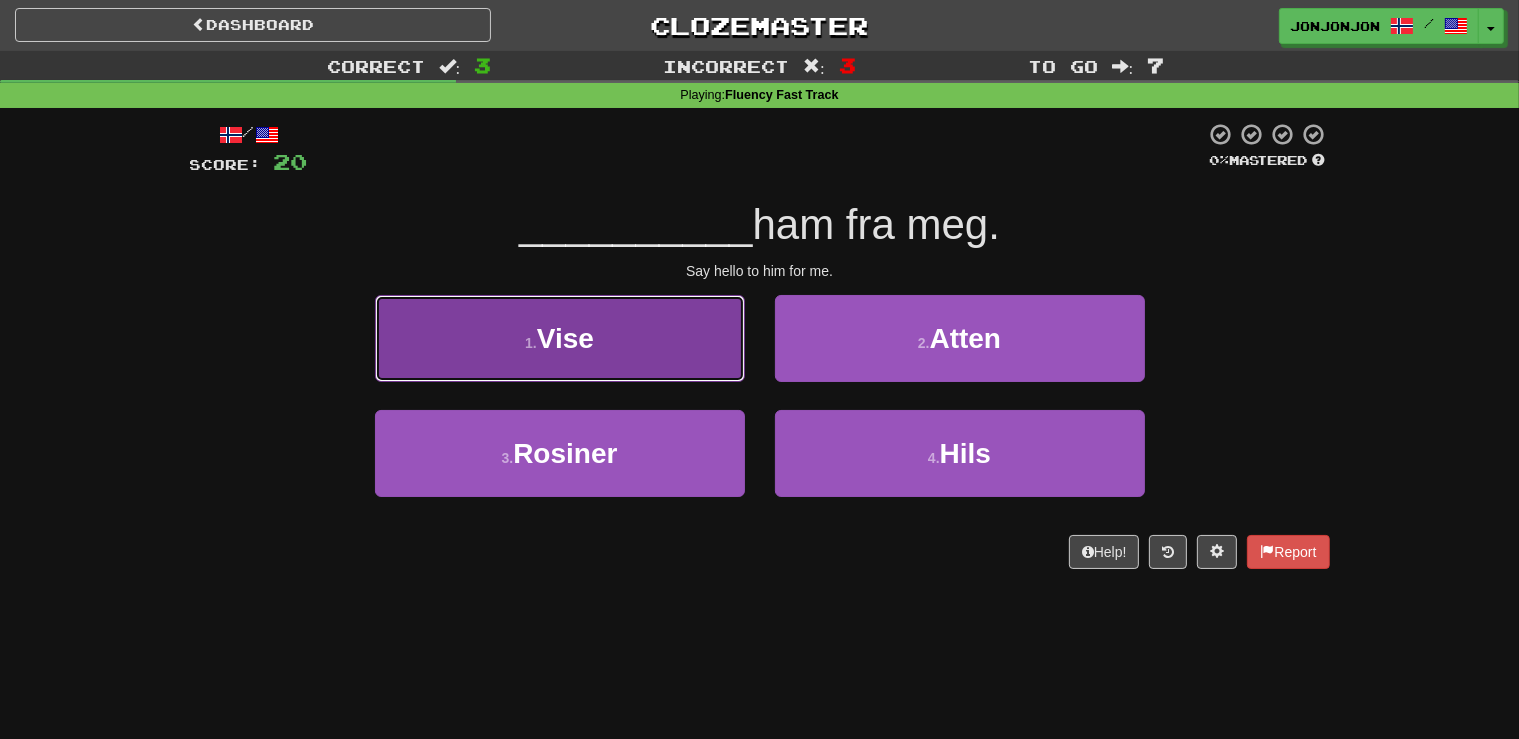 click on "1 .  Vise" at bounding box center [560, 338] 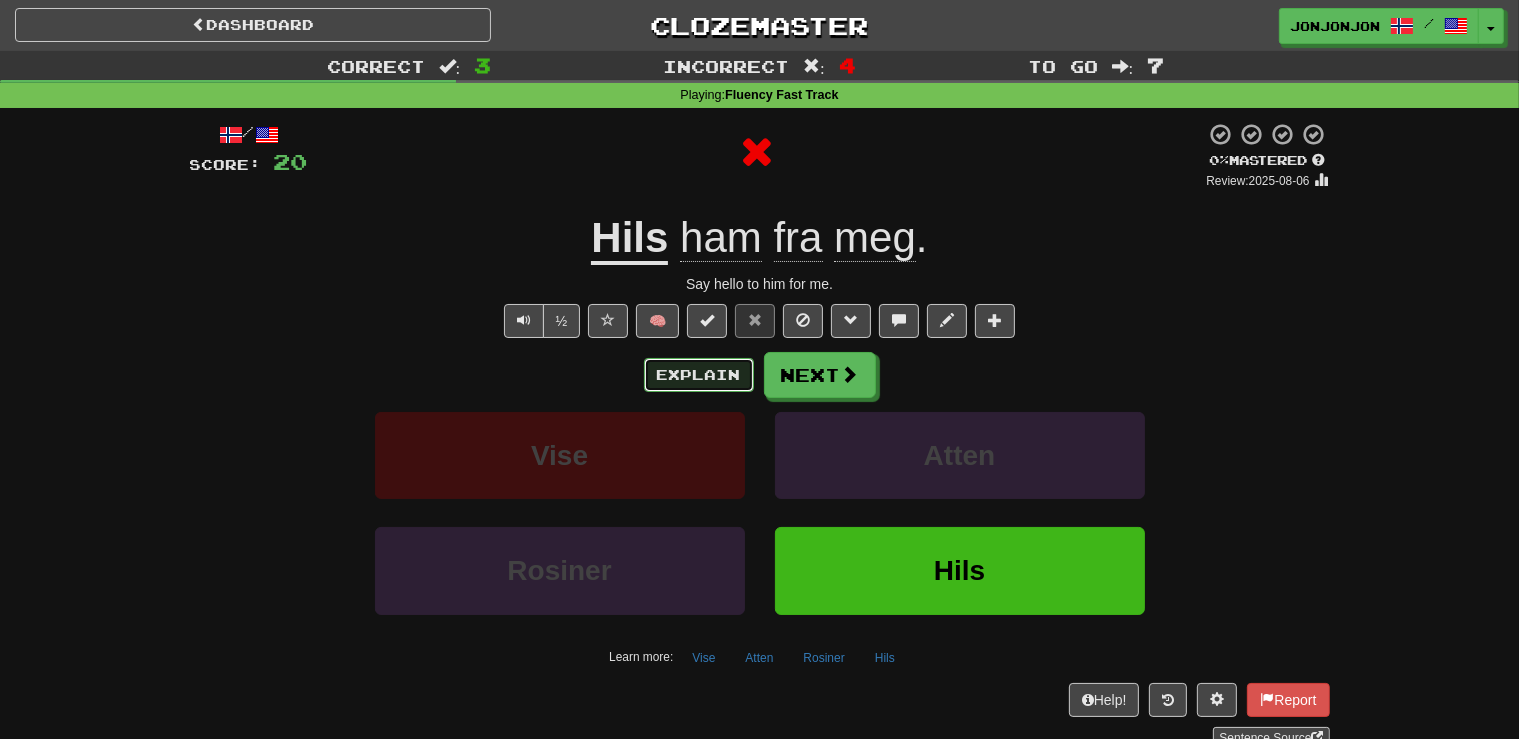 click on "Explain" at bounding box center (699, 375) 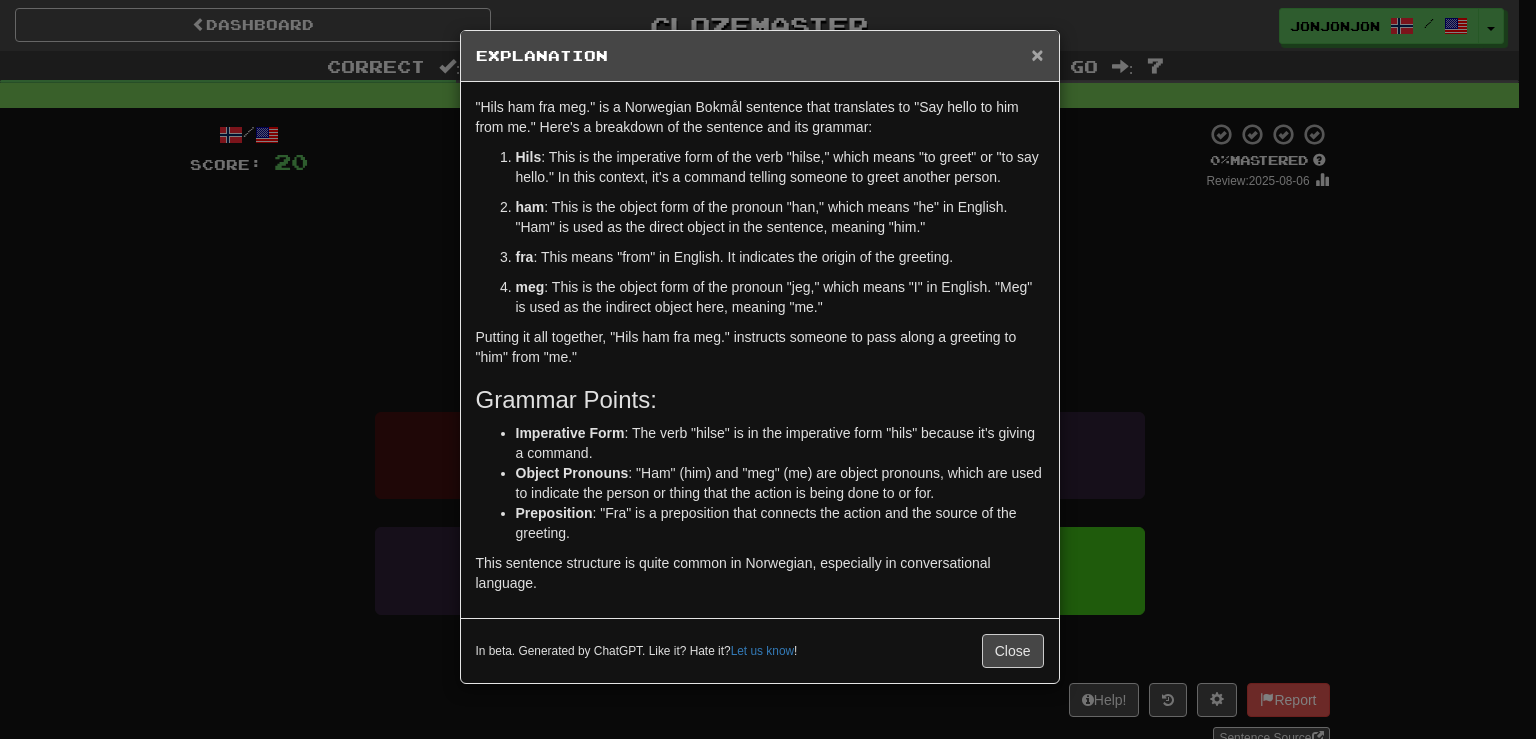 click on "×" at bounding box center [1037, 54] 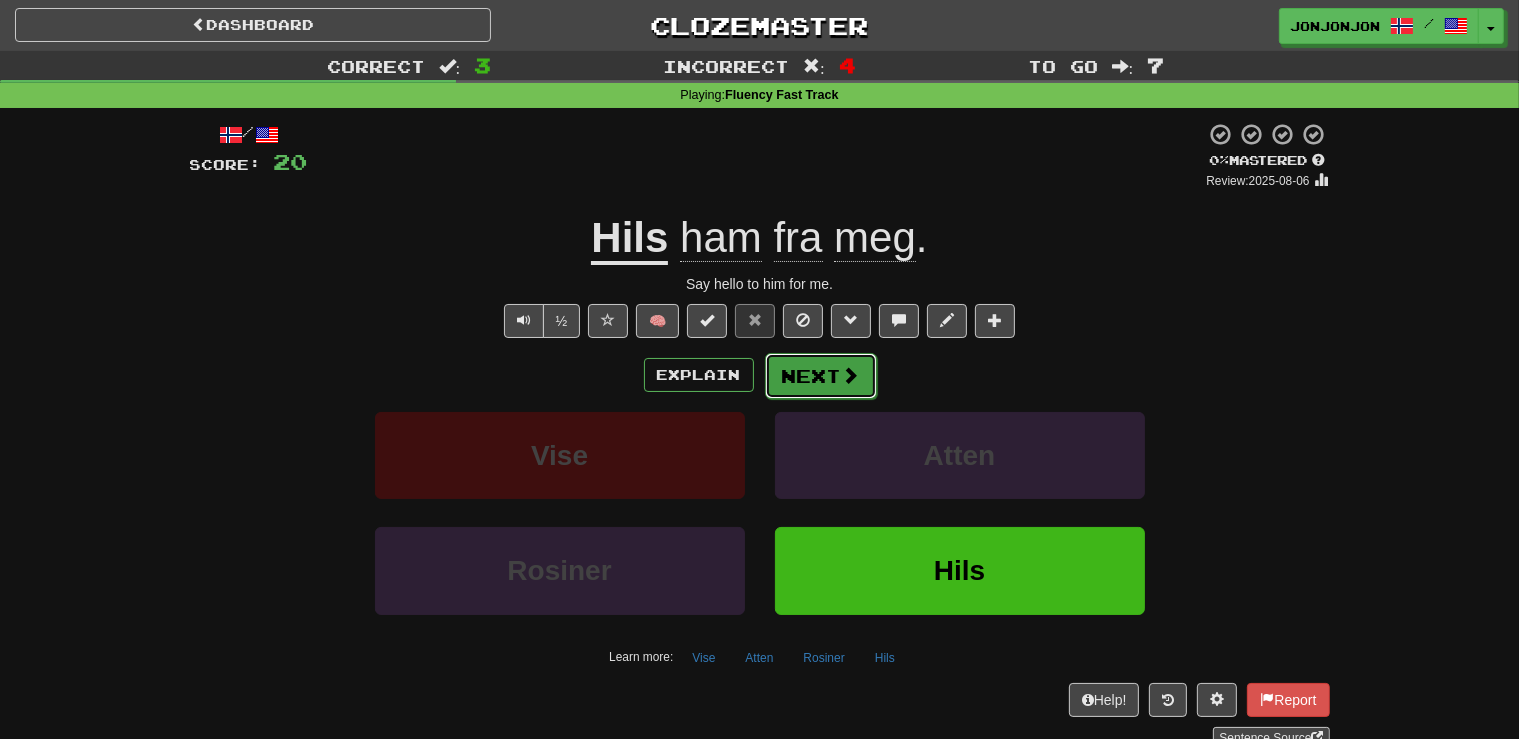 click on "Next" at bounding box center (821, 376) 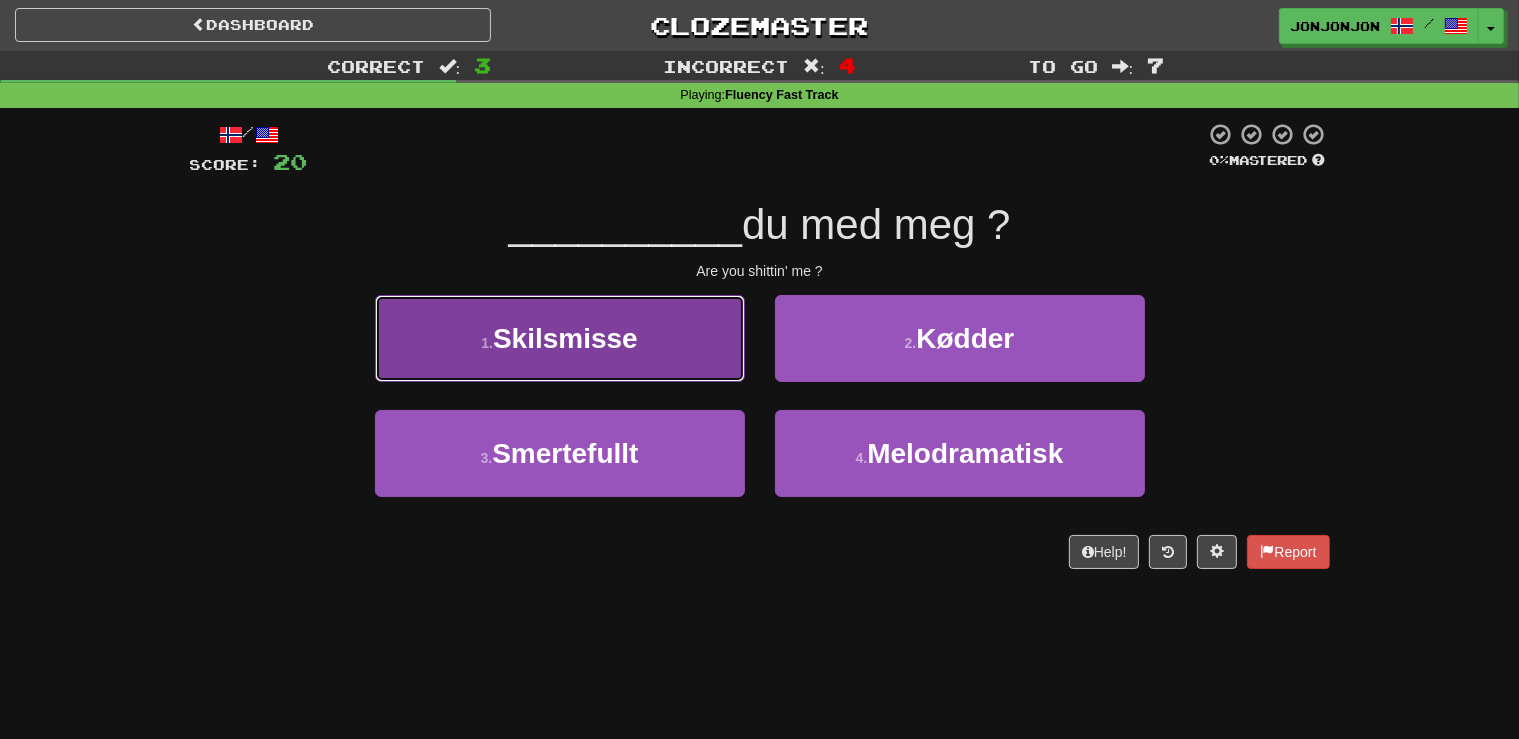 click on "1 .  Skilsmisse" at bounding box center (560, 338) 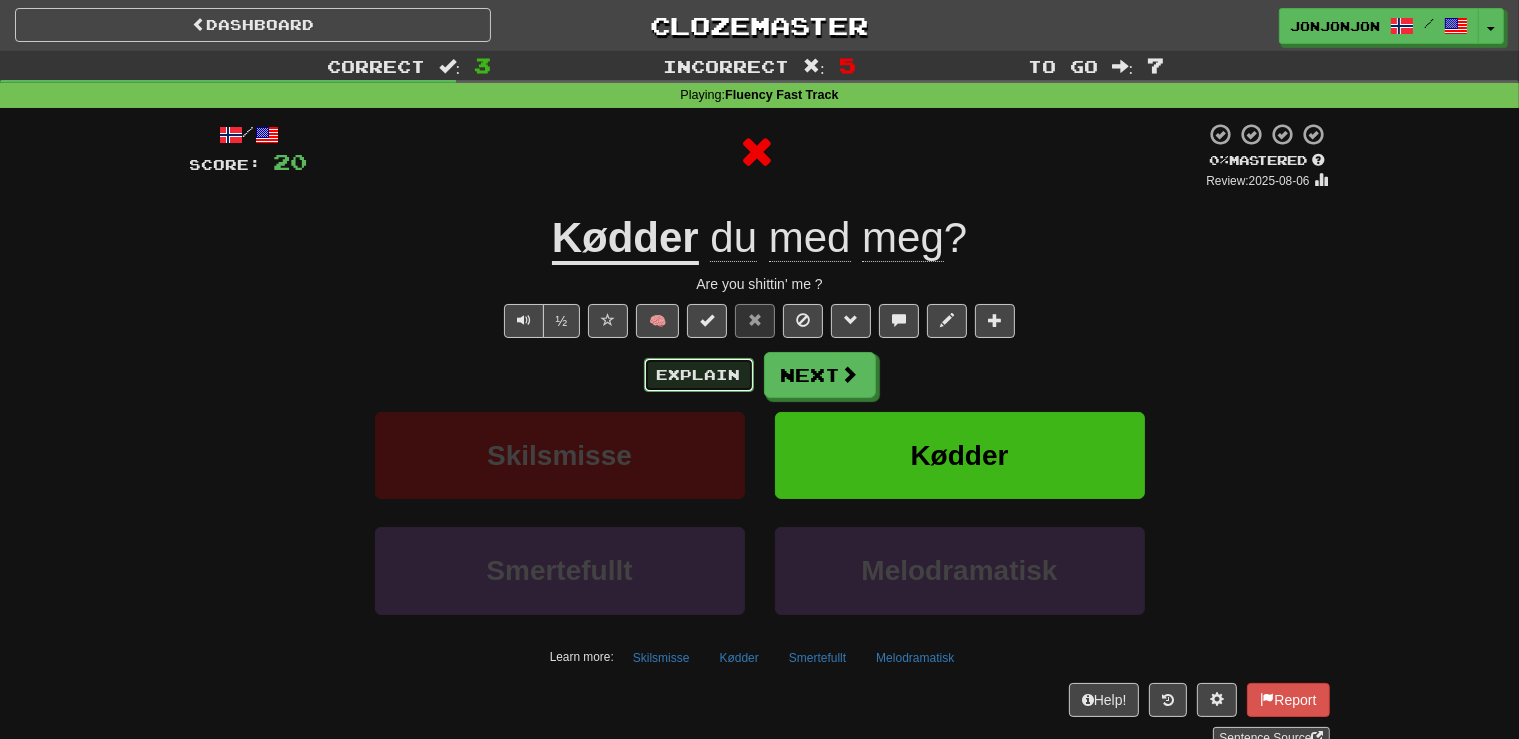 click on "Explain" at bounding box center (699, 375) 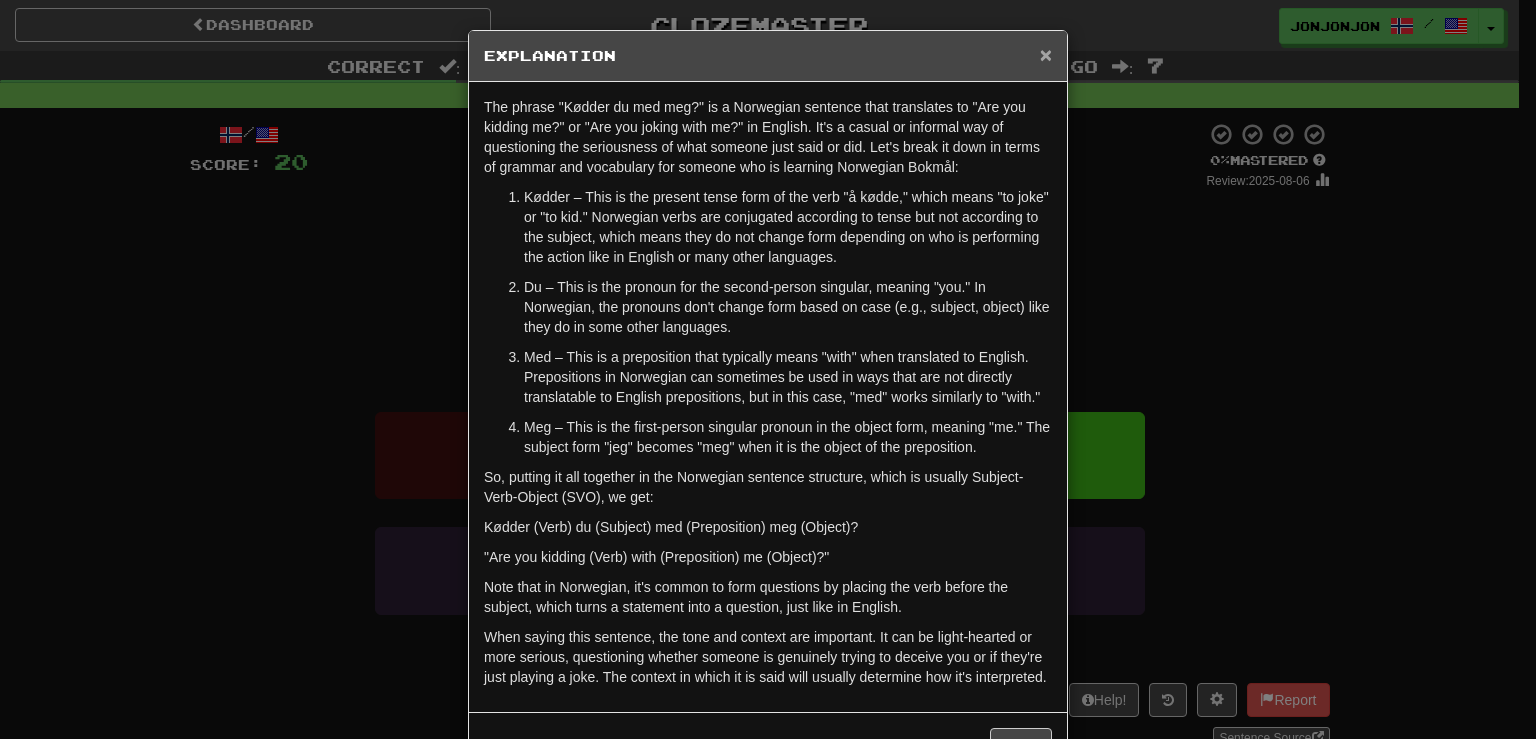 click on "×" at bounding box center [1046, 54] 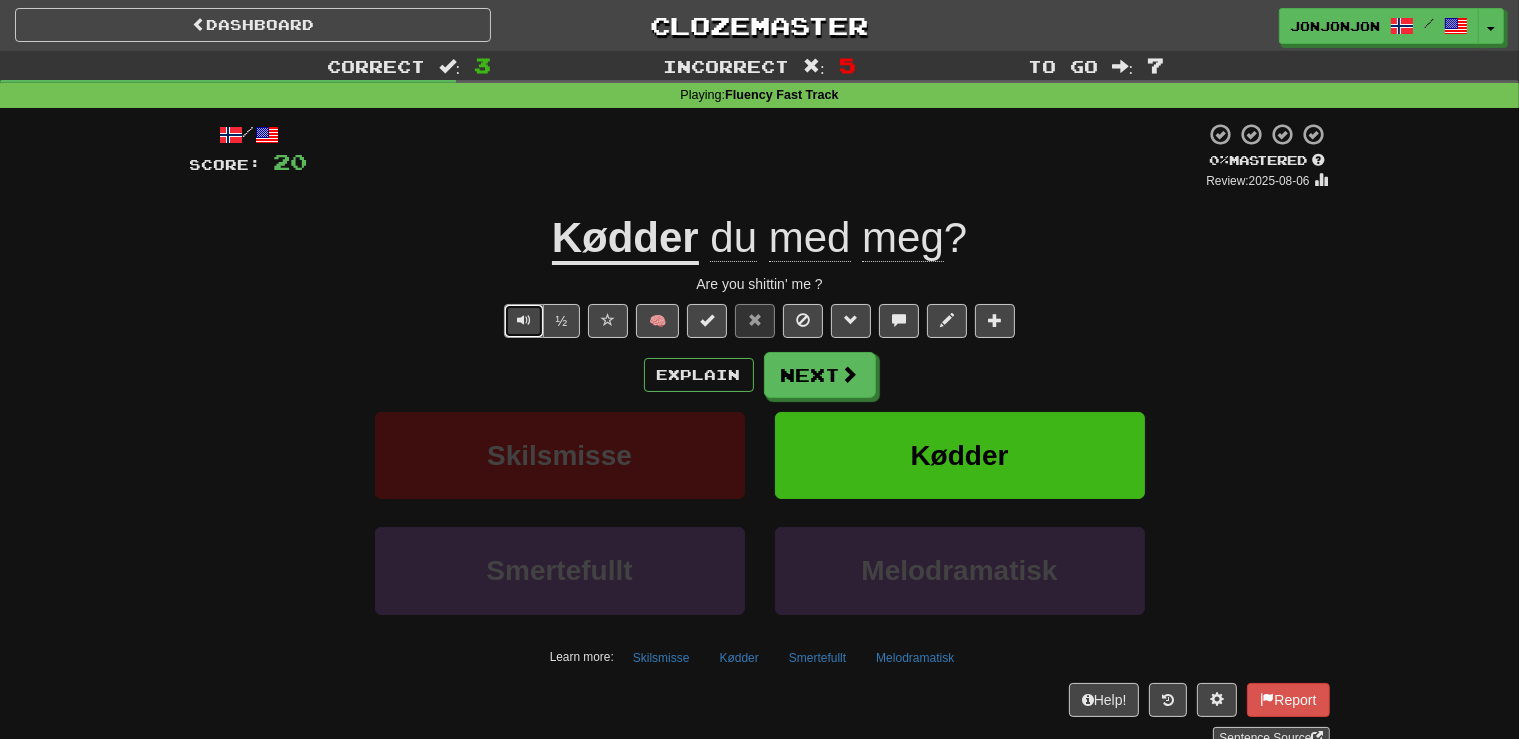 click at bounding box center [524, 320] 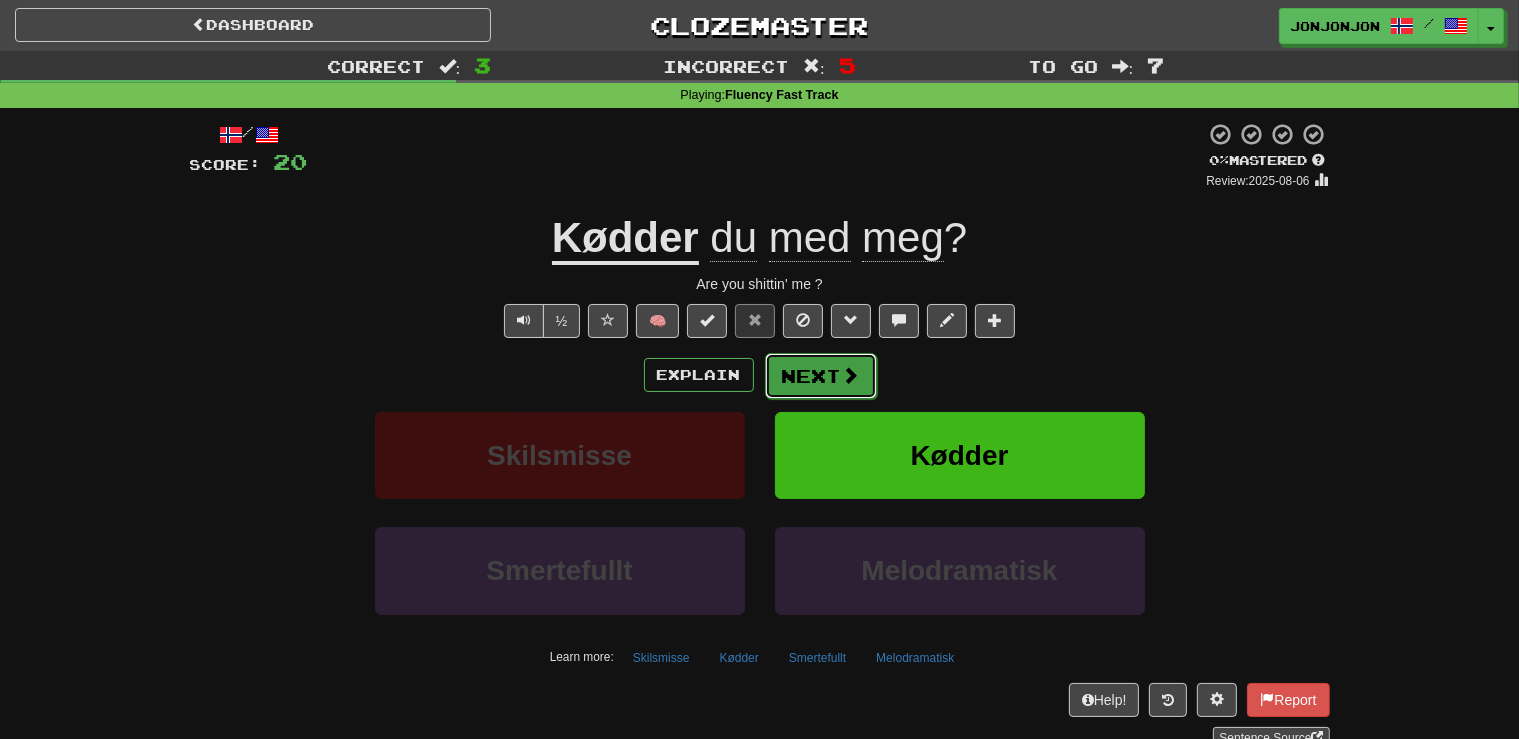 click on "Next" at bounding box center [821, 376] 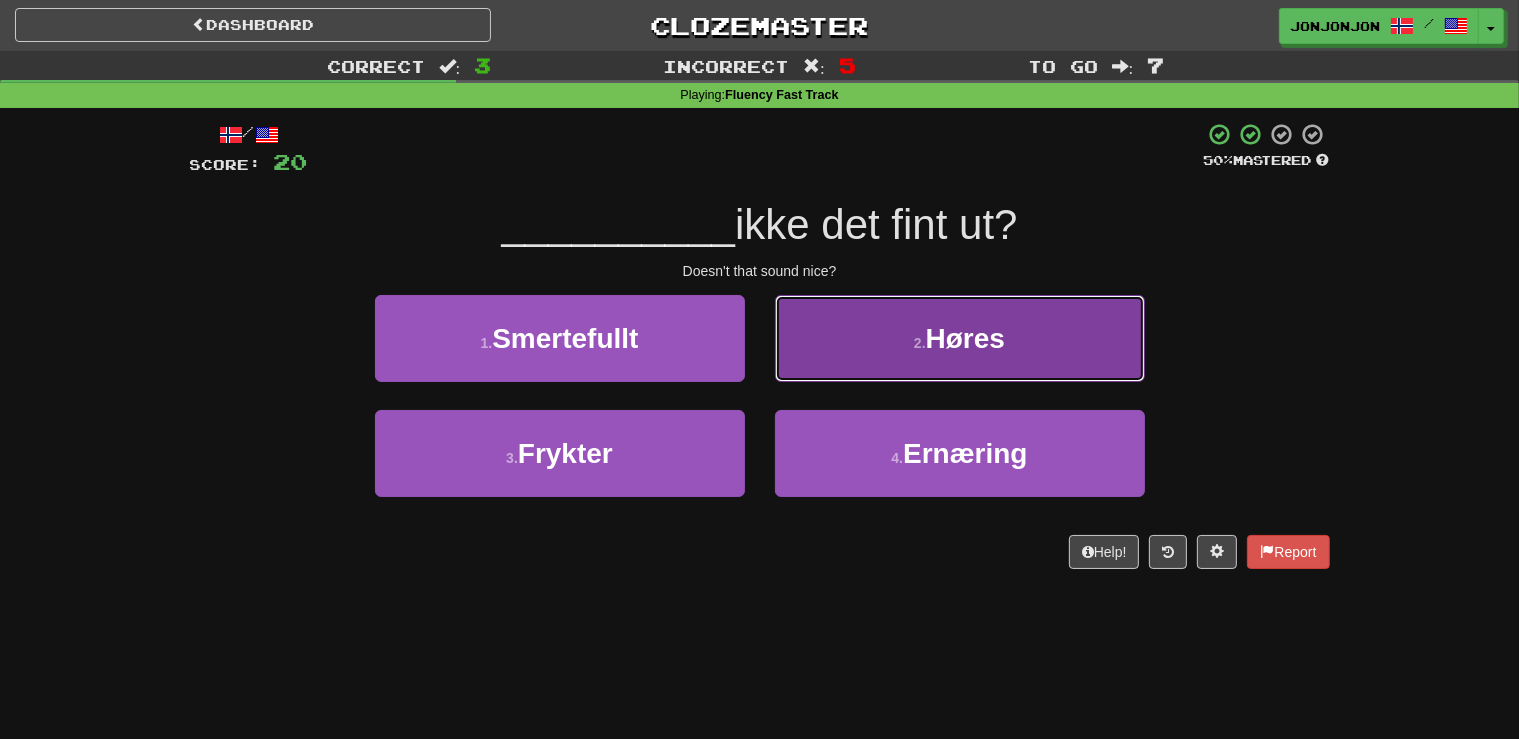 click on "2 ." at bounding box center [920, 343] 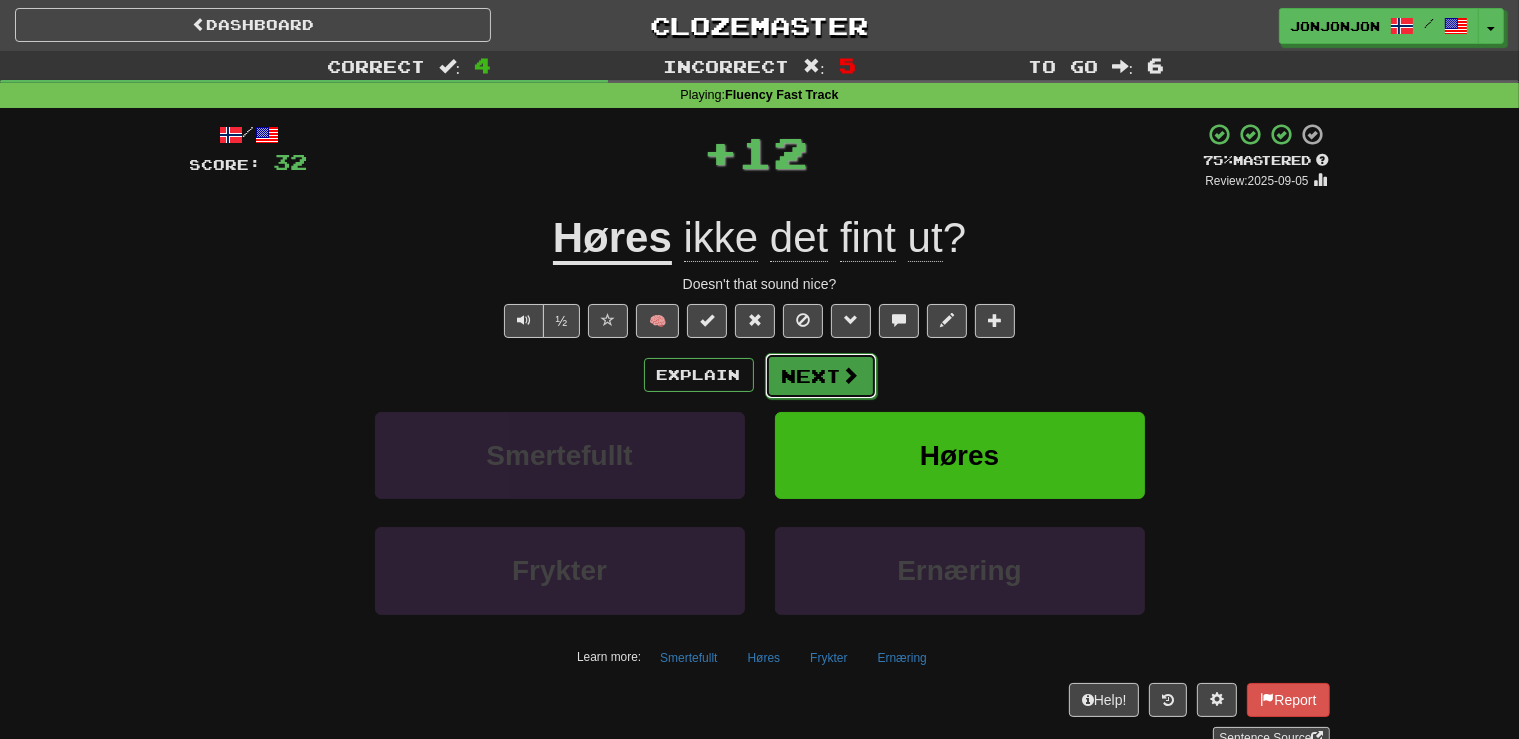 click on "Next" at bounding box center (821, 376) 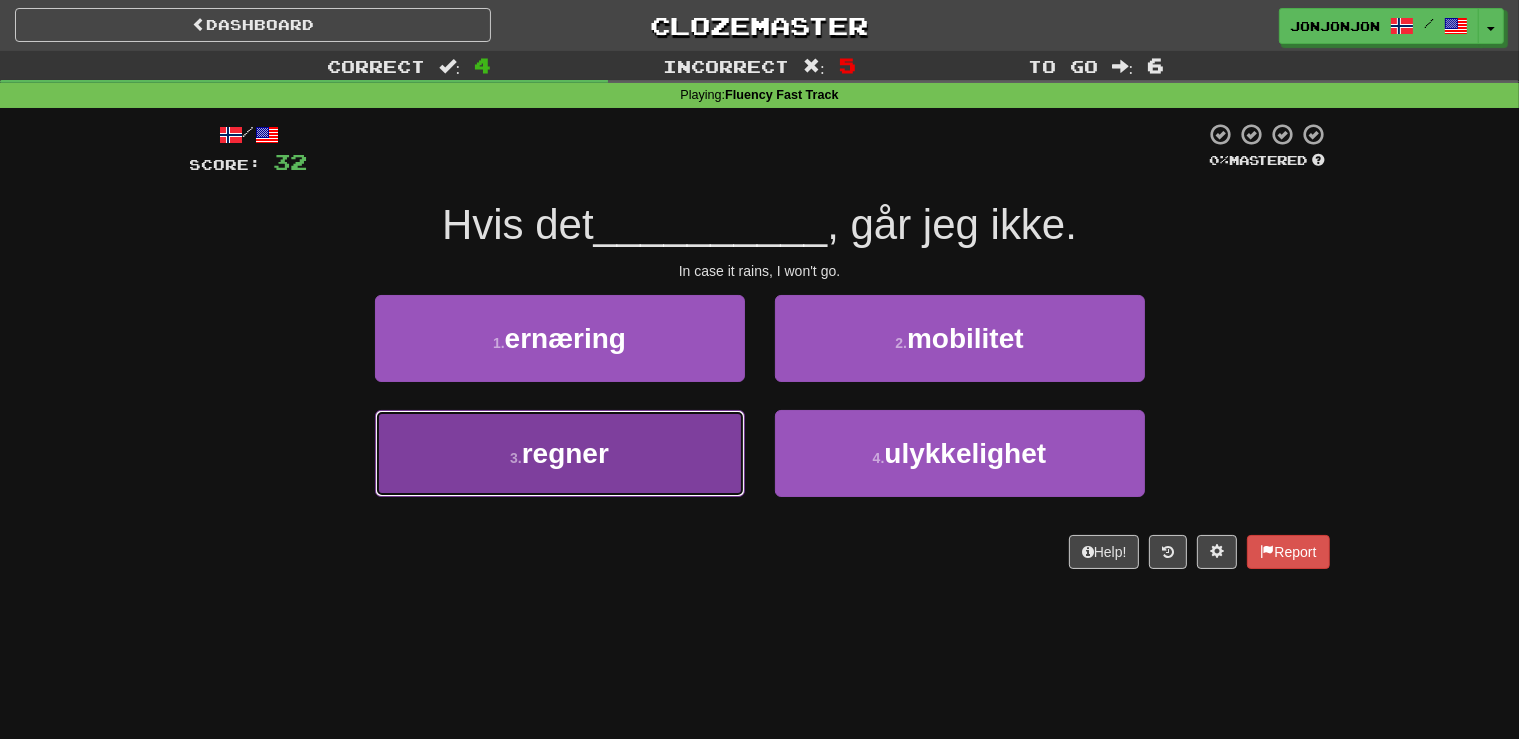 click on "3 .  regner" at bounding box center (560, 453) 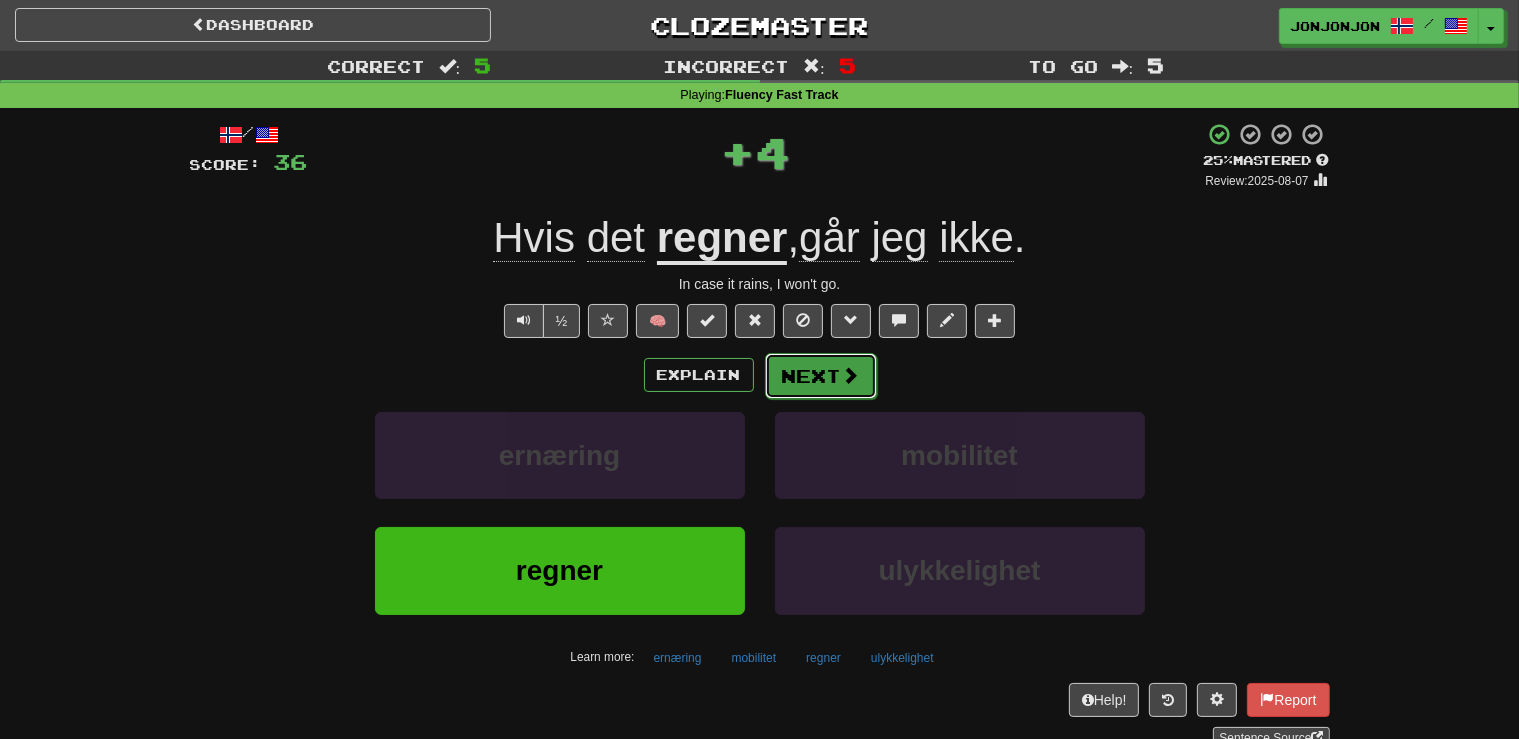click on "Next" at bounding box center [821, 376] 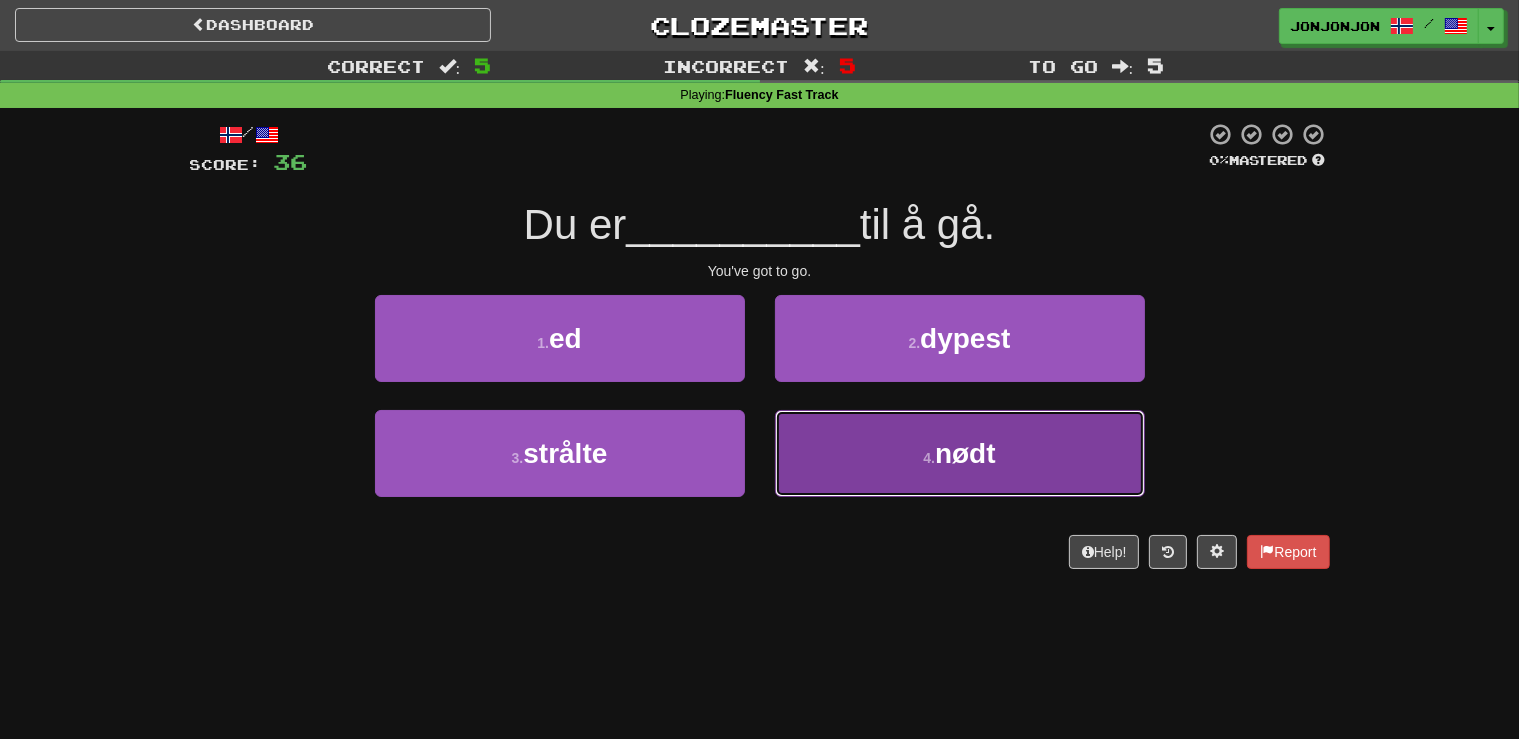 click on "4 .  nødt" at bounding box center (960, 453) 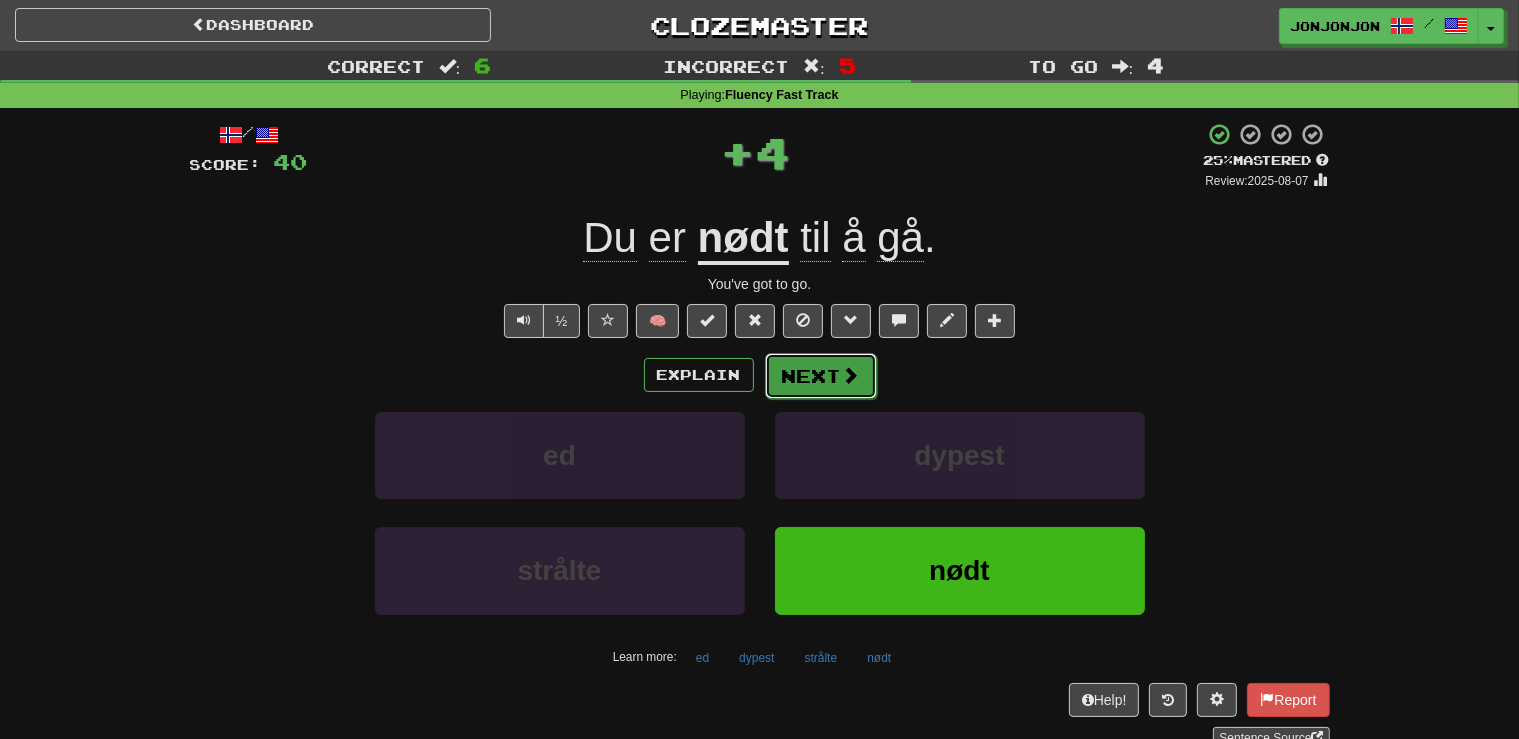 click on "Next" at bounding box center (821, 376) 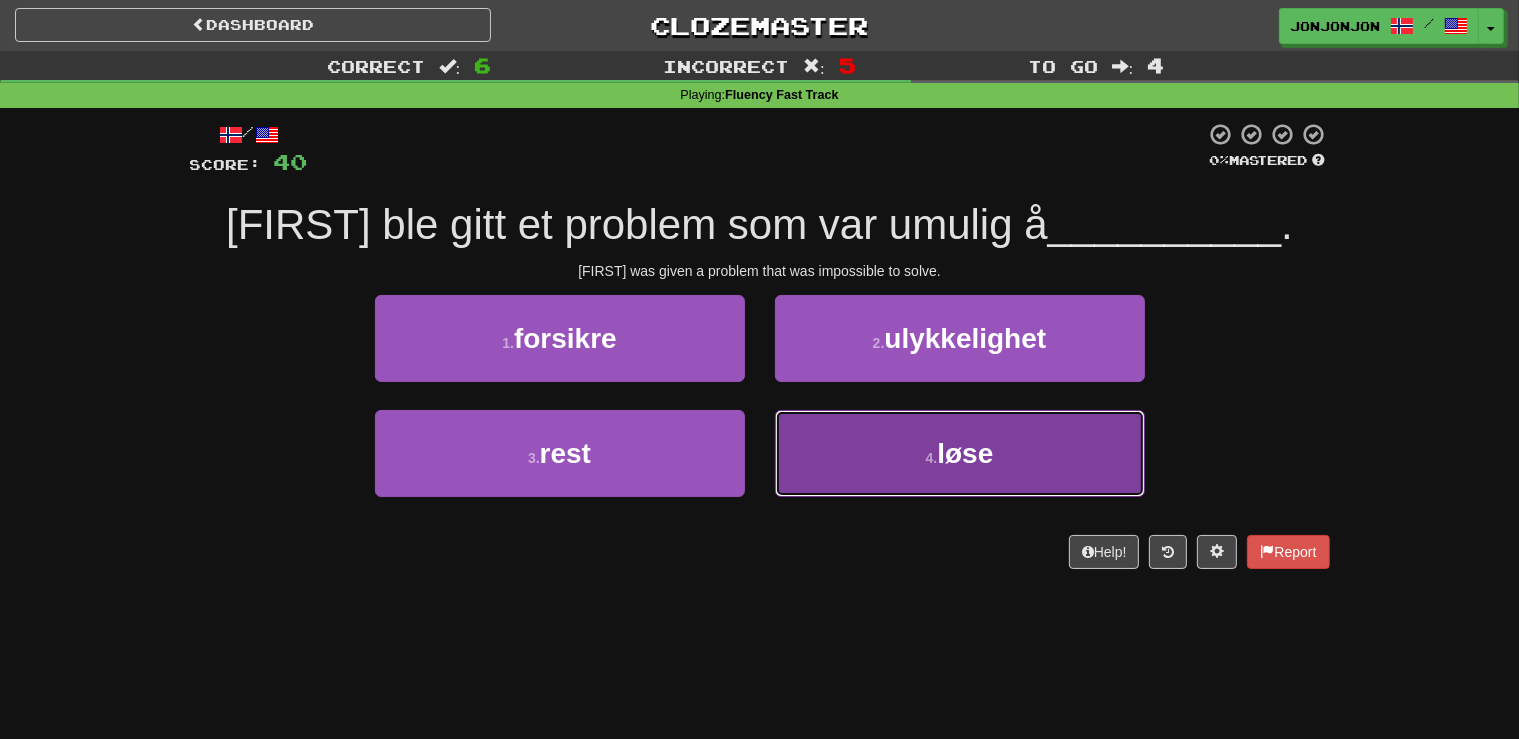 click on "4 .  løse" at bounding box center [960, 453] 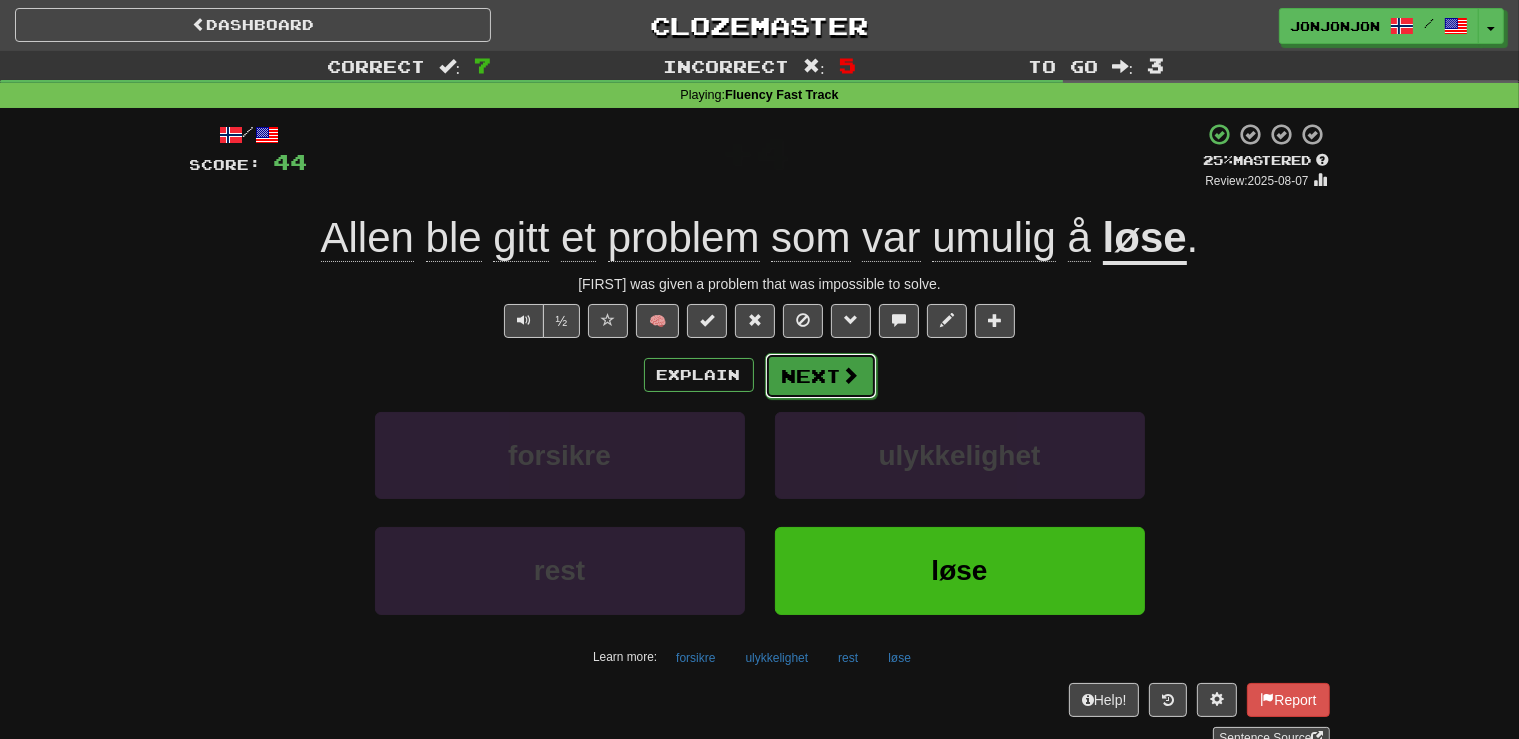 click on "Next" at bounding box center [821, 376] 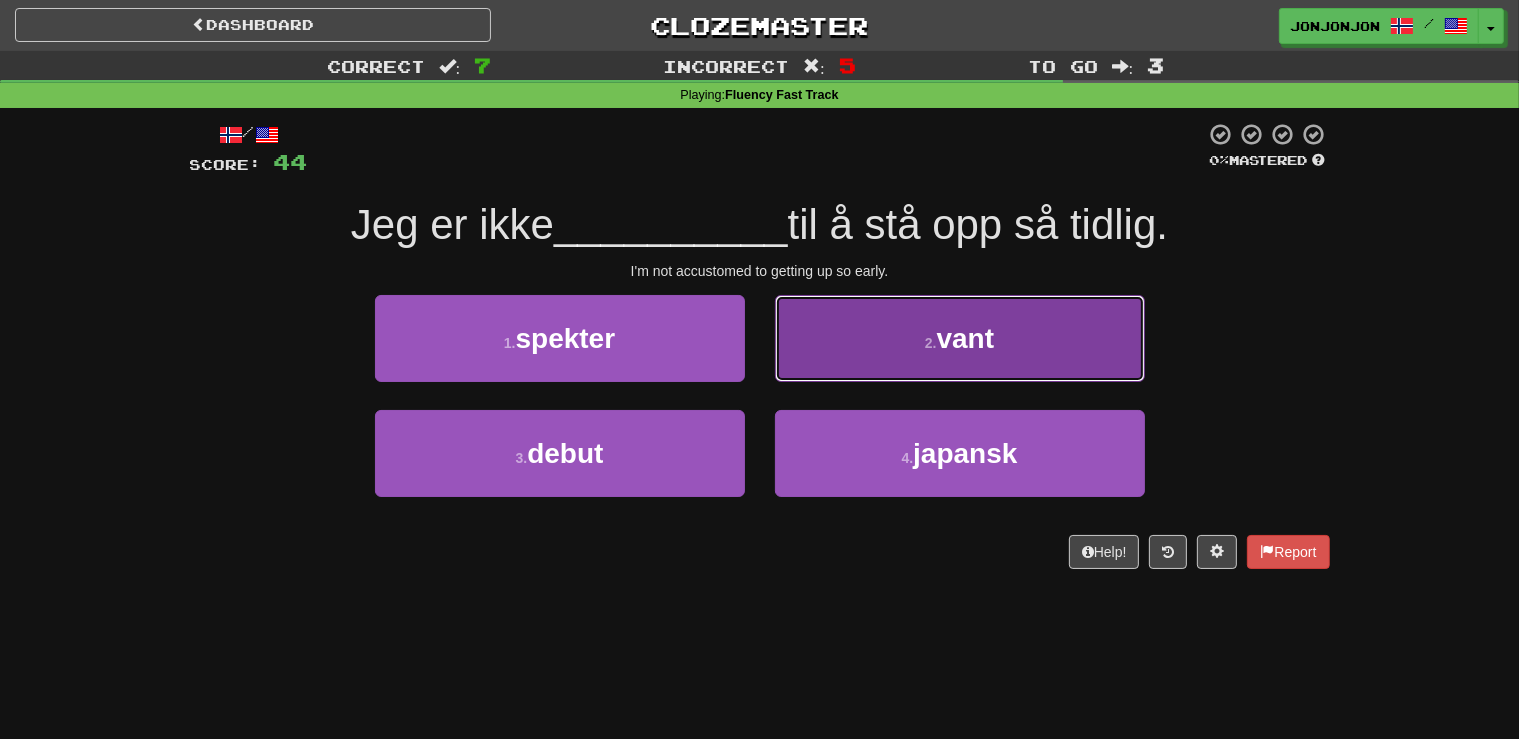 click on "2 .  vant" at bounding box center (960, 338) 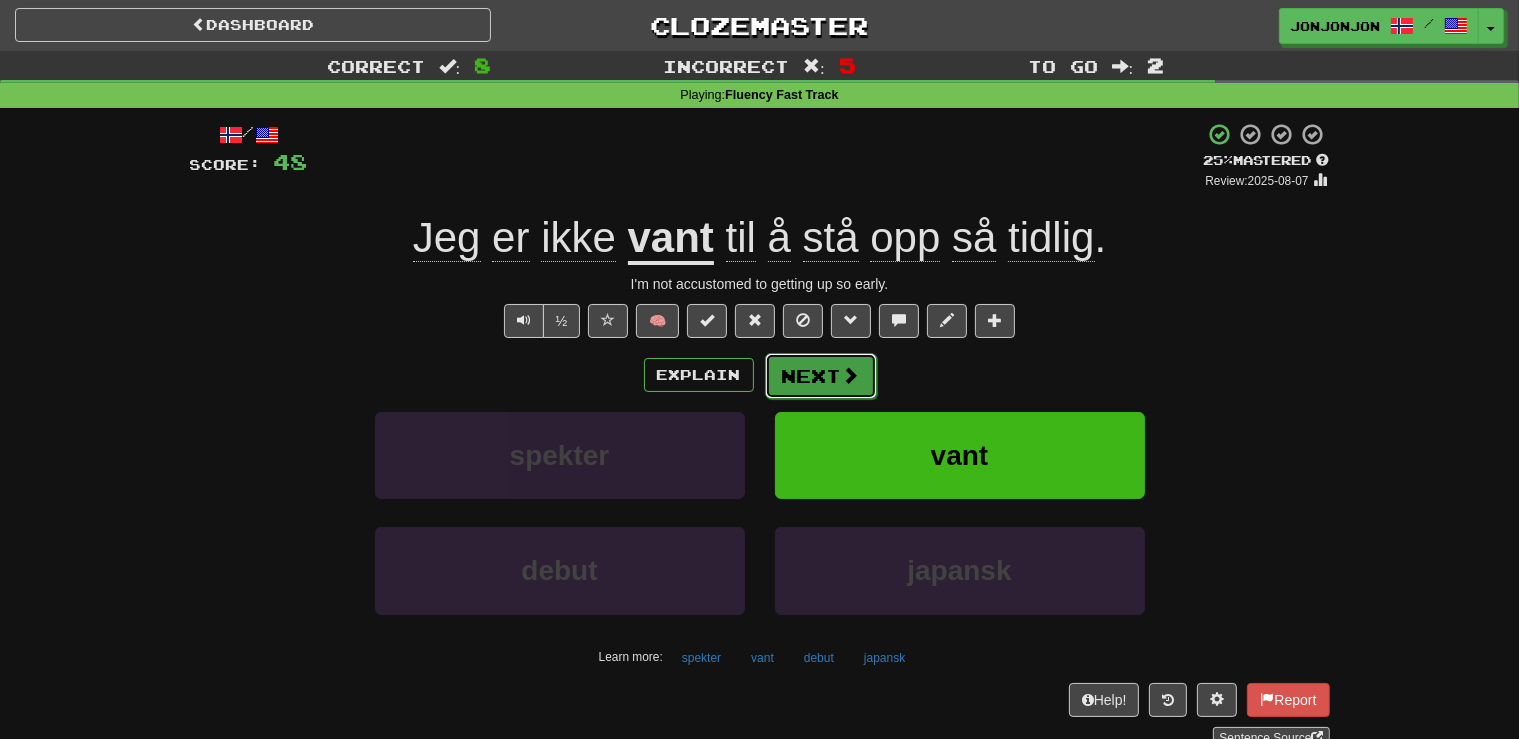 click on "Next" at bounding box center [821, 376] 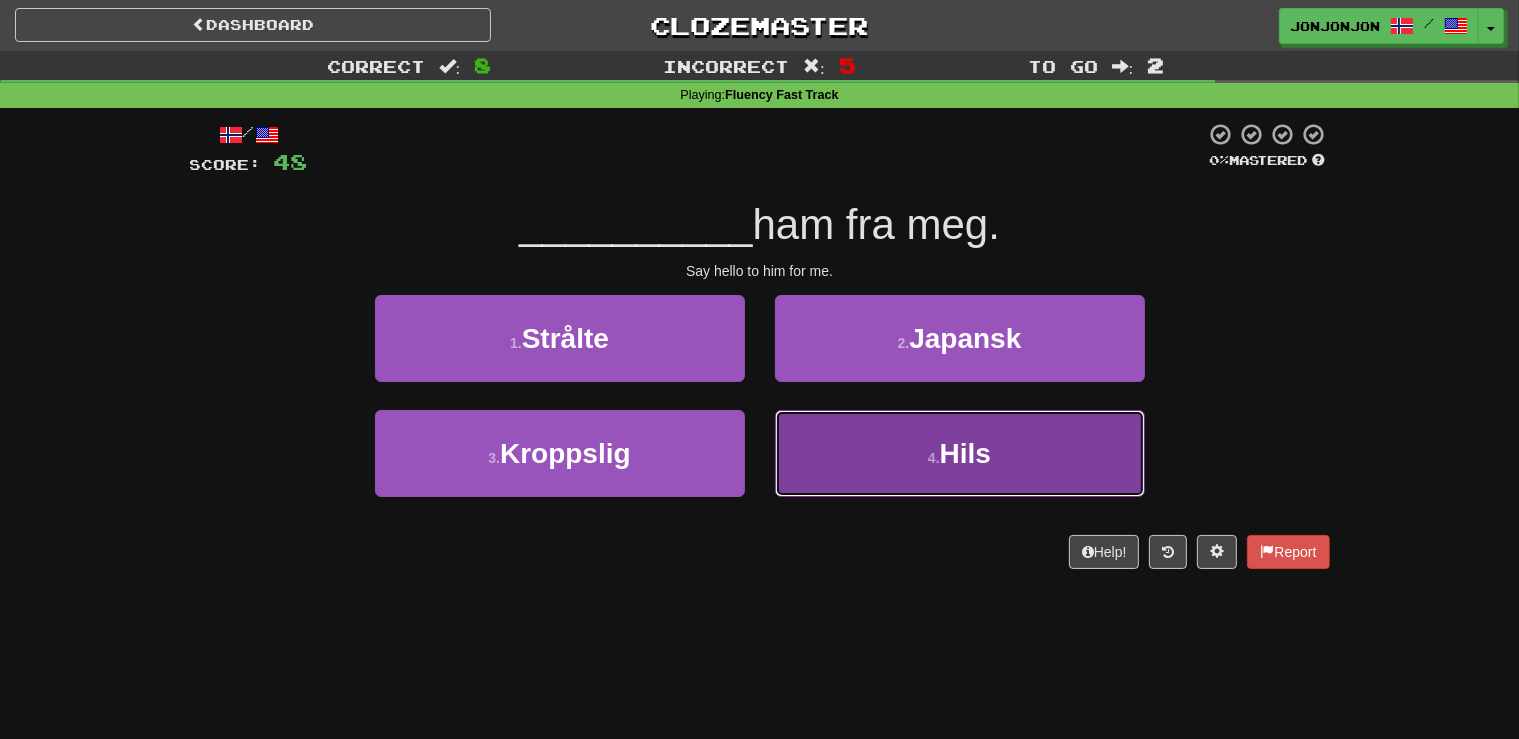 click on "4 .  Hils" at bounding box center [960, 453] 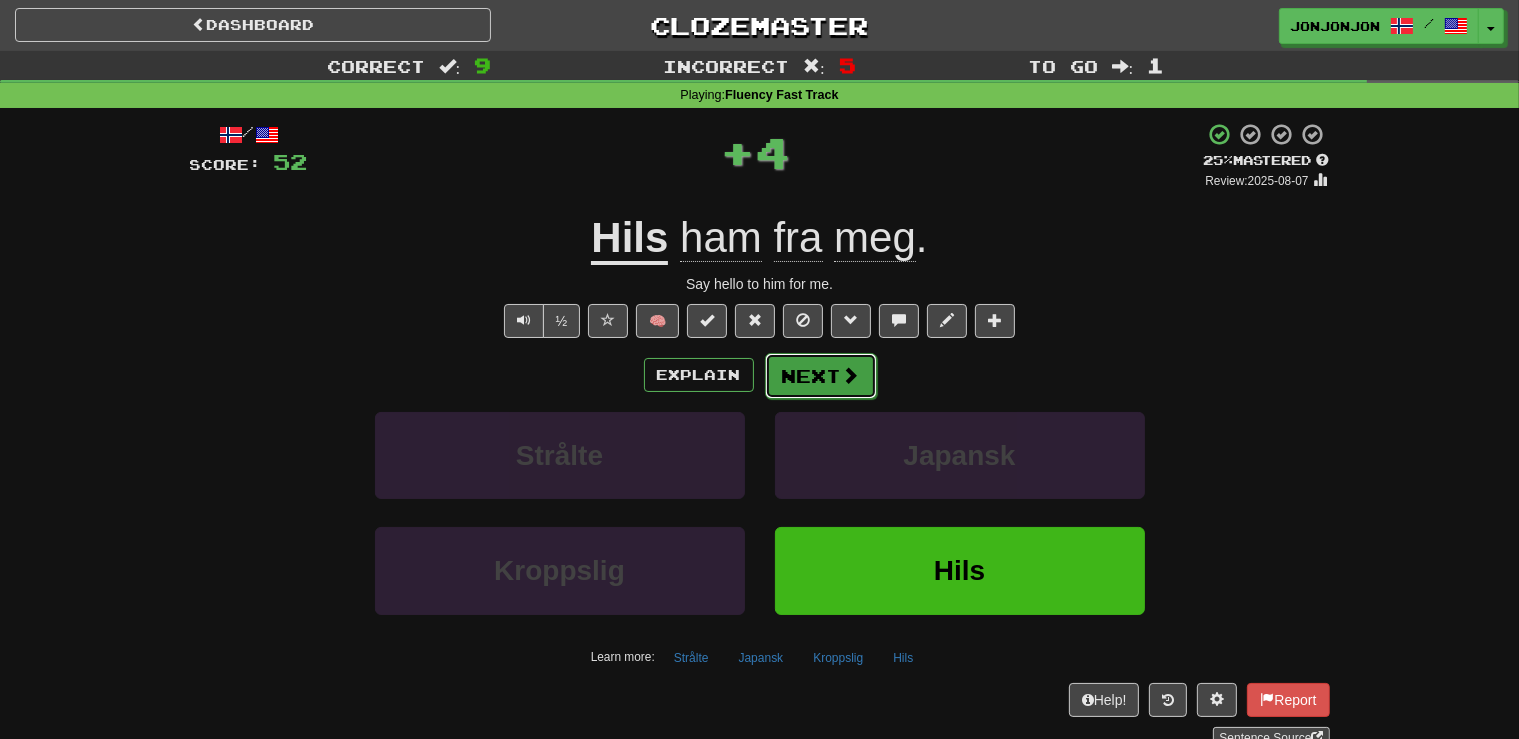 click on "Next" at bounding box center [821, 376] 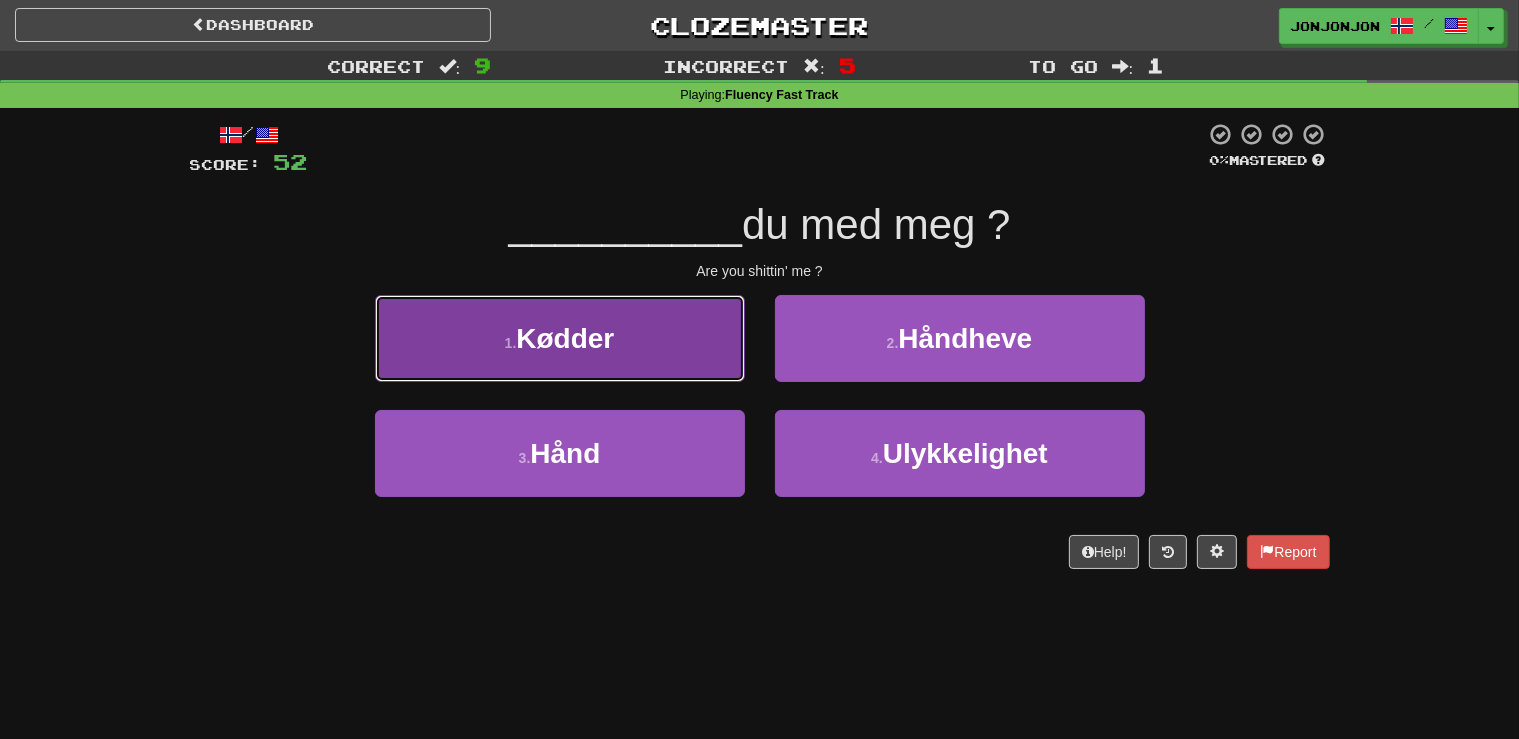 click on "1 .  Kødder" at bounding box center (560, 338) 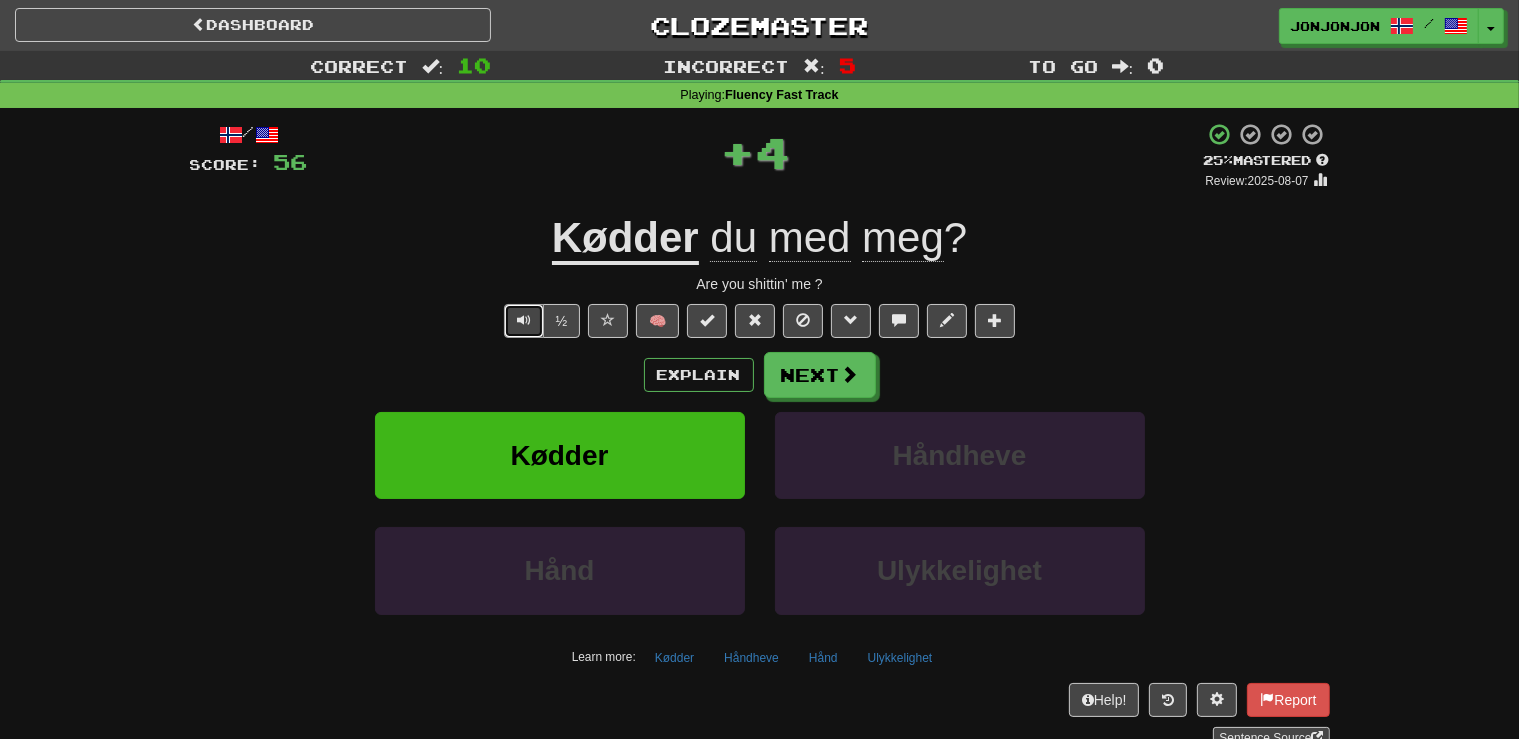 click at bounding box center [524, 320] 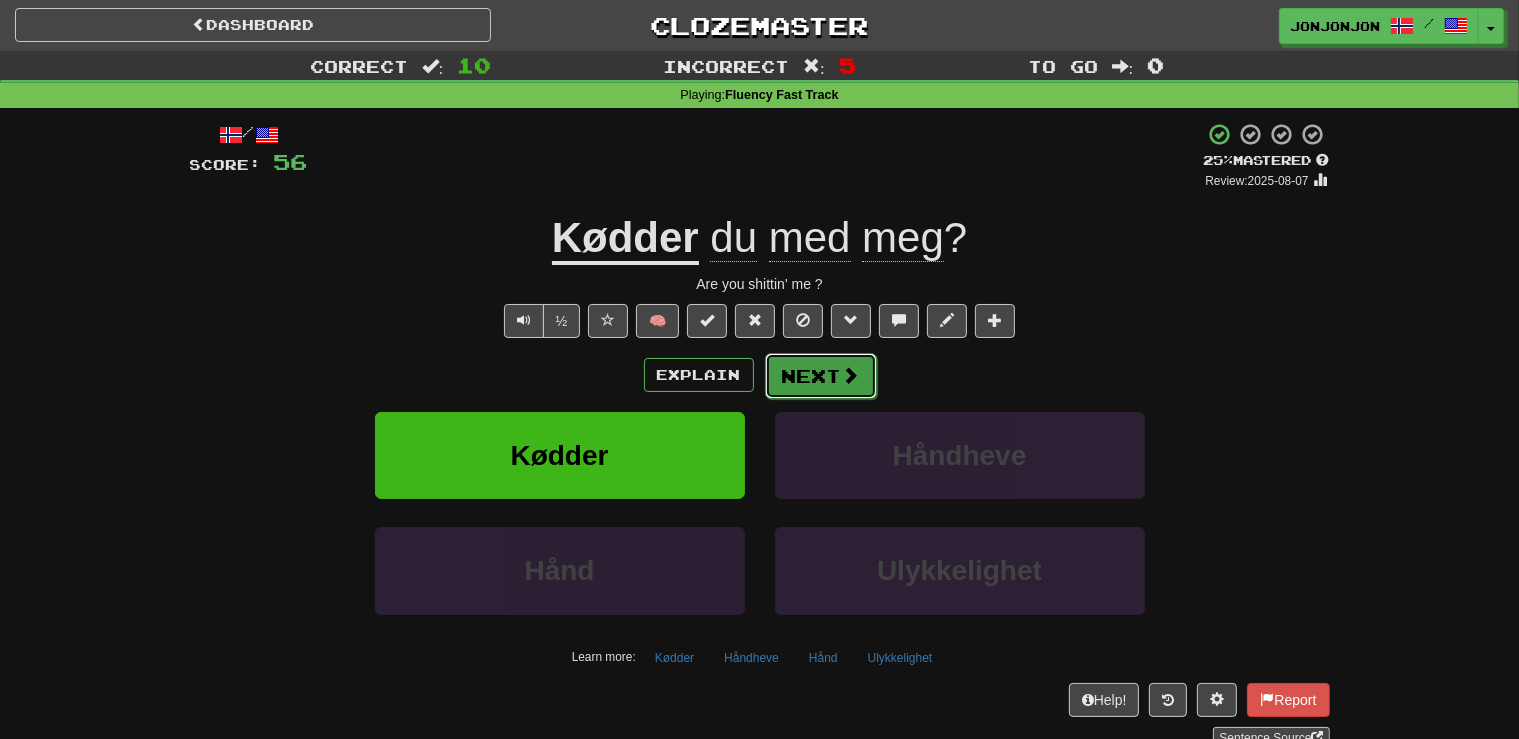 click on "Next" at bounding box center [821, 376] 